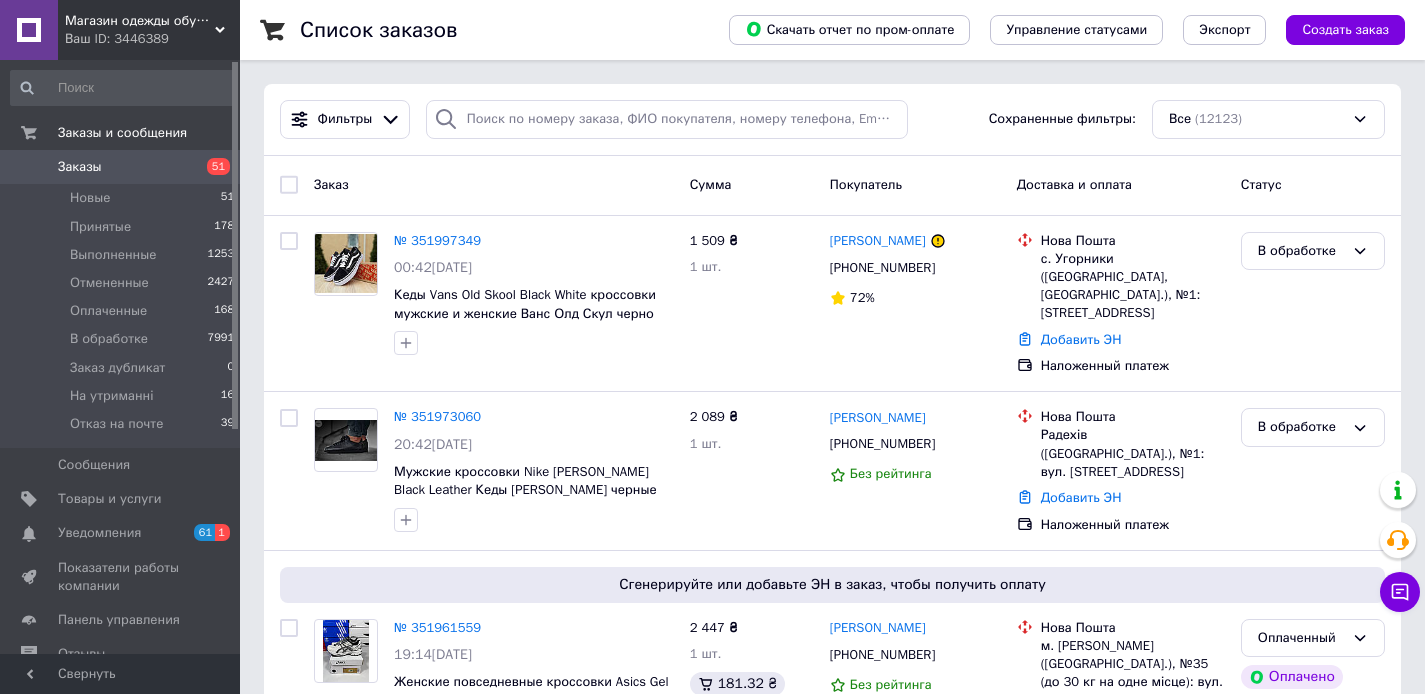 scroll, scrollTop: 0, scrollLeft: 0, axis: both 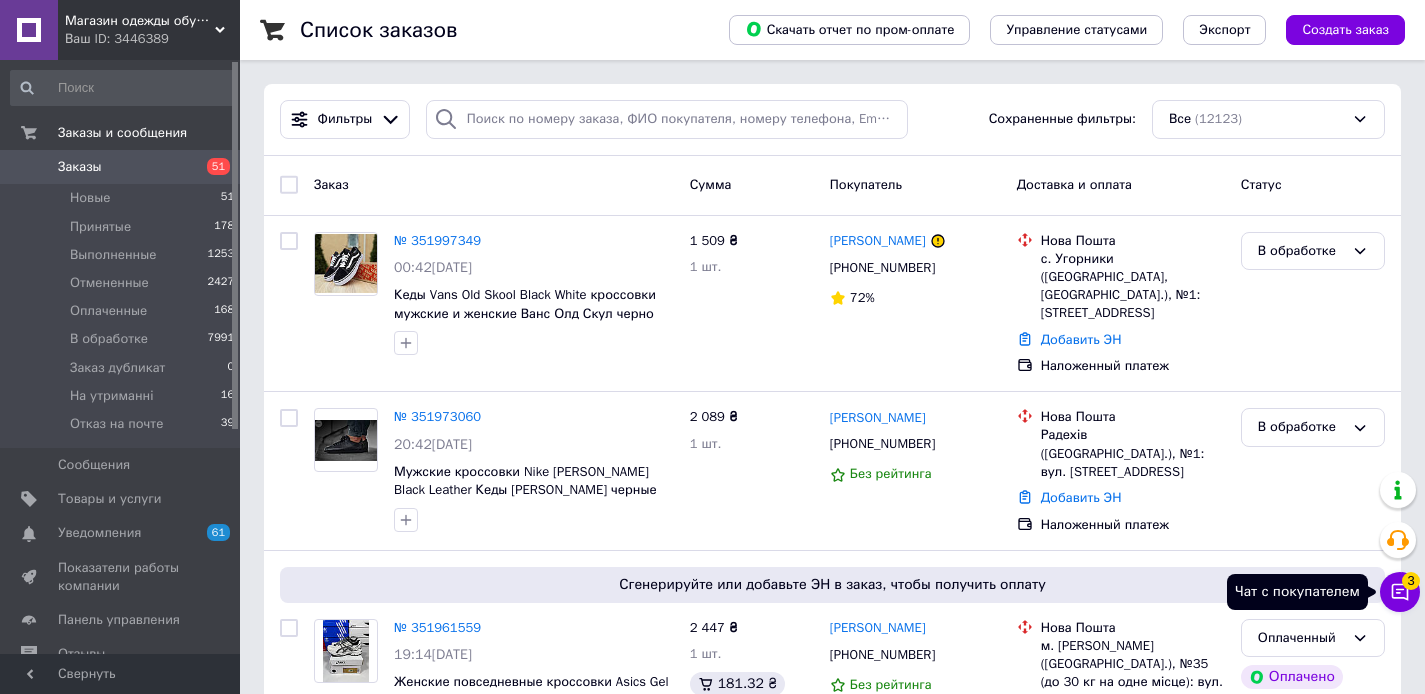 click 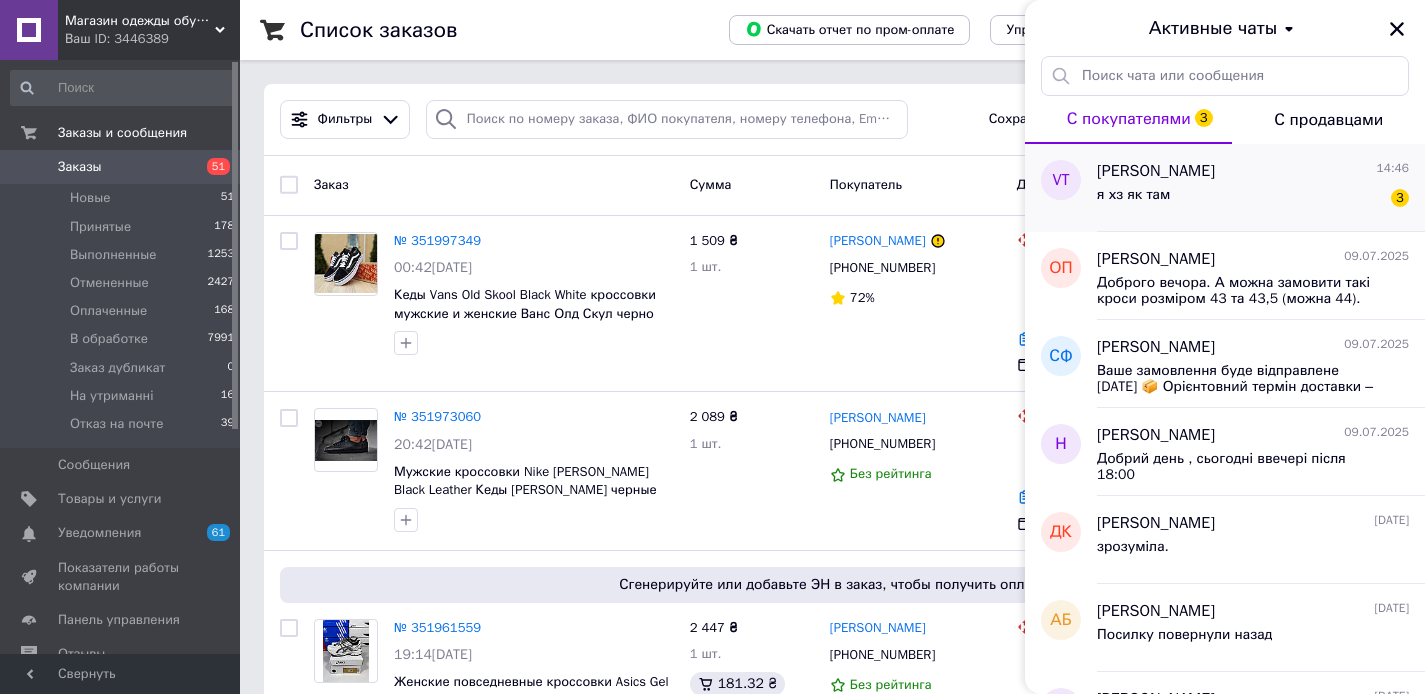 click on "Vadim Tkachuk 14:46 я хз як там 3" at bounding box center [1261, 188] 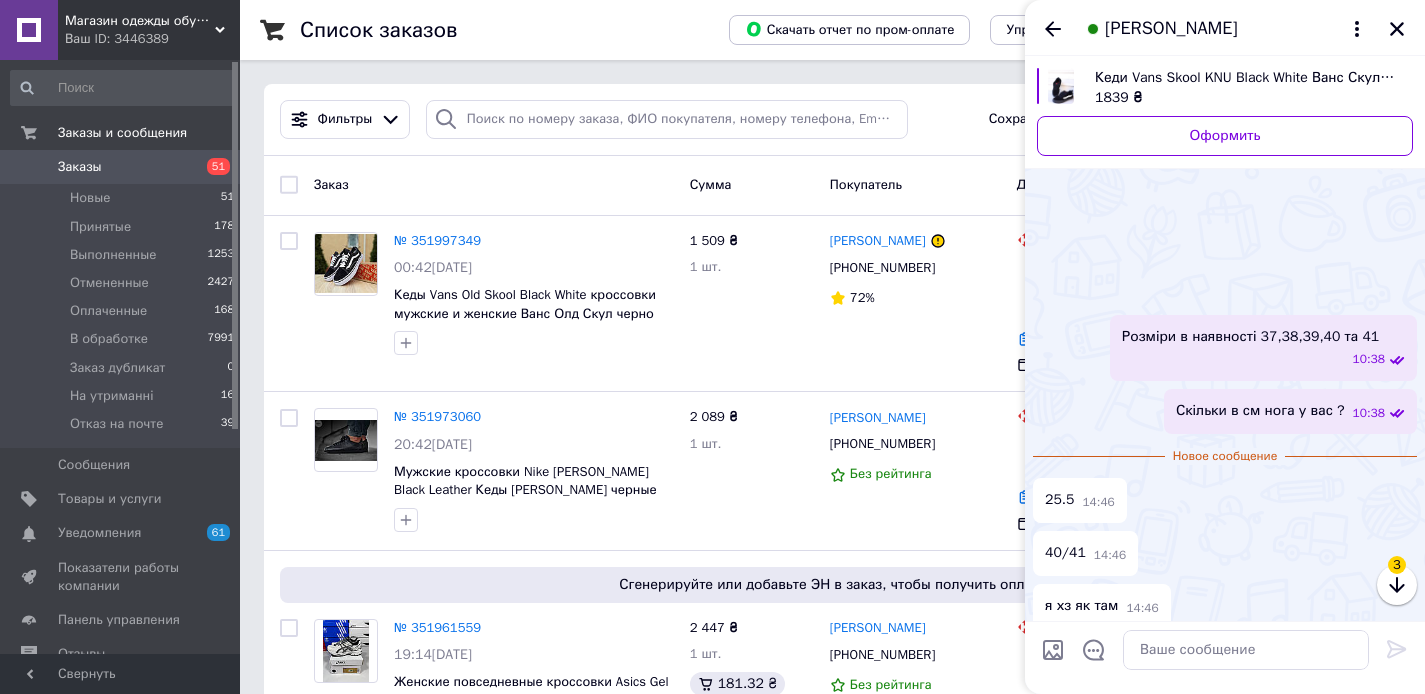 scroll, scrollTop: 509, scrollLeft: 0, axis: vertical 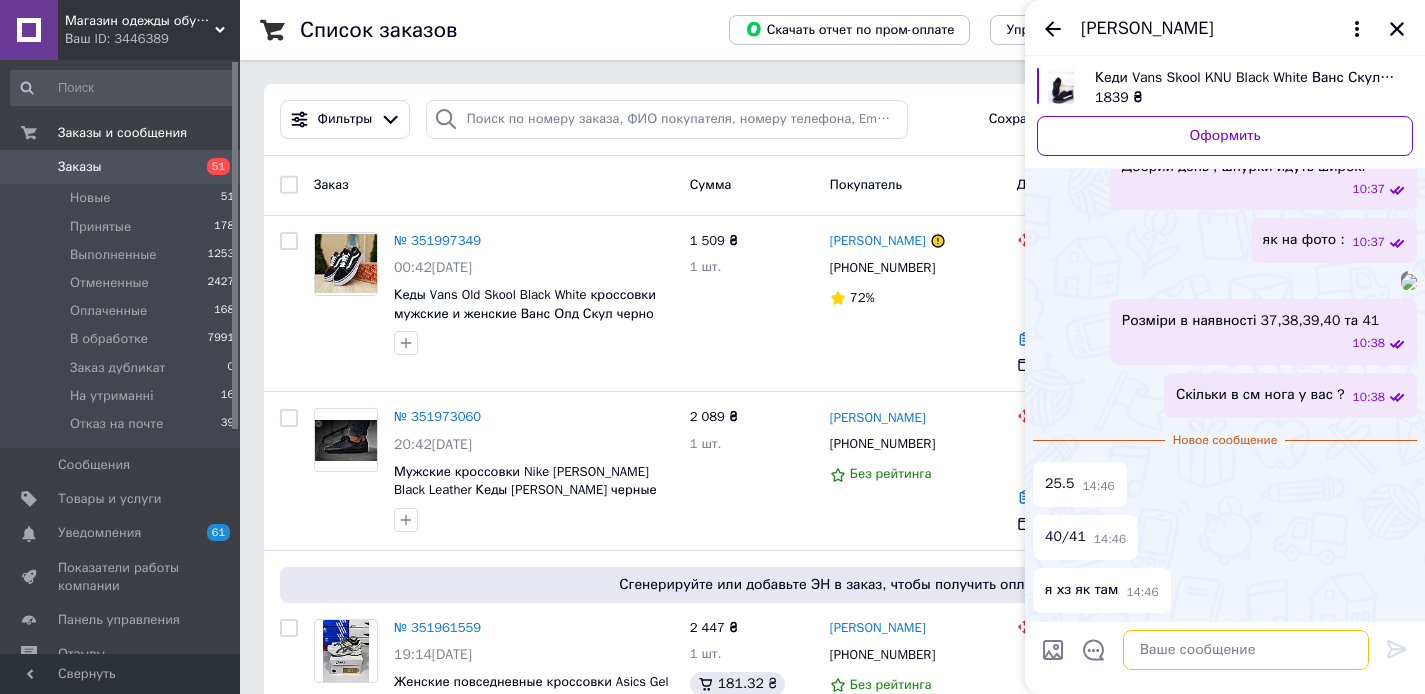 click at bounding box center (1246, 650) 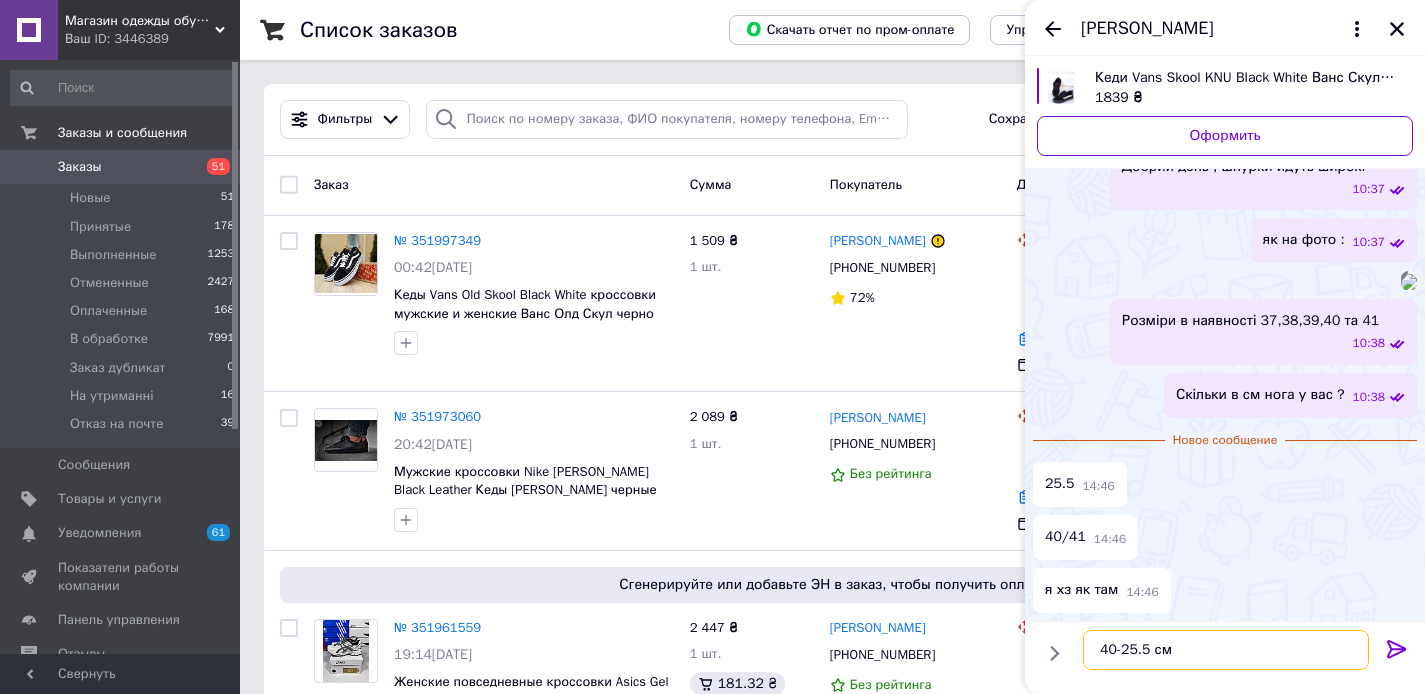 scroll, scrollTop: 11, scrollLeft: 0, axis: vertical 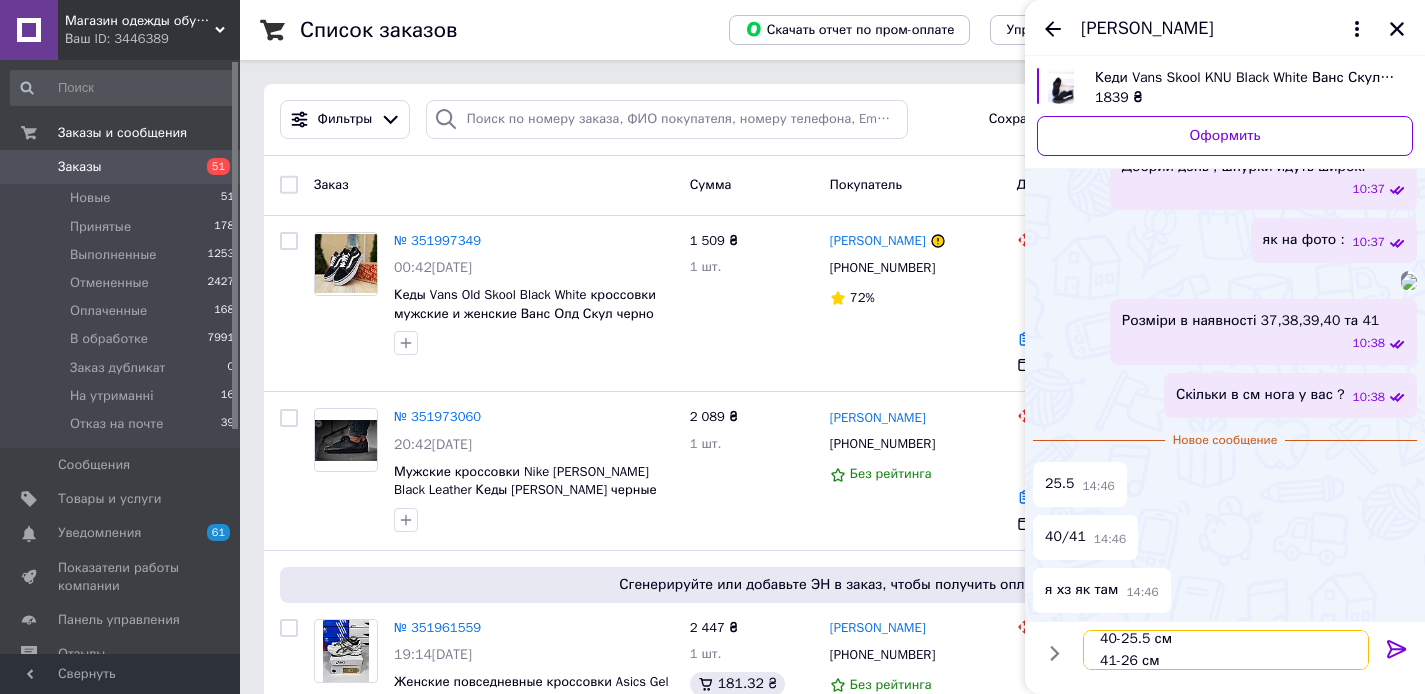 type on "40-25.5 см
41-26 см" 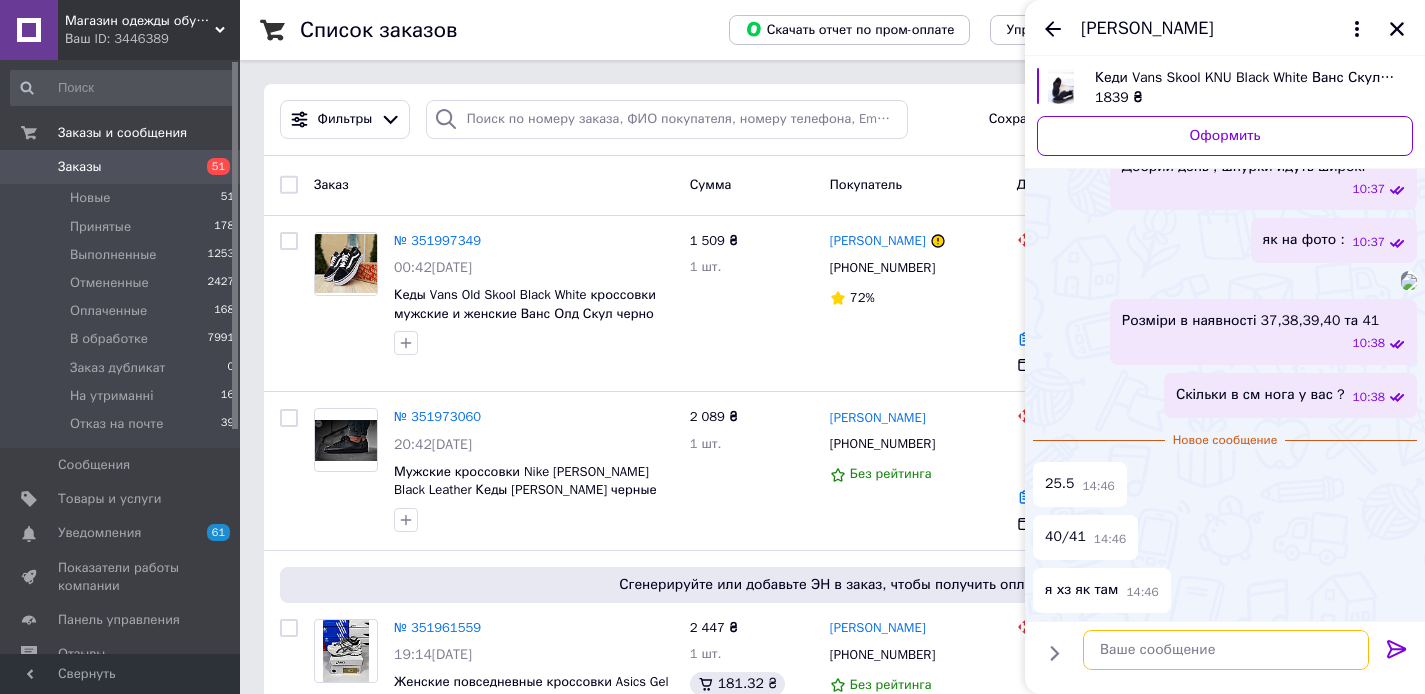 scroll, scrollTop: 0, scrollLeft: 0, axis: both 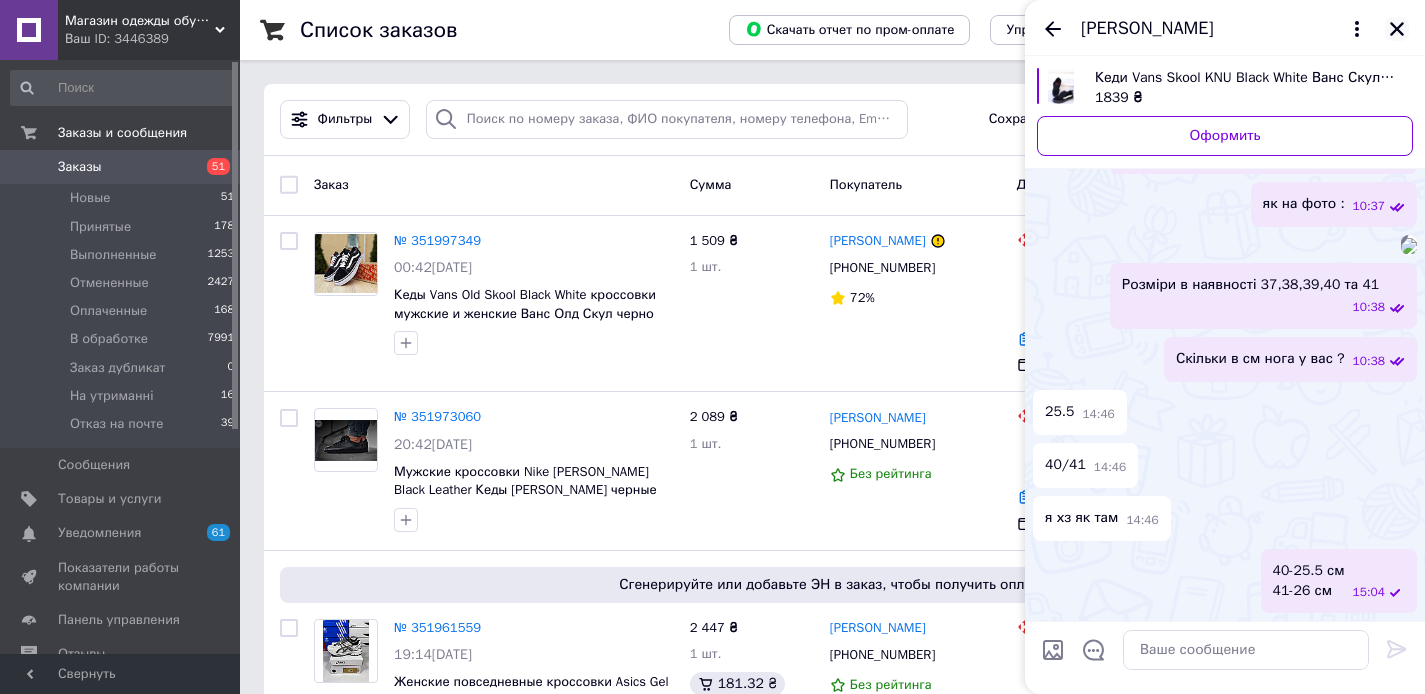 click 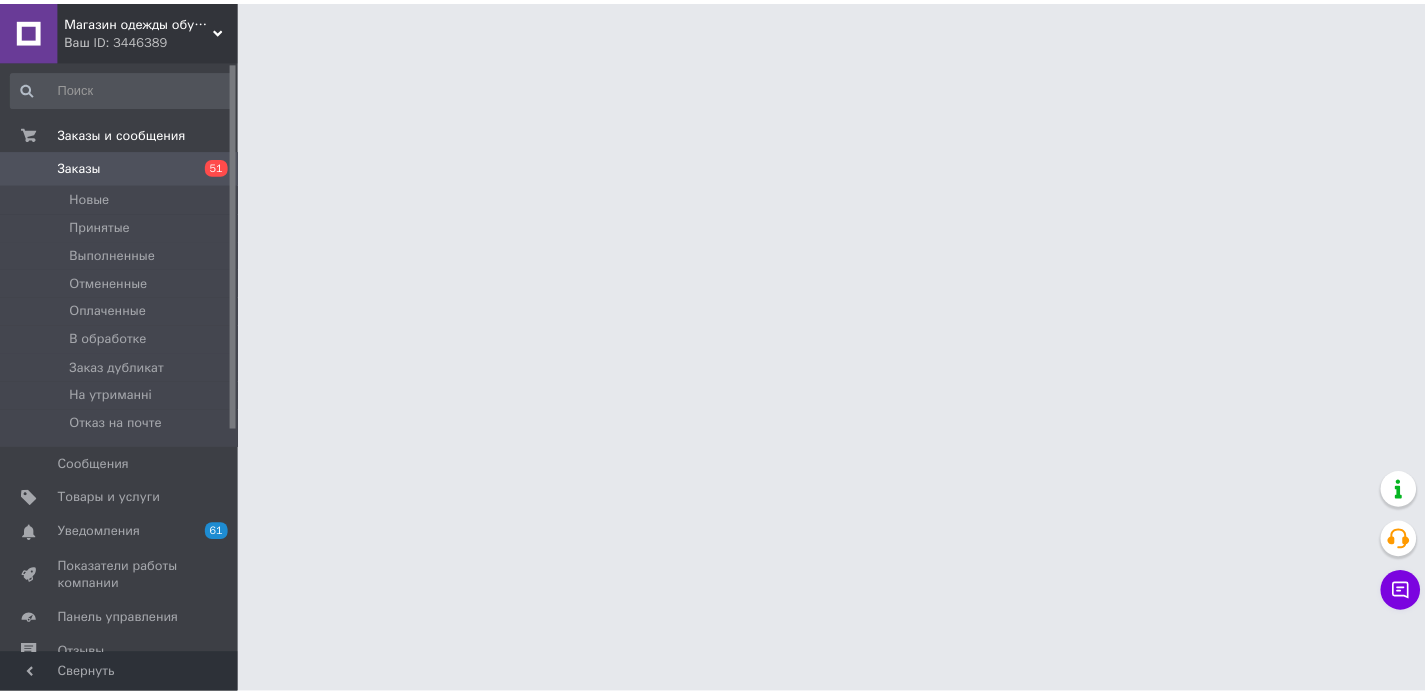scroll, scrollTop: 0, scrollLeft: 0, axis: both 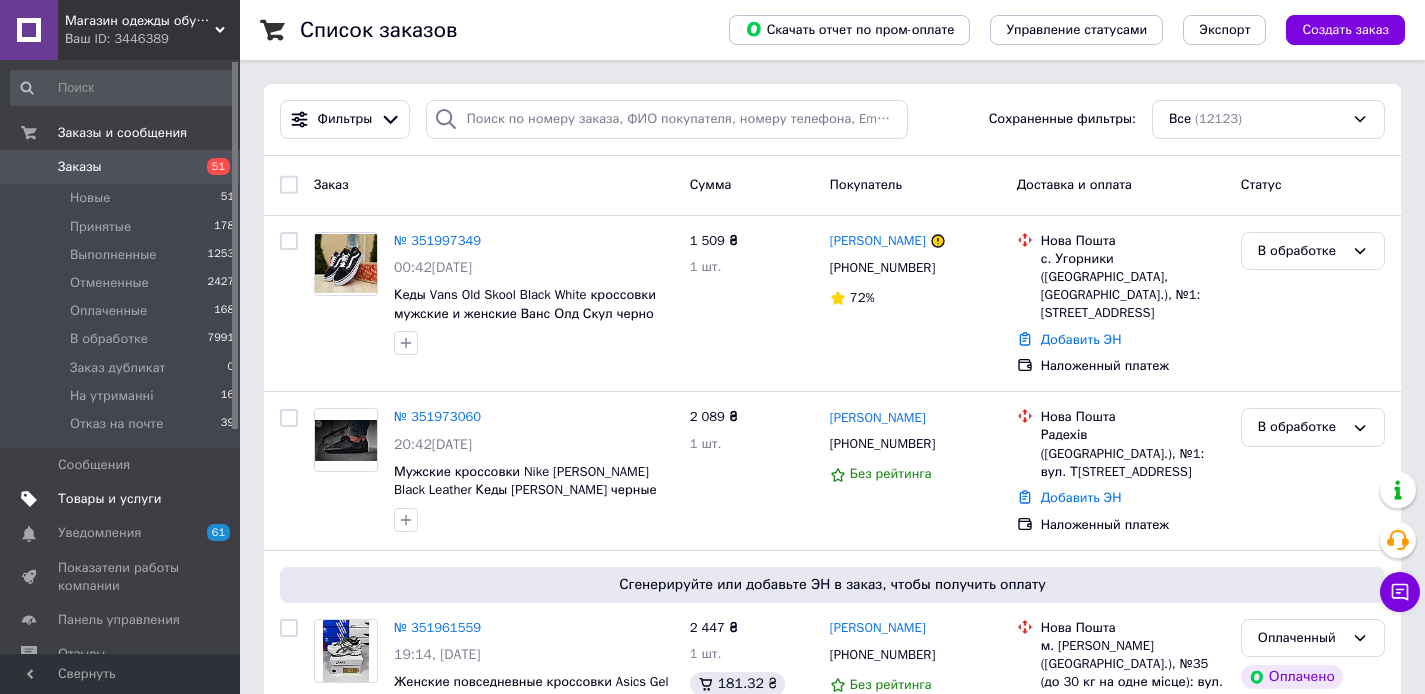 click on "Товары и услуги" at bounding box center (110, 499) 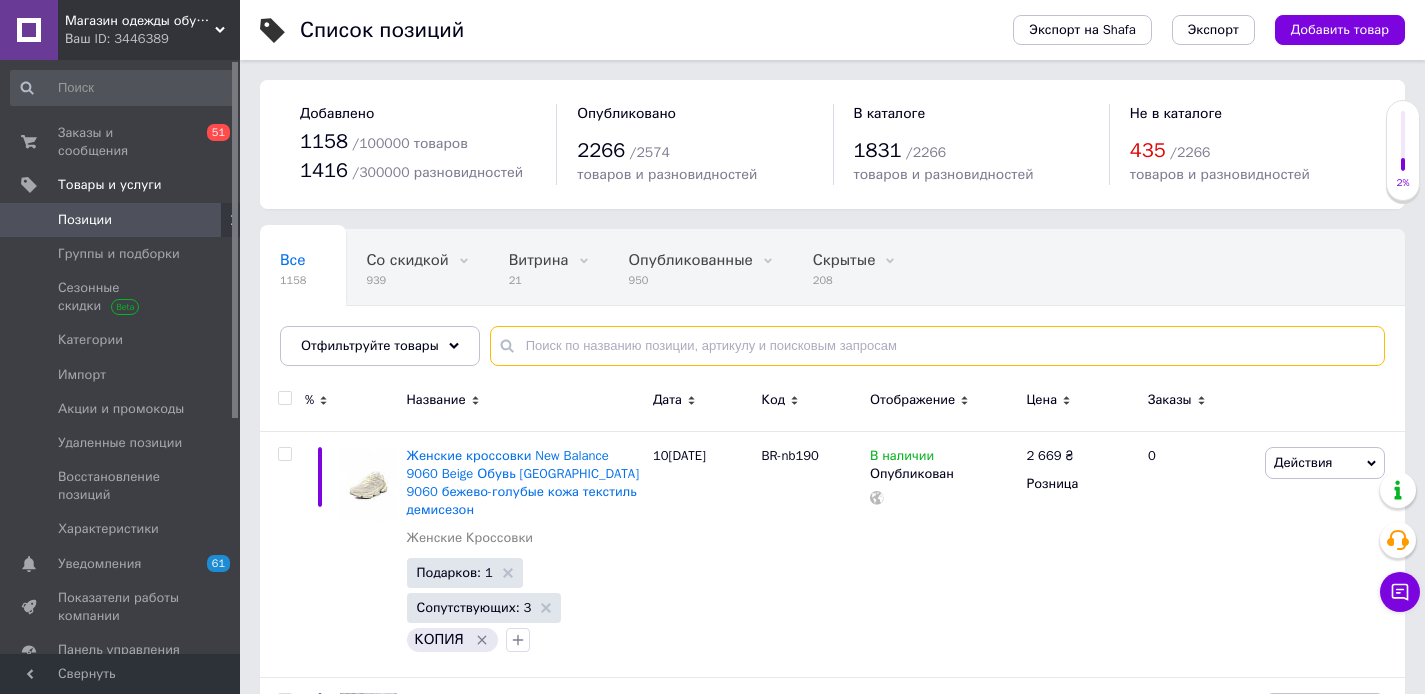 click at bounding box center [937, 346] 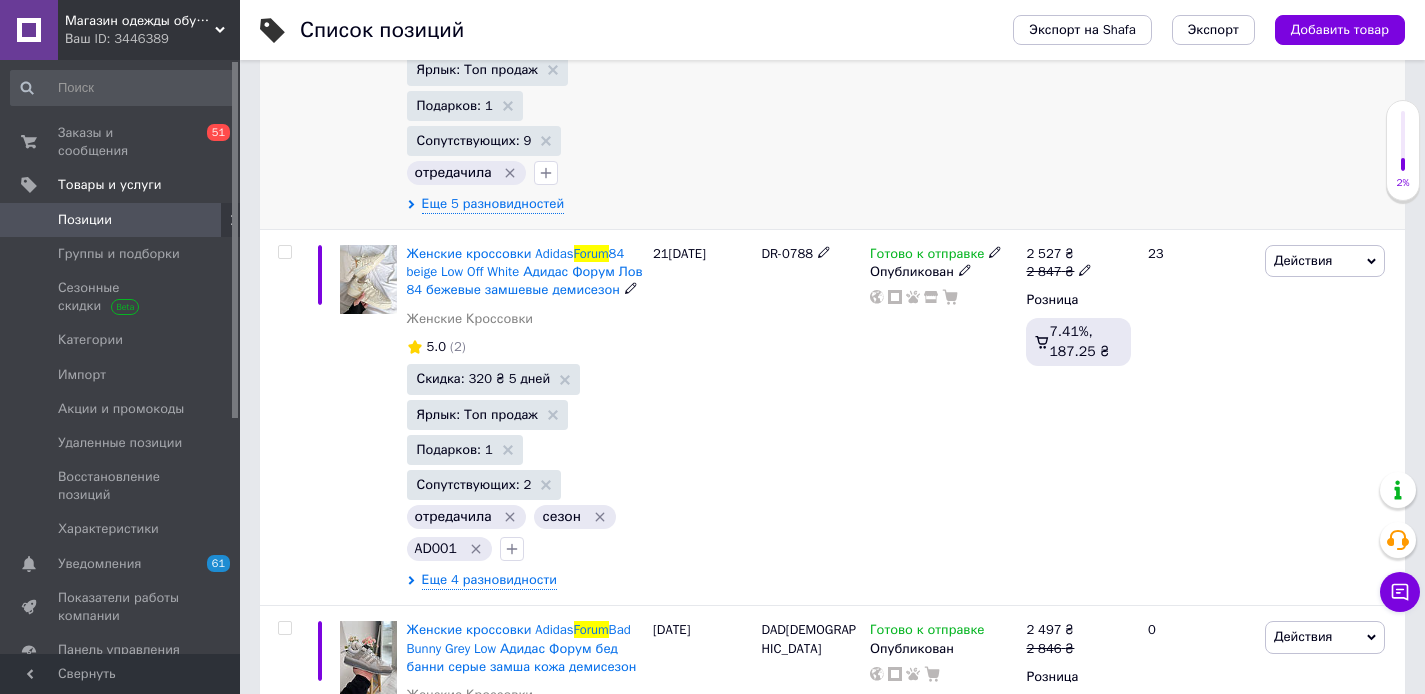 scroll, scrollTop: 563, scrollLeft: 0, axis: vertical 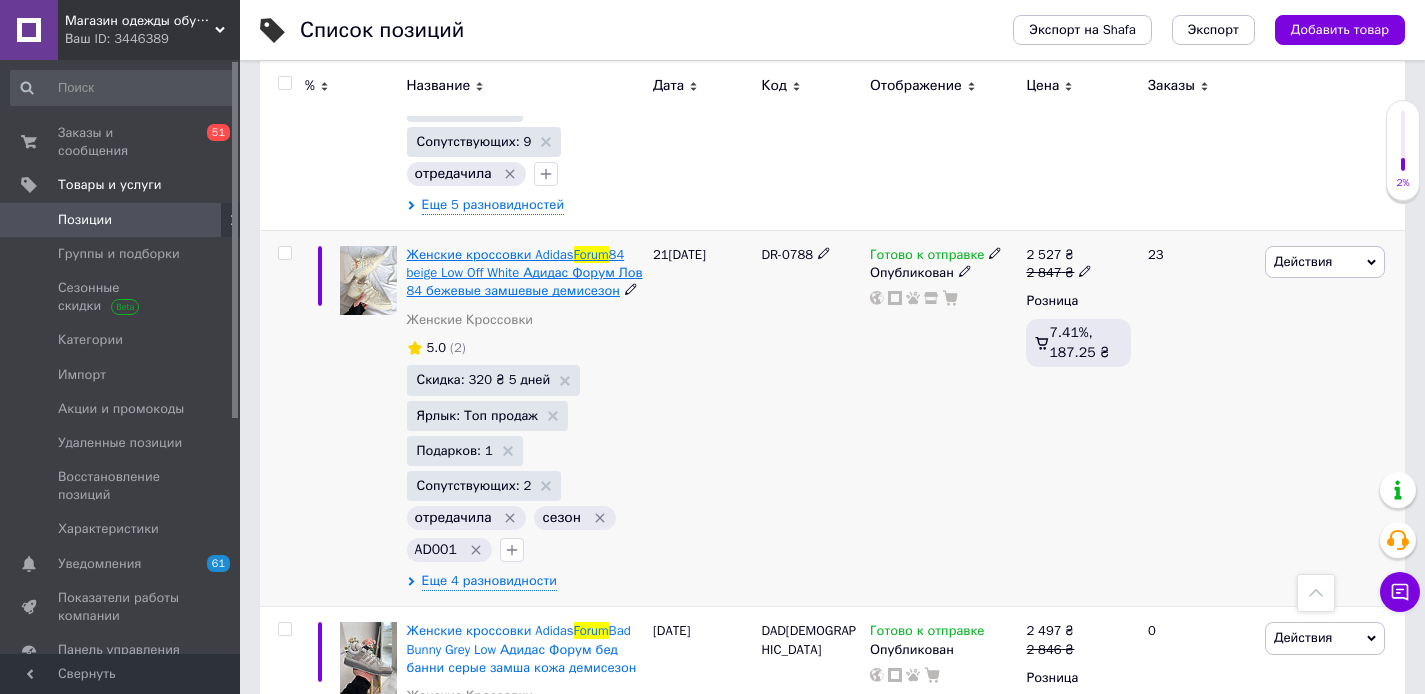 type on "Forum" 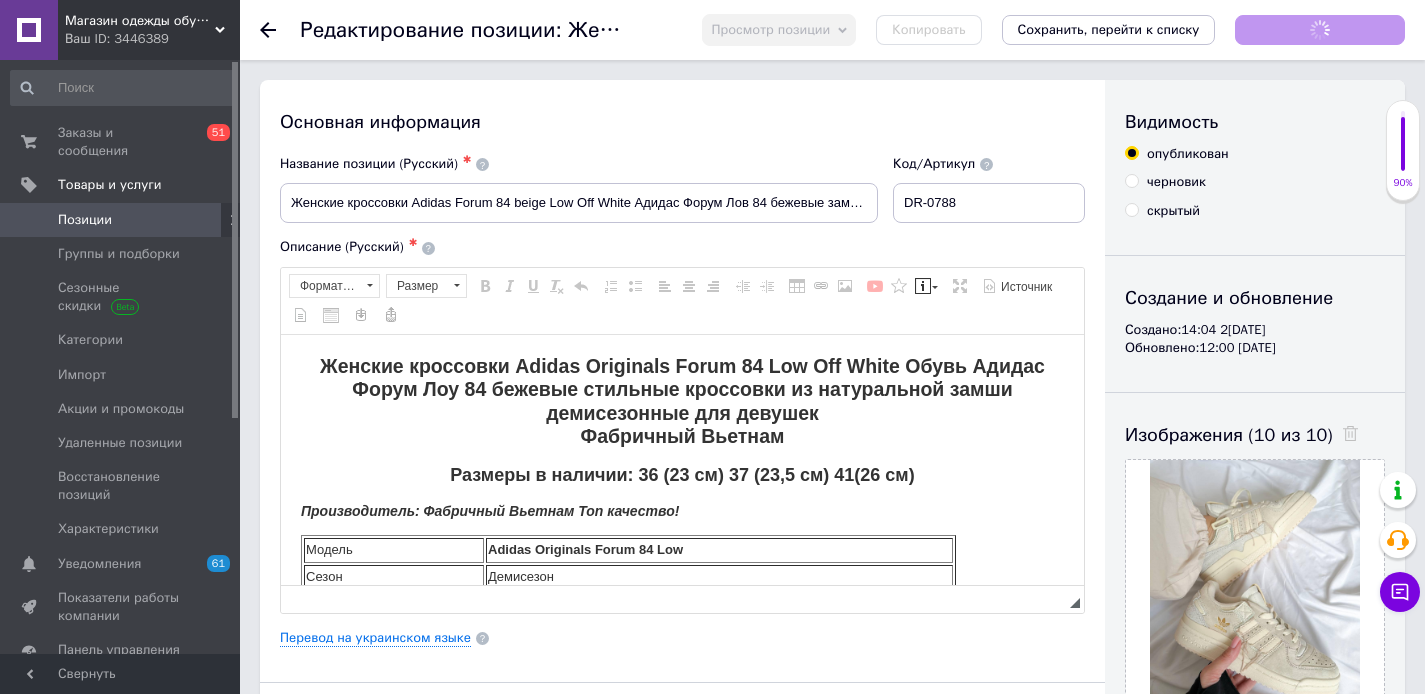 scroll, scrollTop: 0, scrollLeft: 0, axis: both 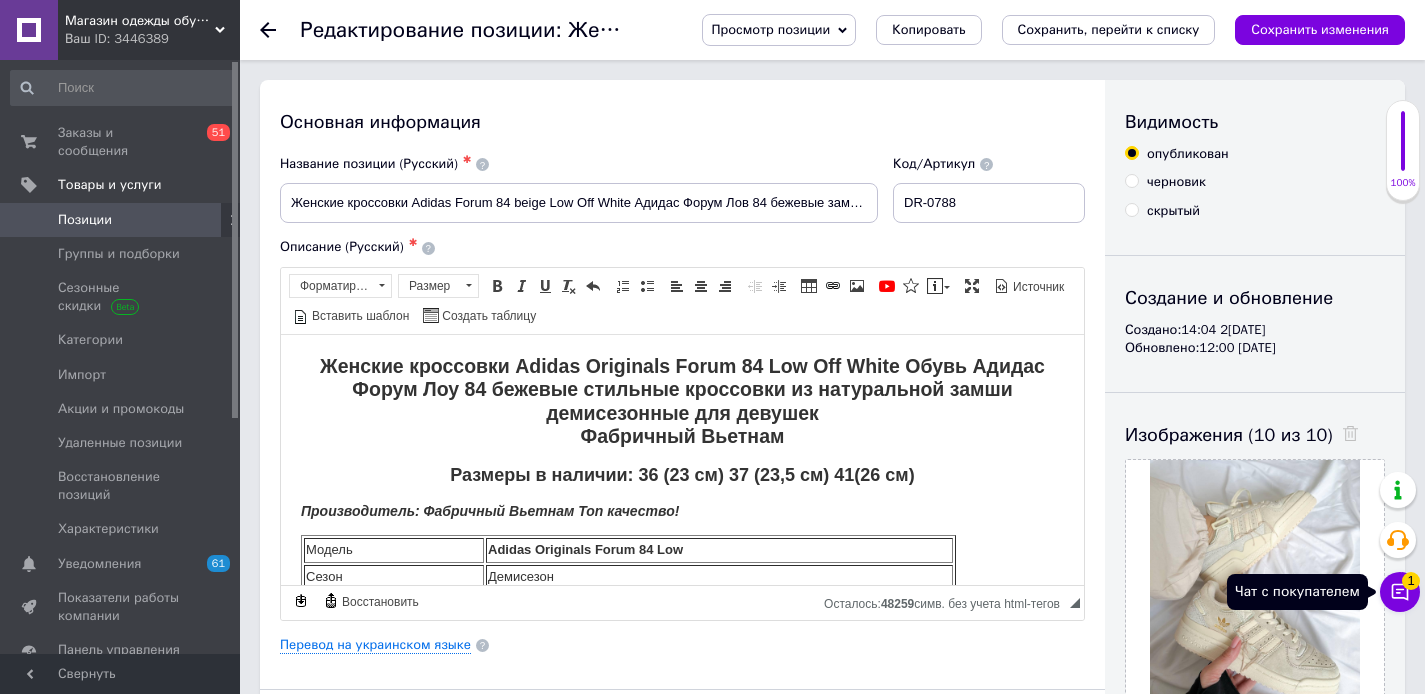 click 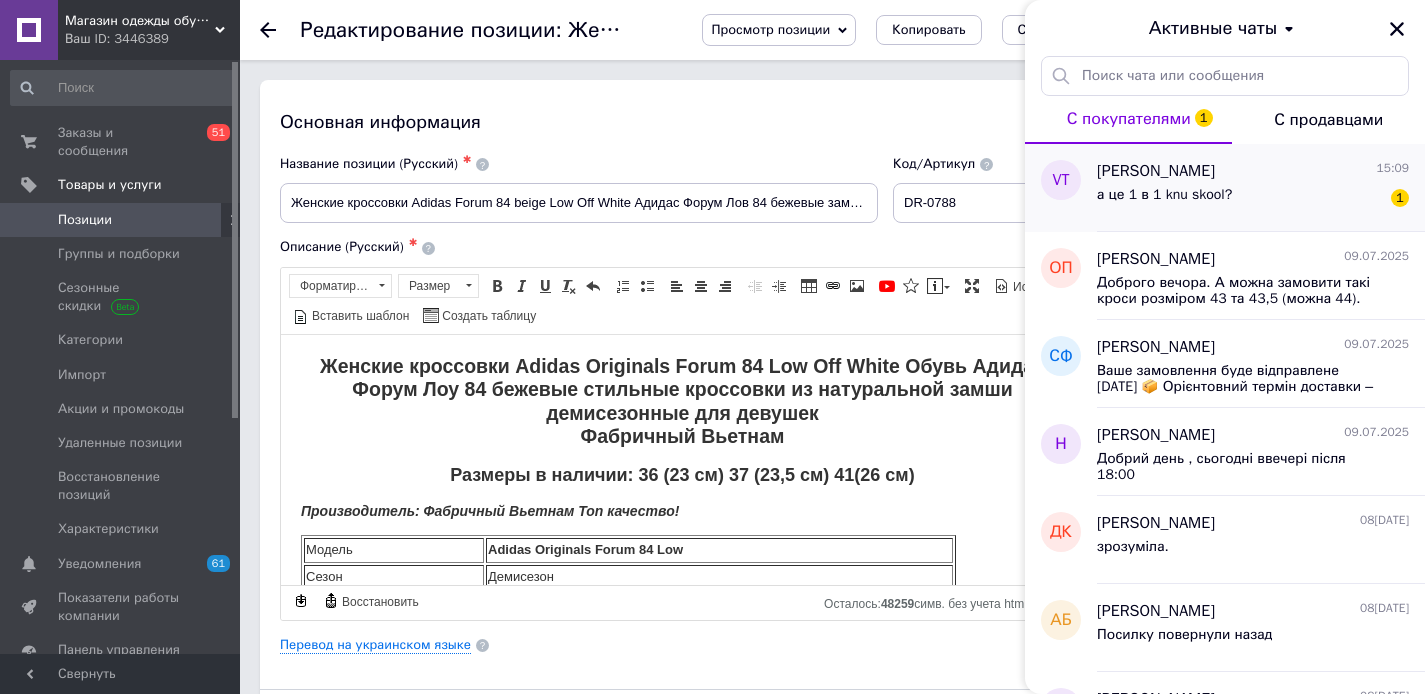 click on "а це 1 в 1 knu skool? 1" at bounding box center (1253, 199) 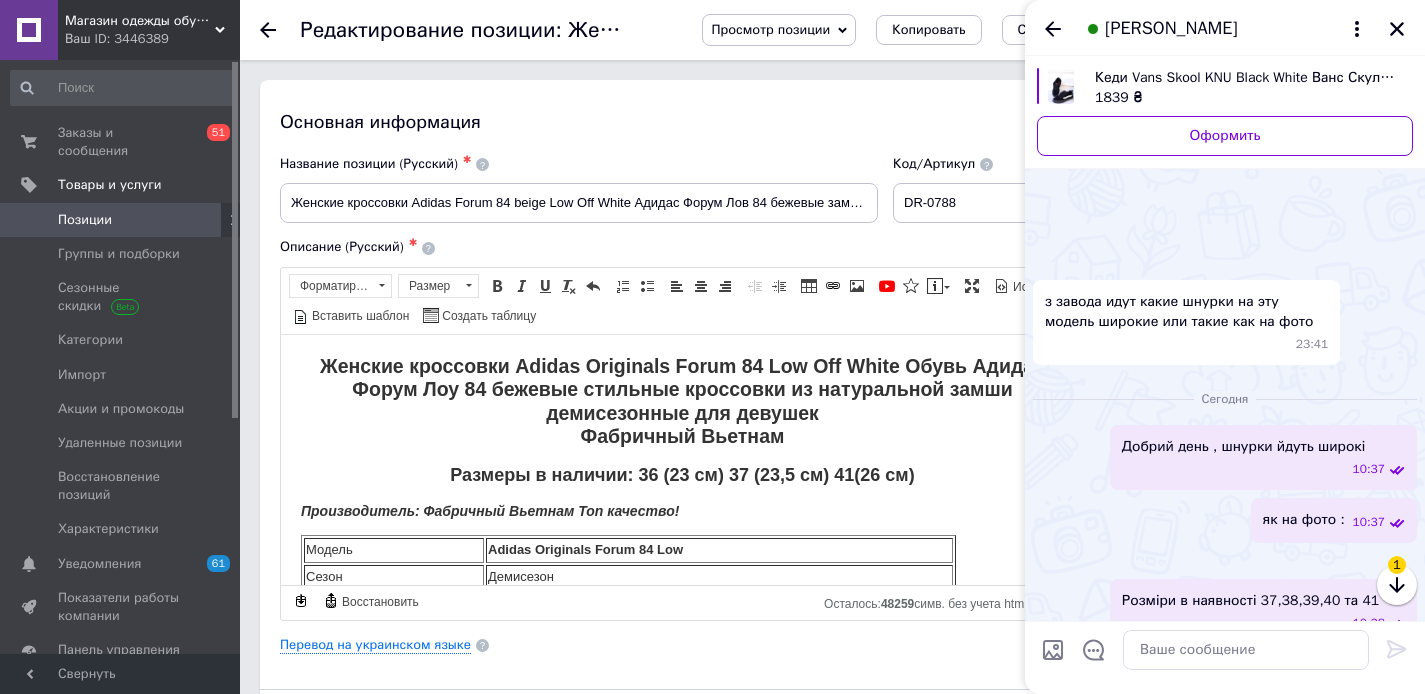scroll, scrollTop: 685, scrollLeft: 0, axis: vertical 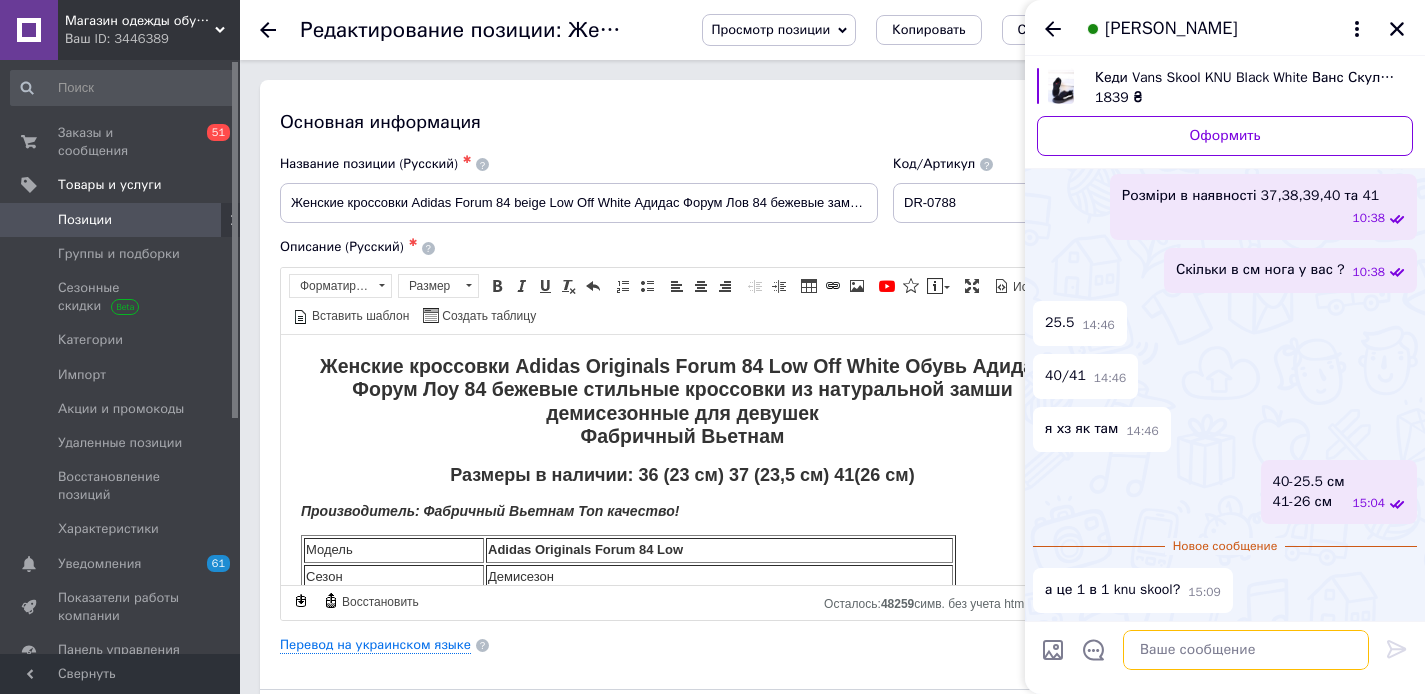 click at bounding box center (1246, 650) 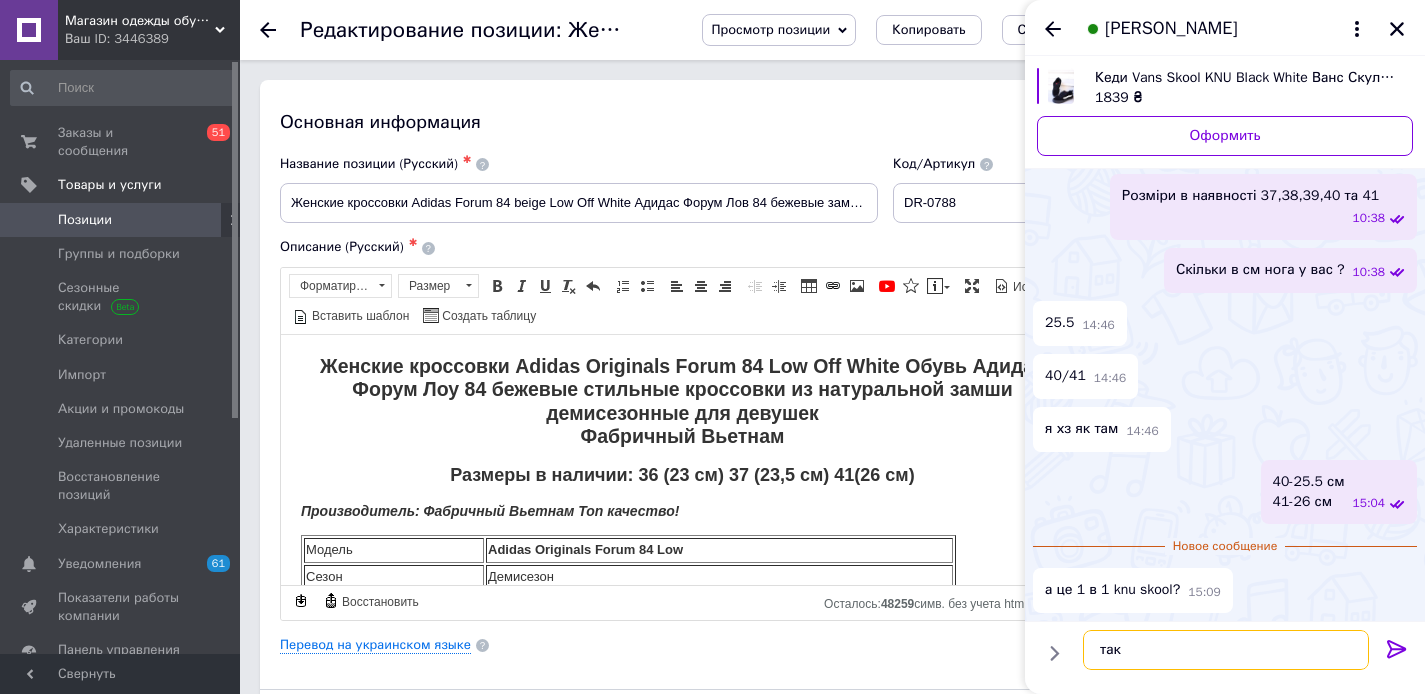 type on "так" 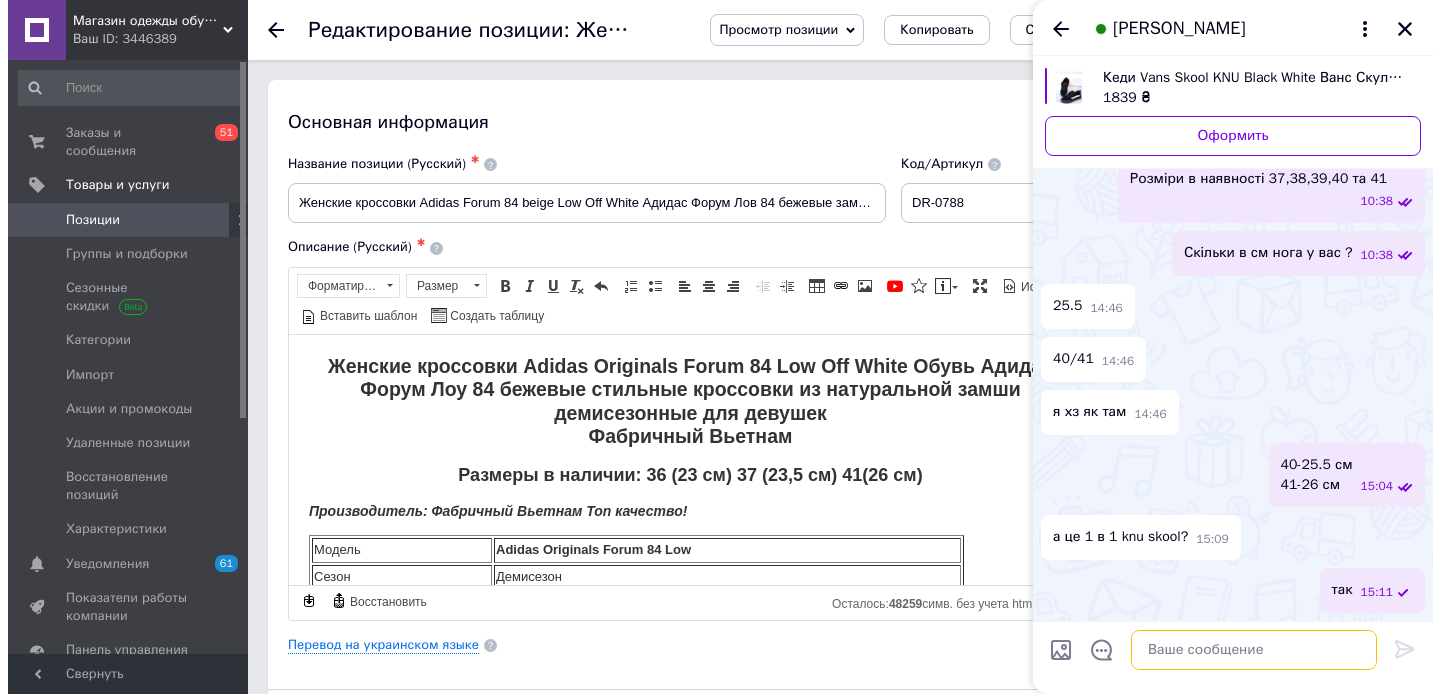 scroll, scrollTop: 651, scrollLeft: 0, axis: vertical 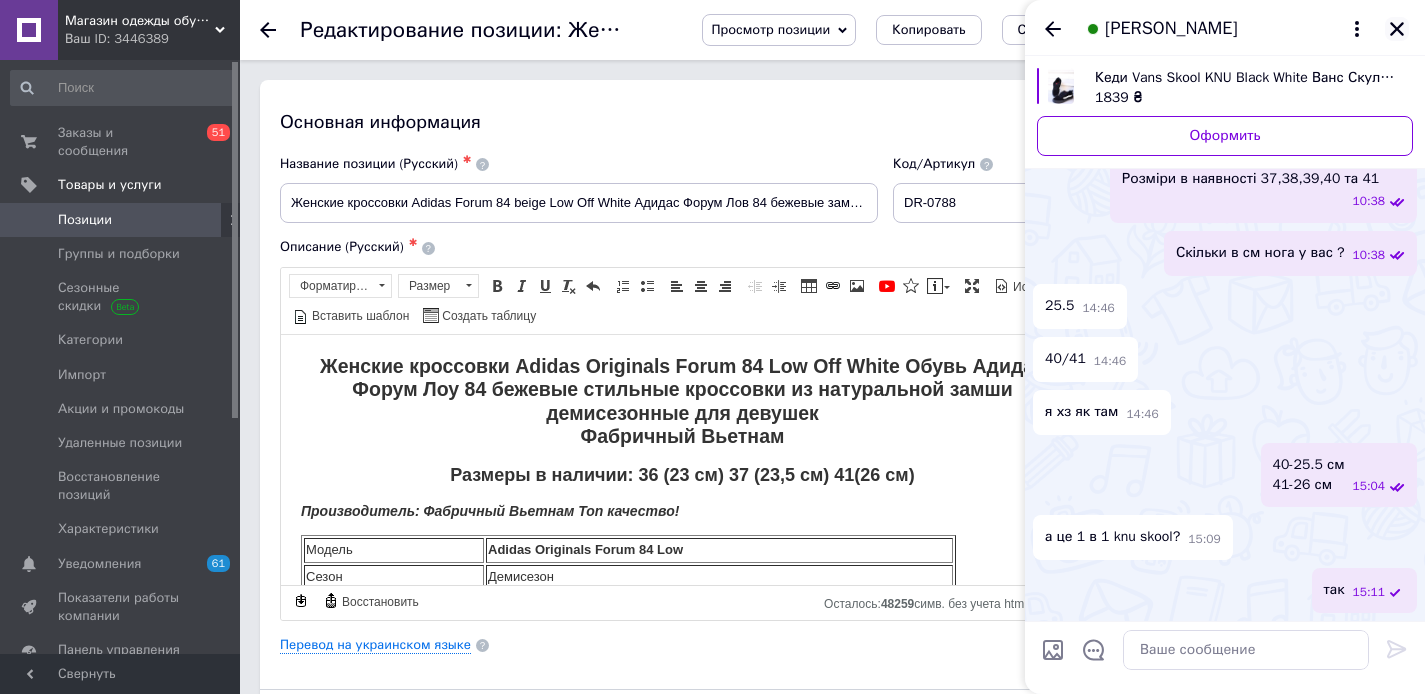 click 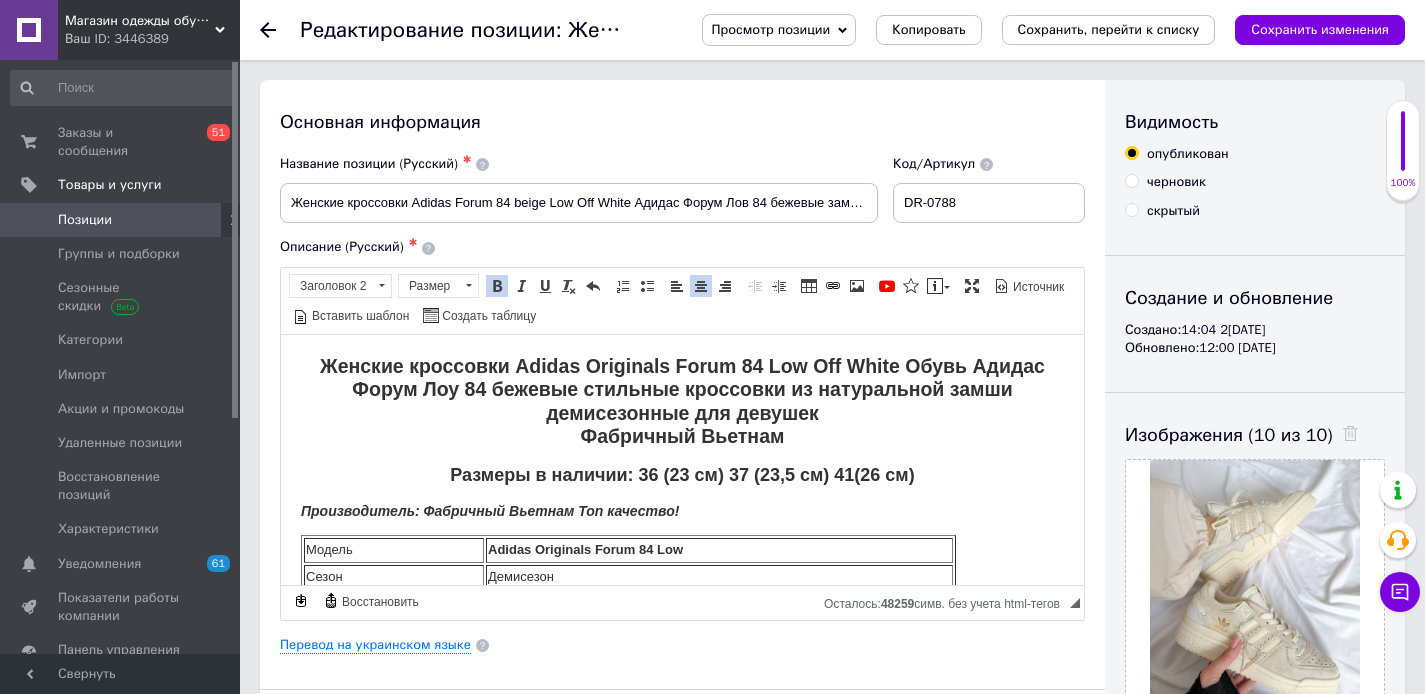 drag, startPoint x: 916, startPoint y: 475, endPoint x: 823, endPoint y: 474, distance: 93.00538 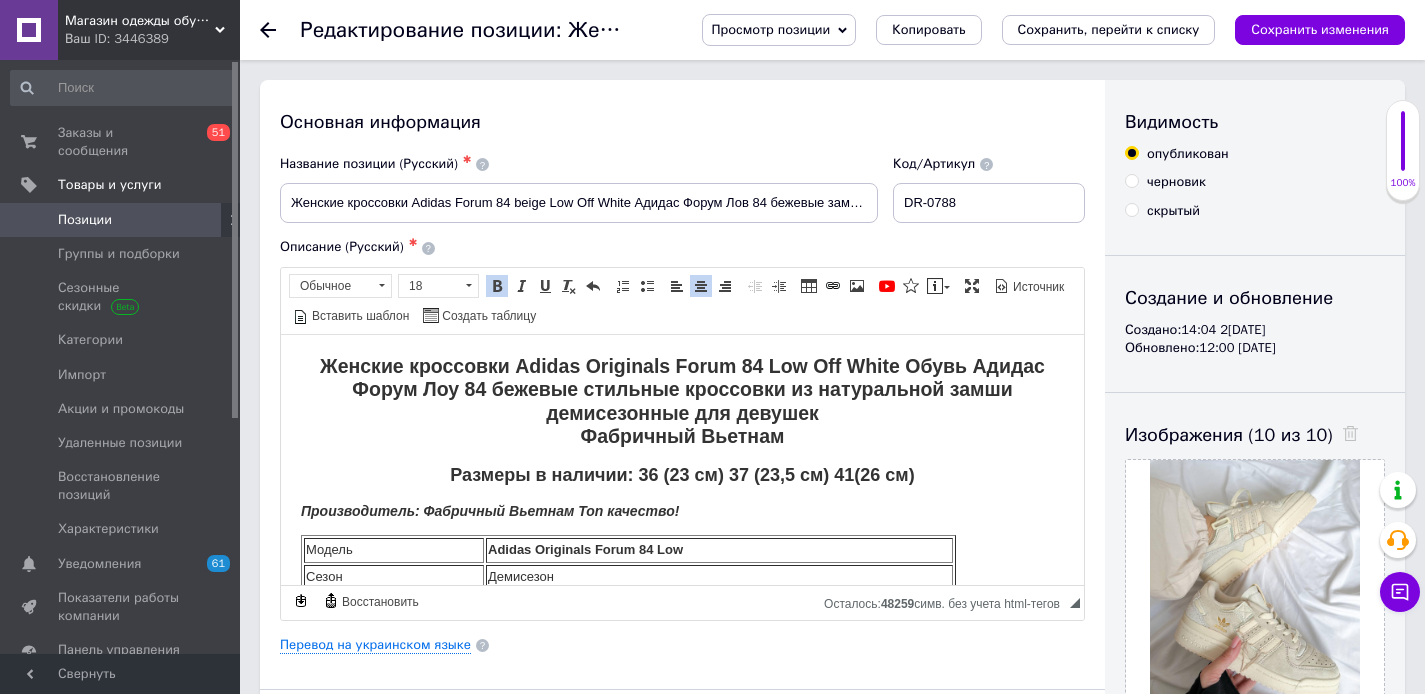 type 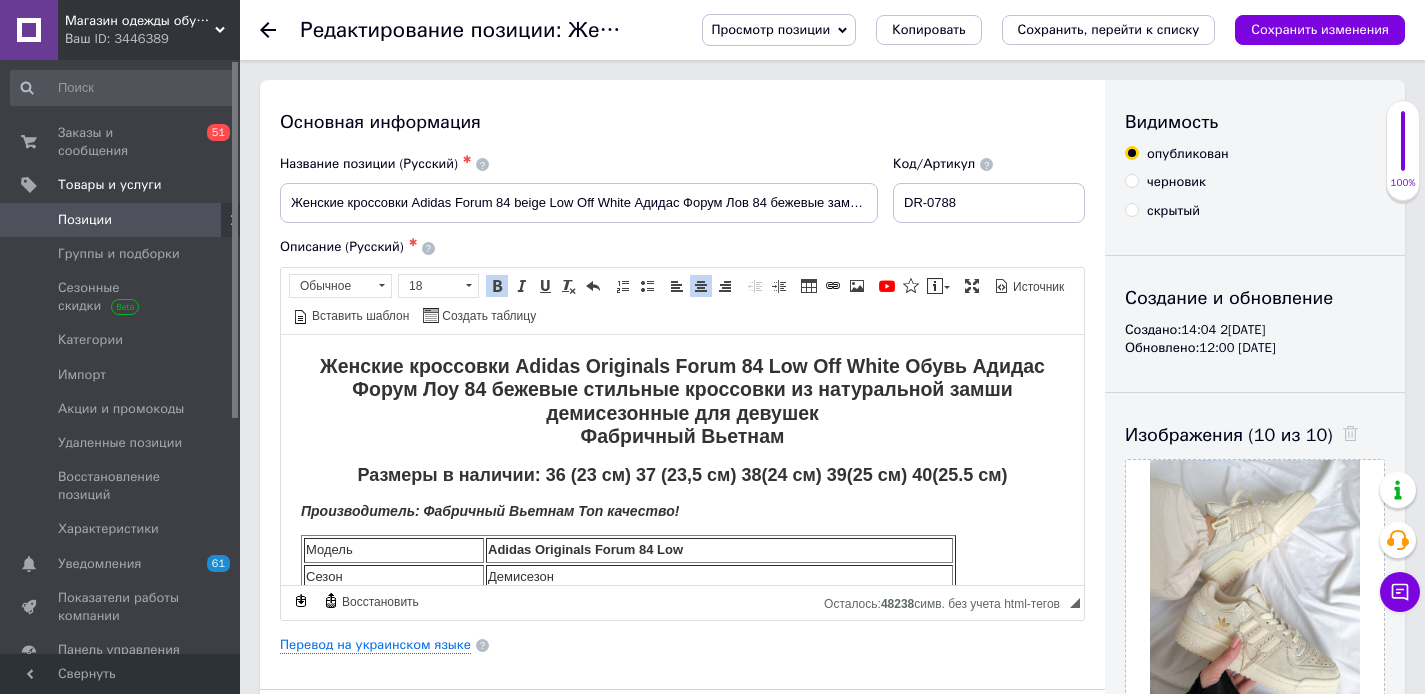 click on "Размеры в наличии: 36 (23 см) 37 (23,5 см) 38(24 см) 39(25 см) 40(25.5 см)" at bounding box center [682, 474] 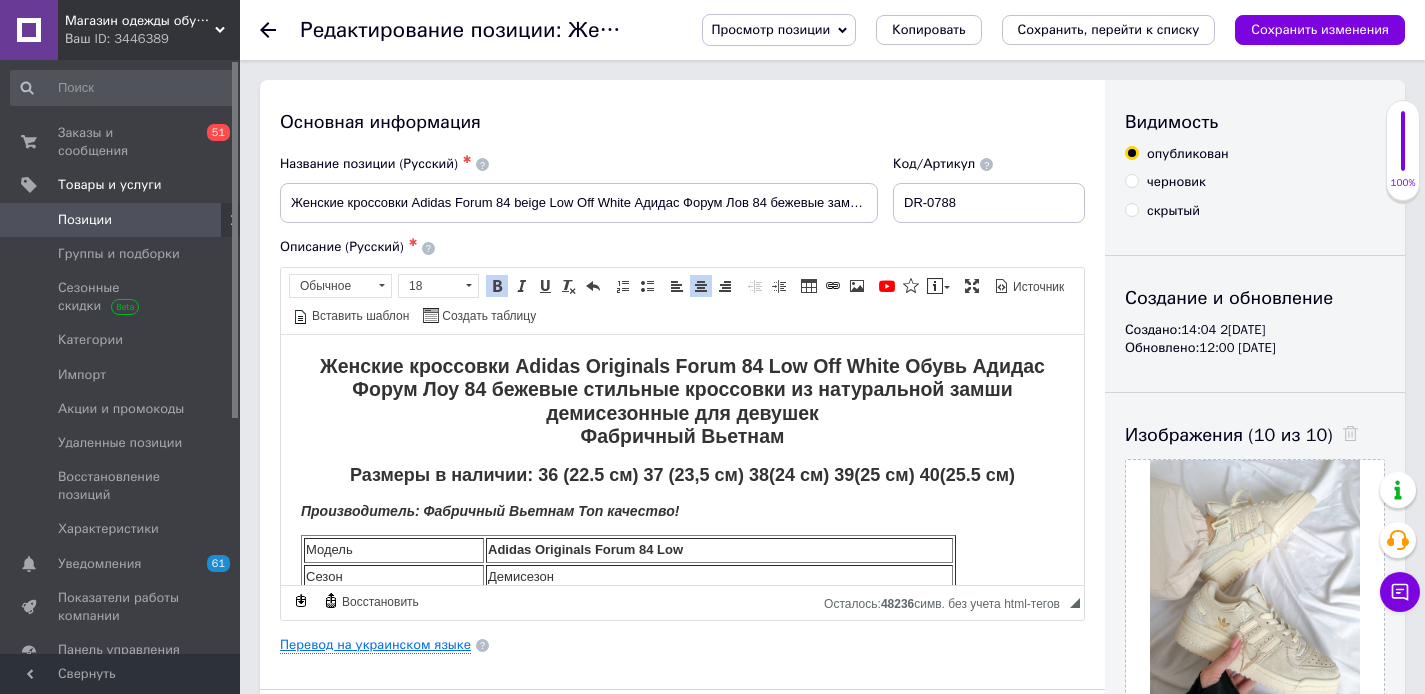 click on "Перевод на украинском языке" at bounding box center [375, 645] 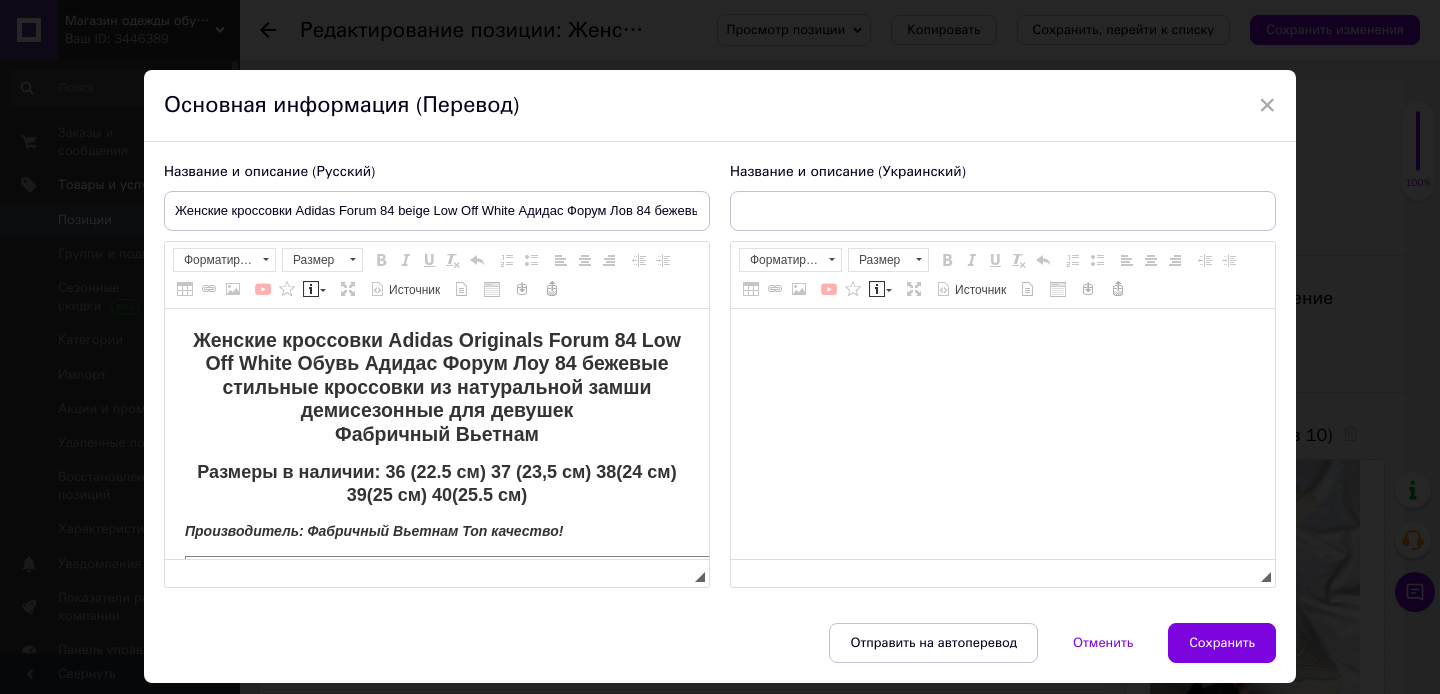 scroll, scrollTop: 0, scrollLeft: 0, axis: both 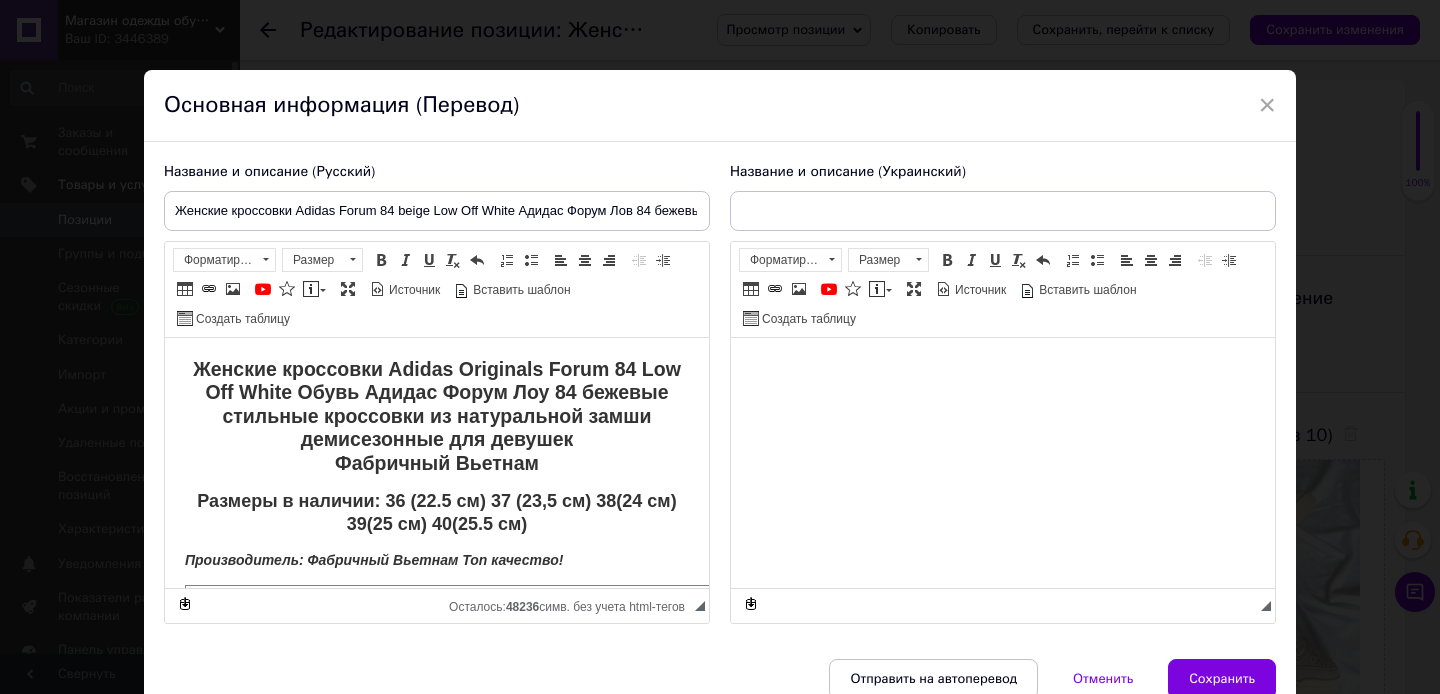 type on "Жіночі кросівки Adidas Forum 84 beige Low Off White Адідас Форум Лов 84 бежеві замшеві демісезонні" 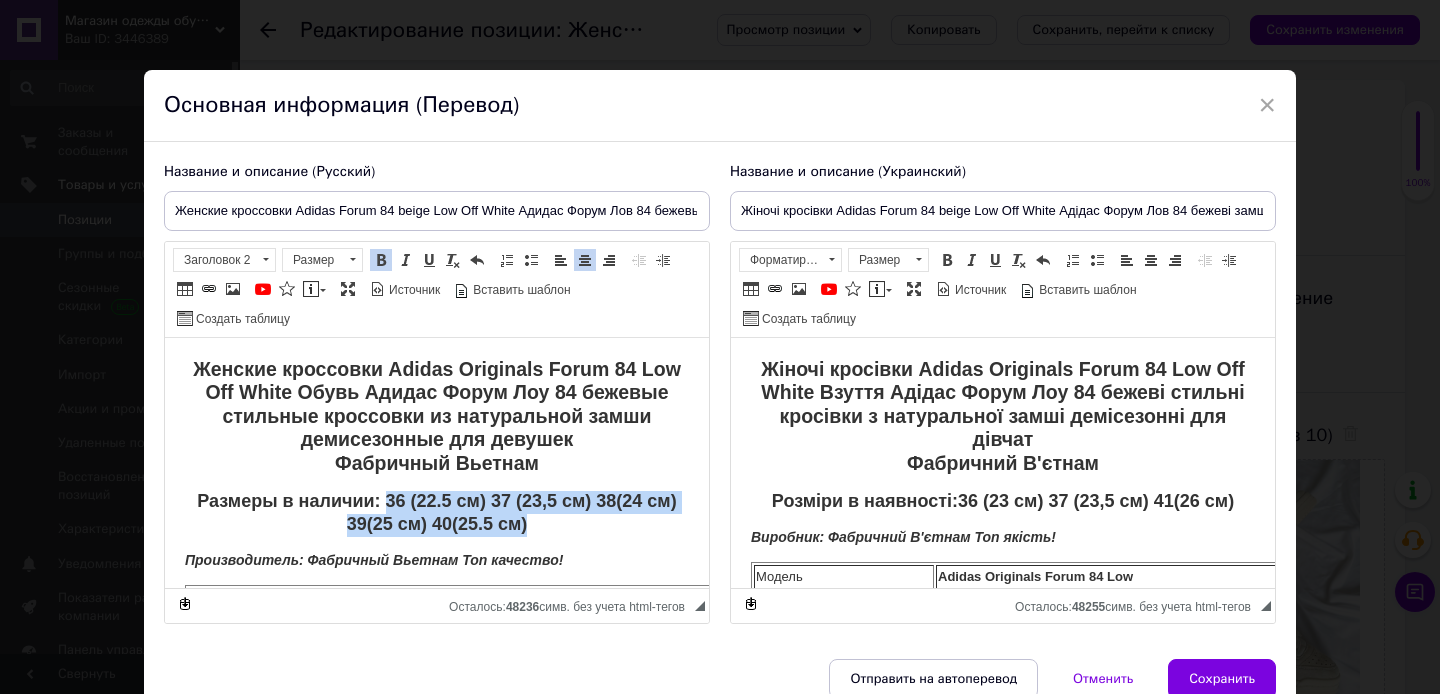 drag, startPoint x: 536, startPoint y: 527, endPoint x: 374, endPoint y: 498, distance: 164.57521 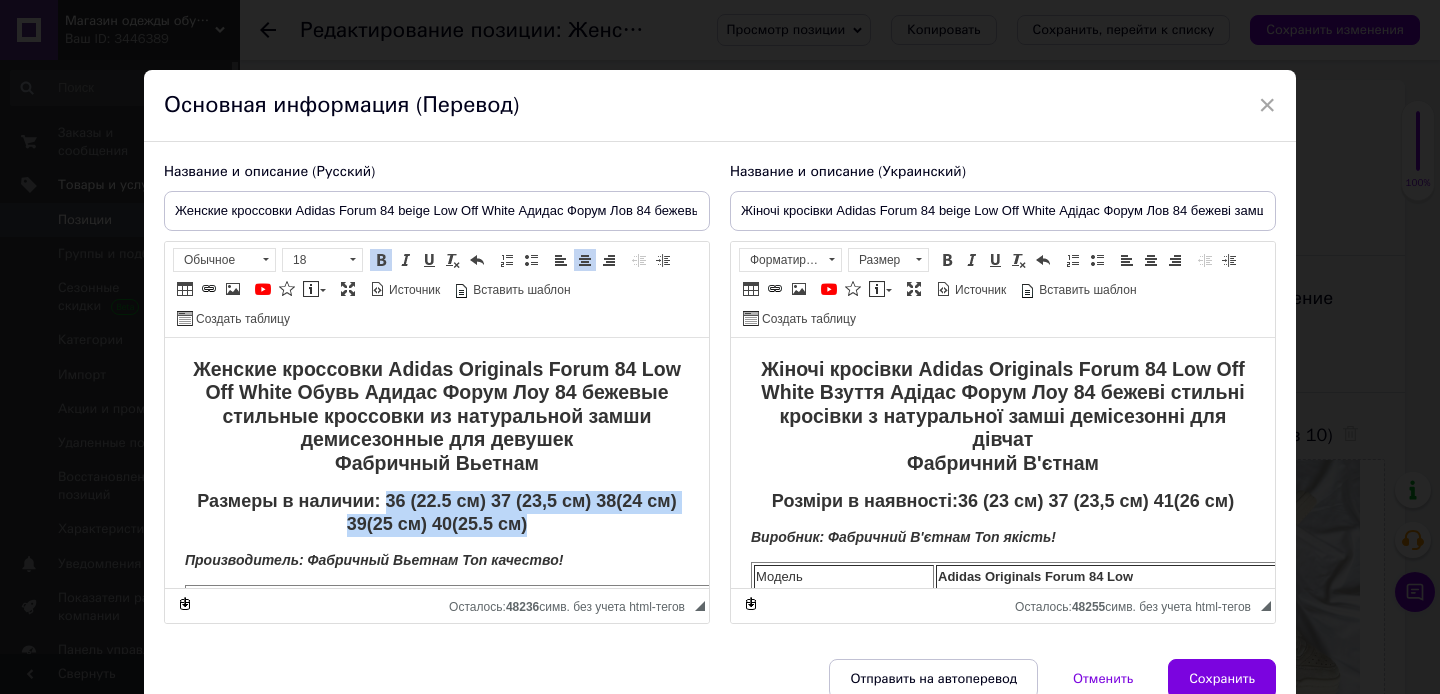 copy on "36 (22.5 см) 37 (23,5 см) 38(24 см) 39(25 см) 40(25.5 см)" 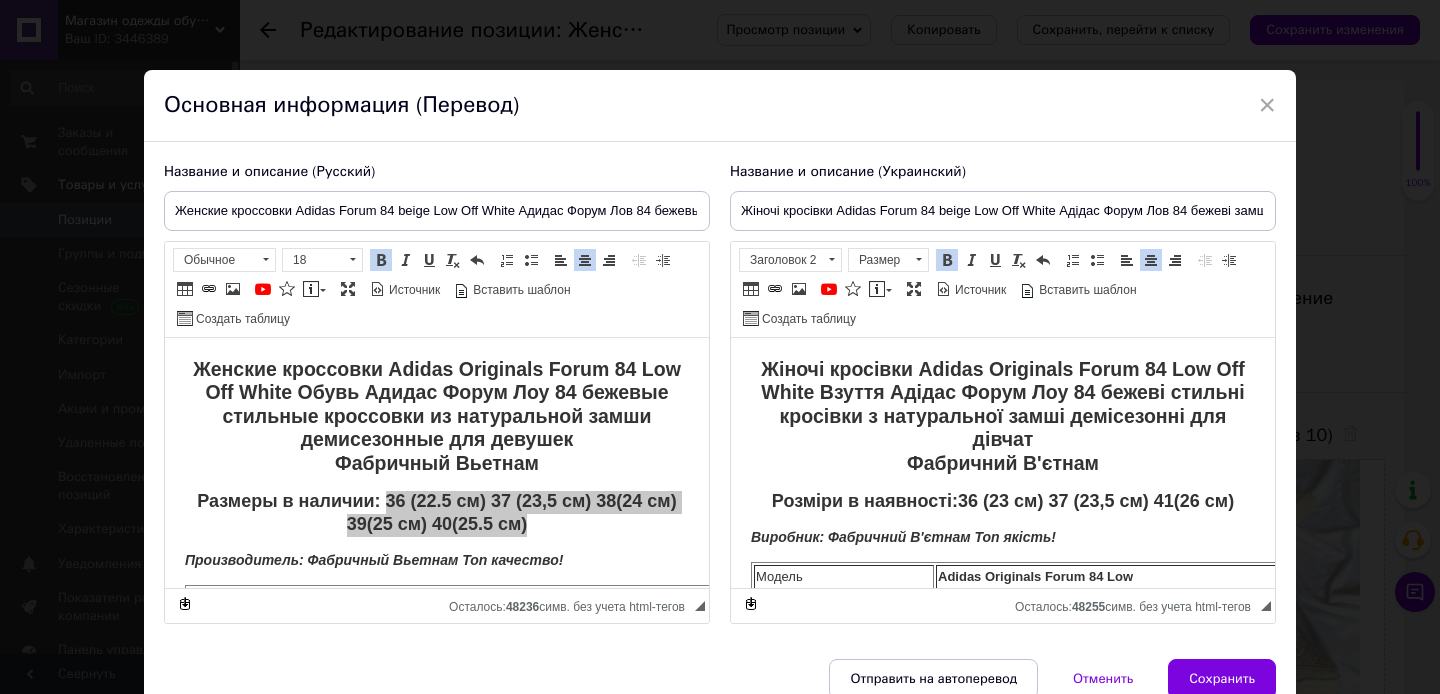 drag, startPoint x: 949, startPoint y: 503, endPoint x: 1231, endPoint y: 501, distance: 282.00708 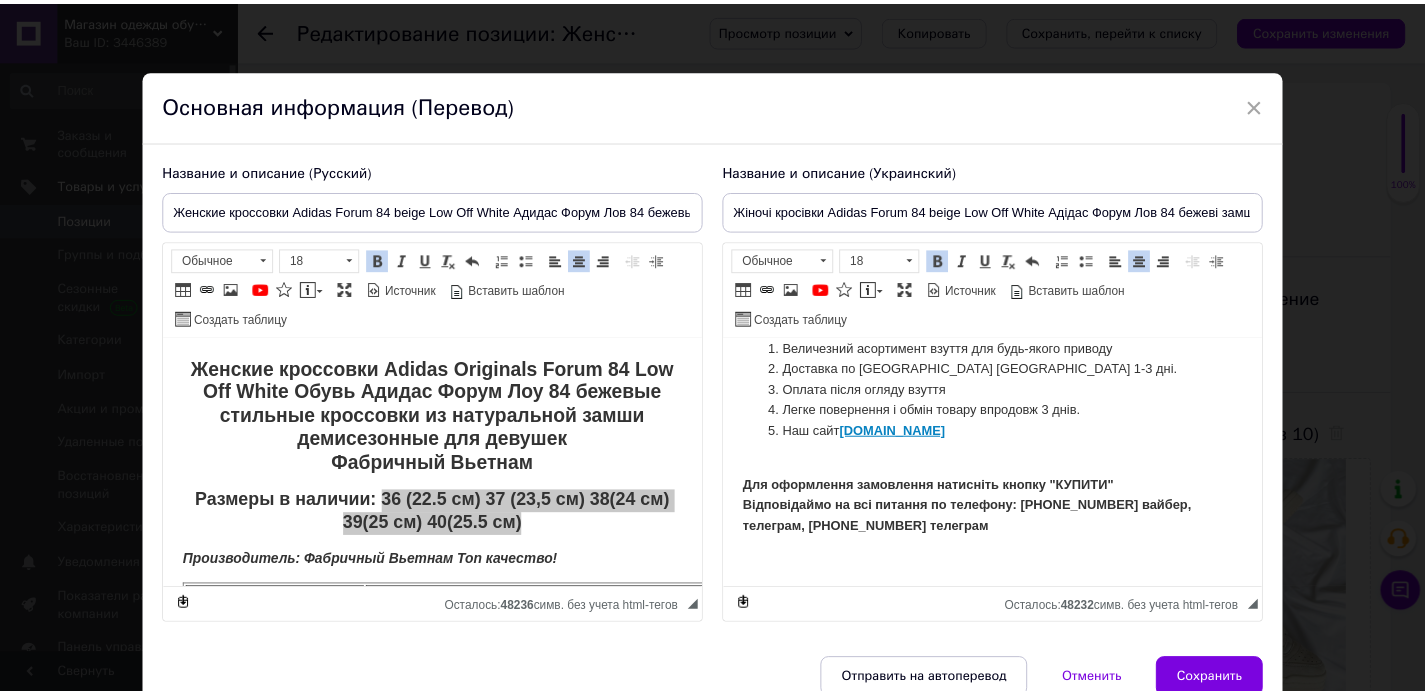 scroll, scrollTop: 1595, scrollLeft: 0, axis: vertical 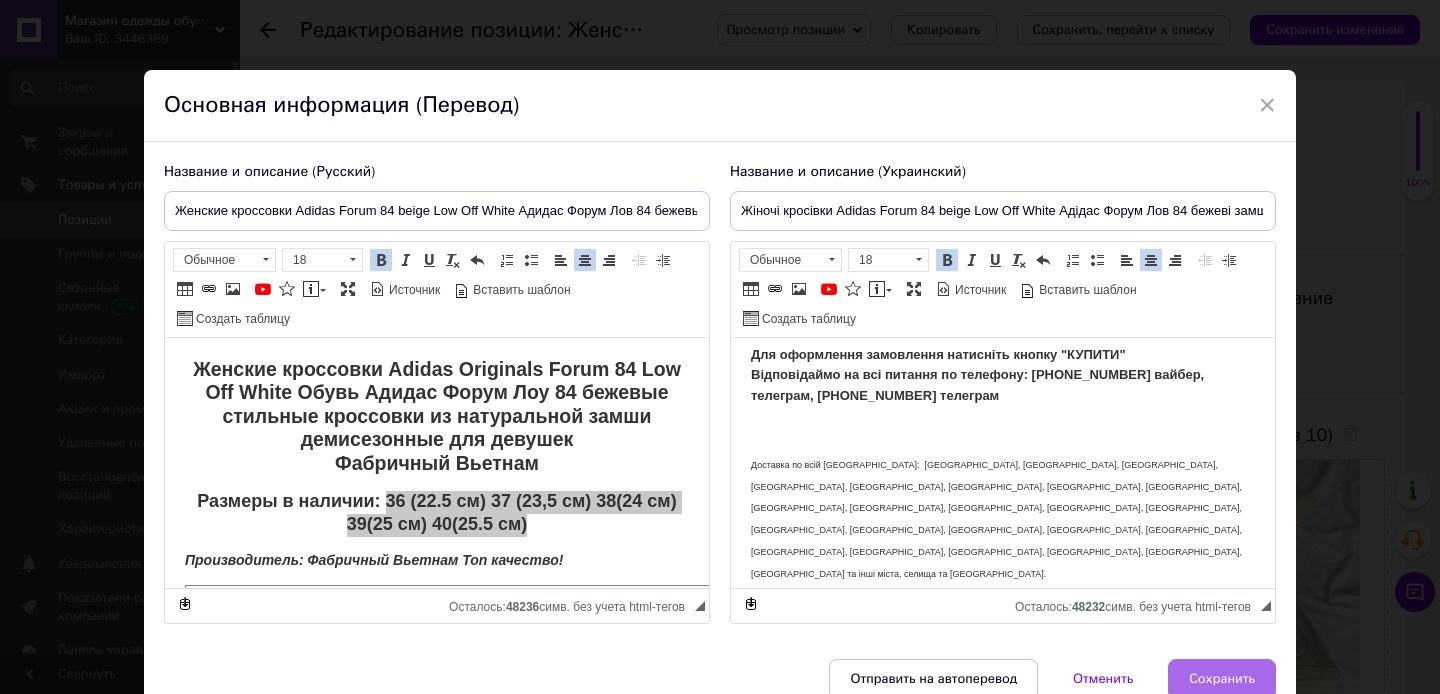 click on "Сохранить" at bounding box center (1222, 679) 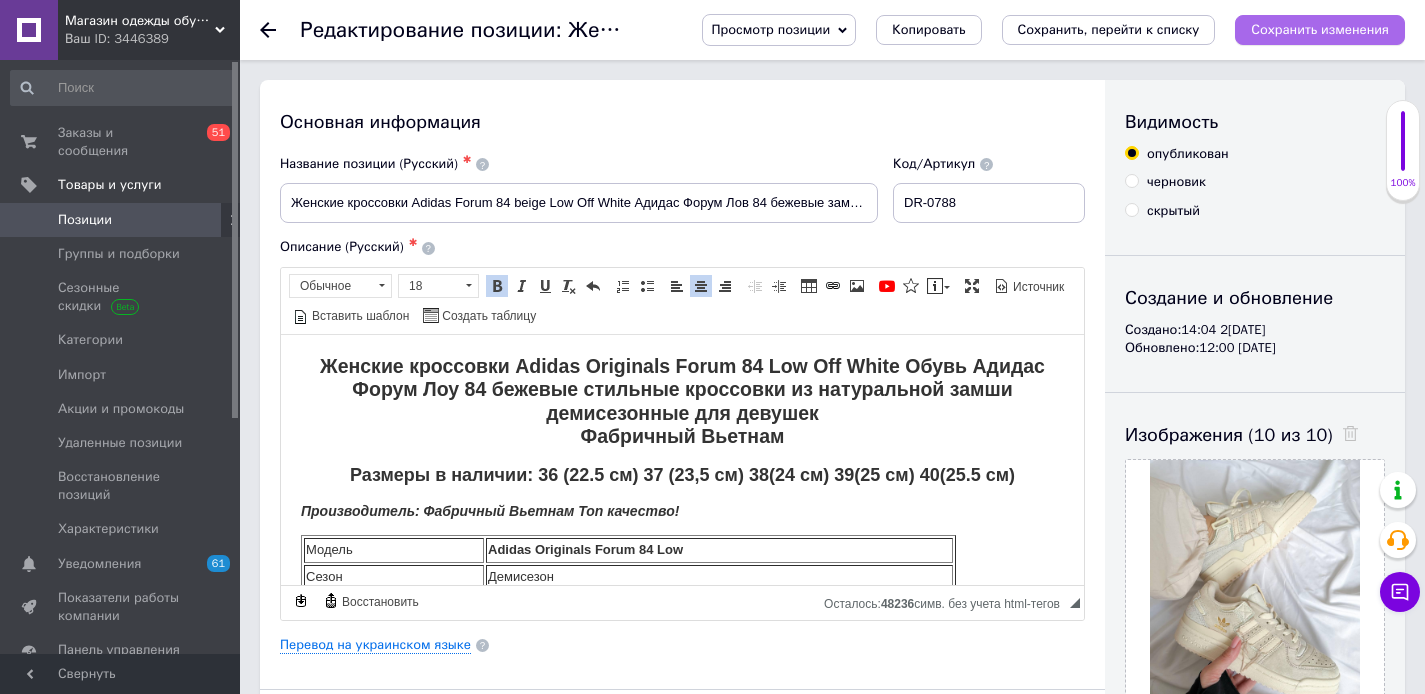 click on "Сохранить изменения" at bounding box center (1320, 29) 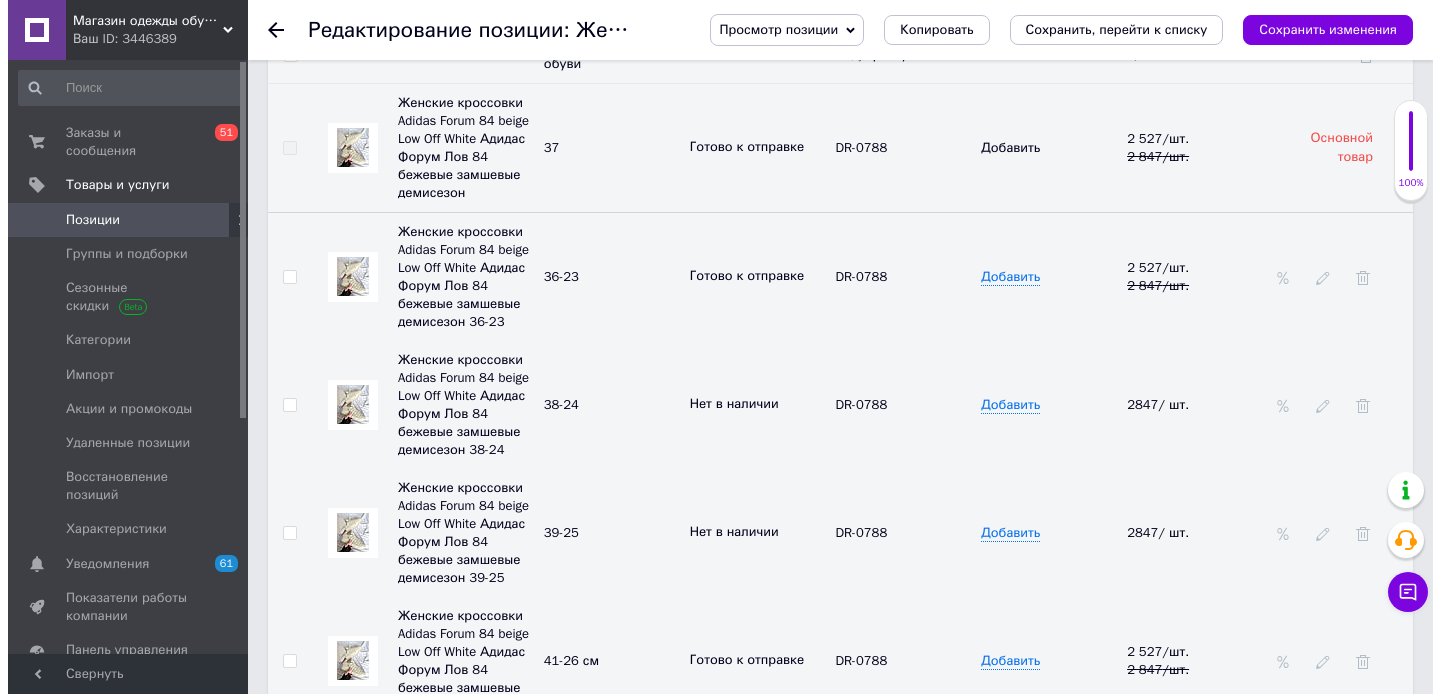 scroll, scrollTop: 3122, scrollLeft: 0, axis: vertical 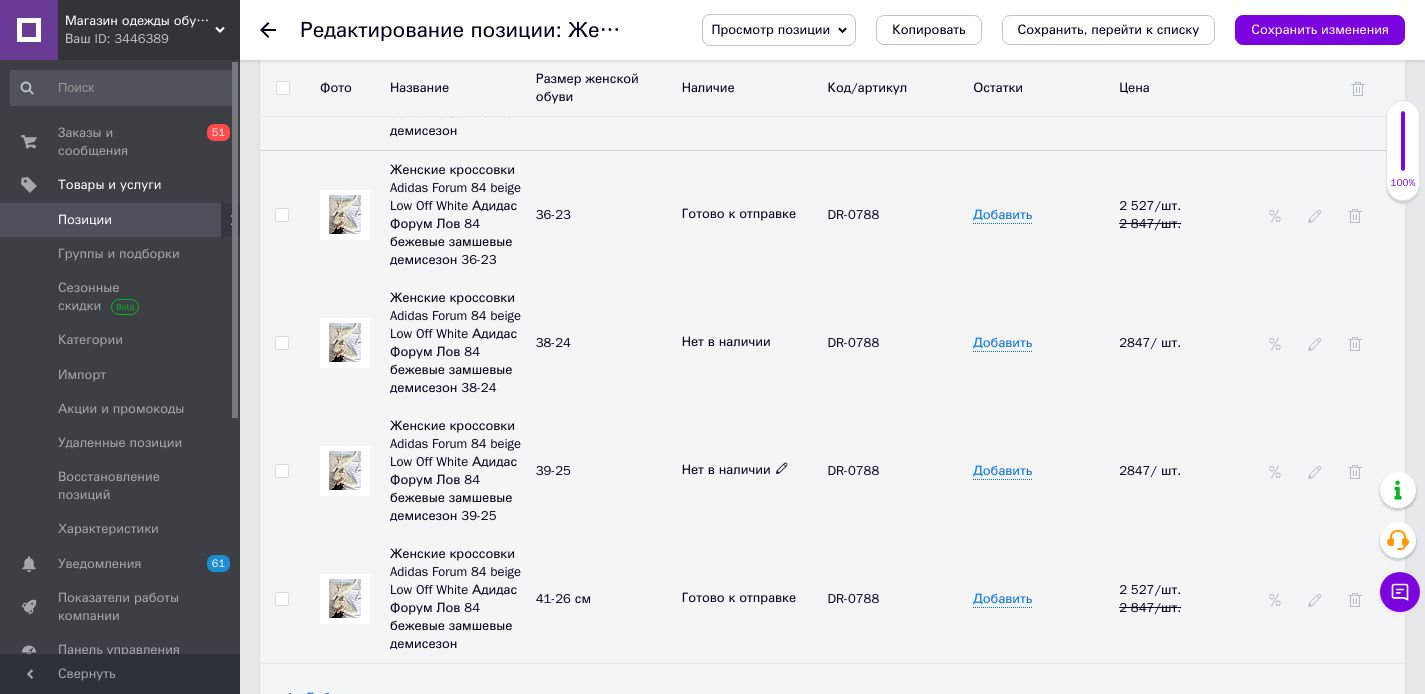 click 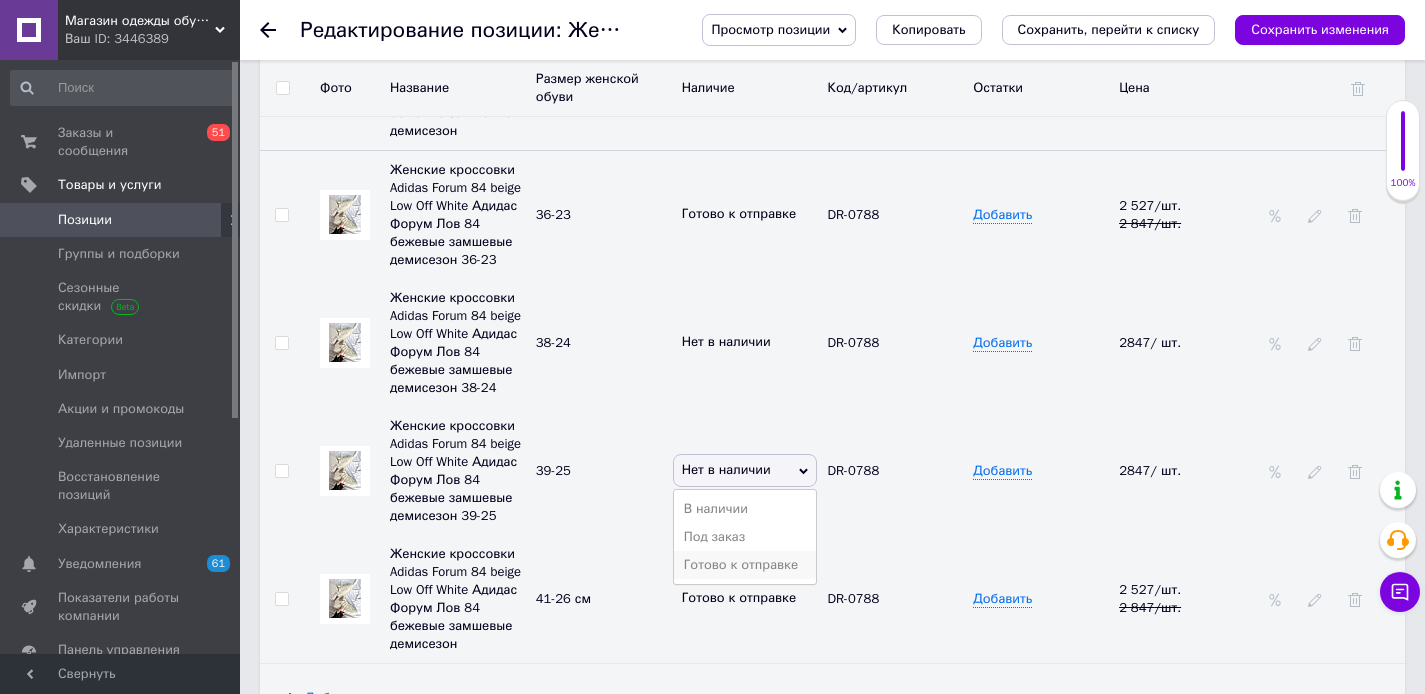 click on "Готово к отправке" at bounding box center [745, 565] 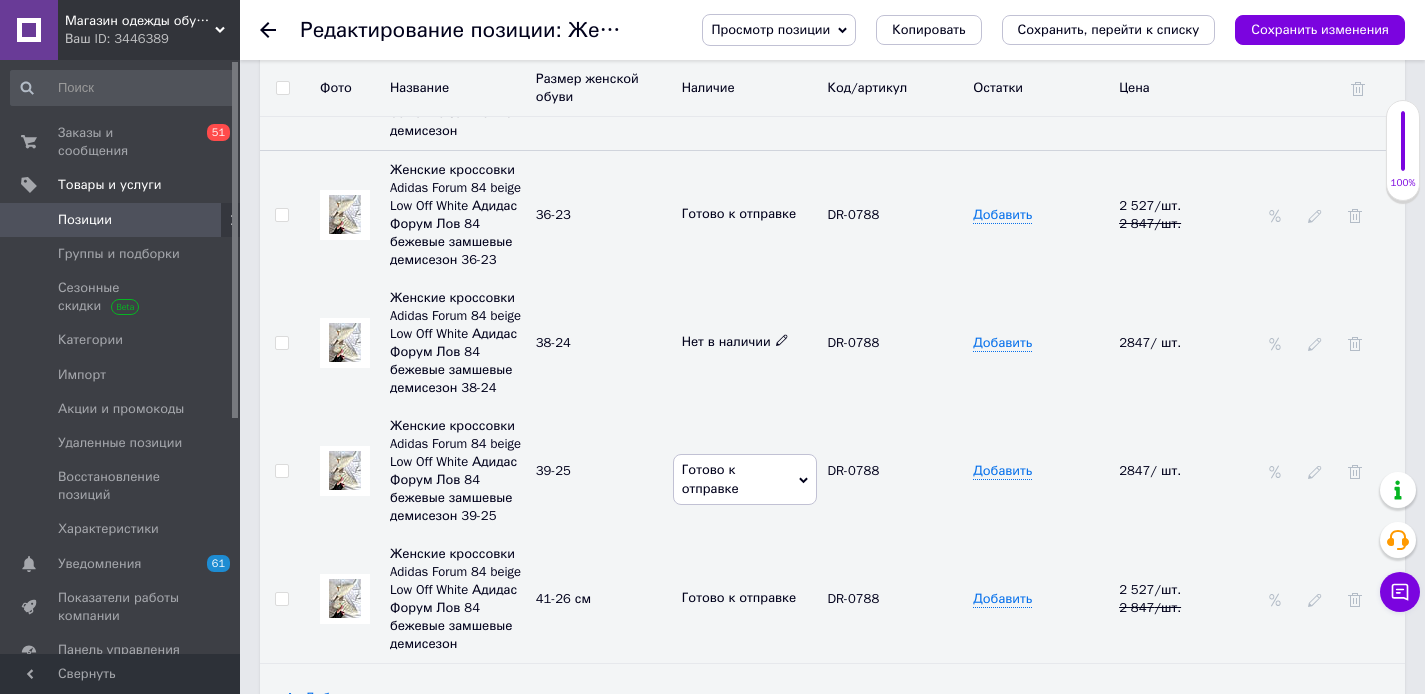 click 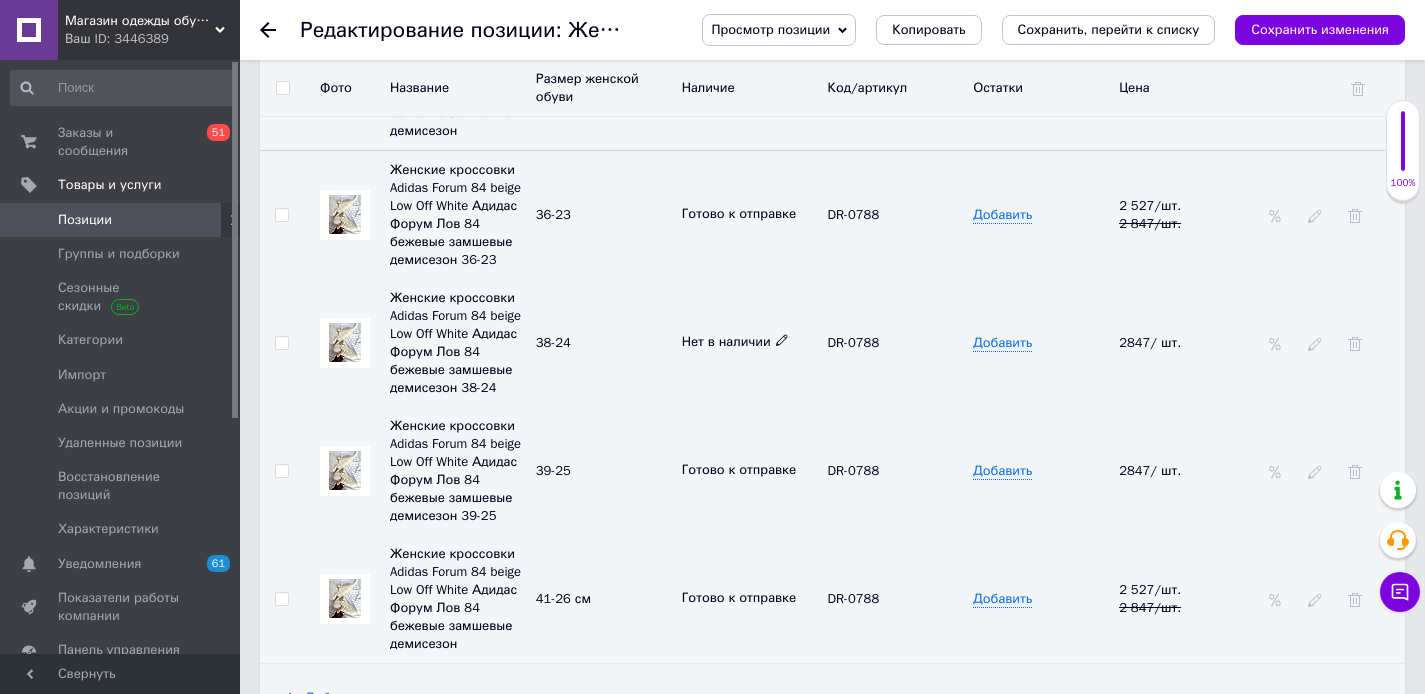 click at bounding box center (782, 339) 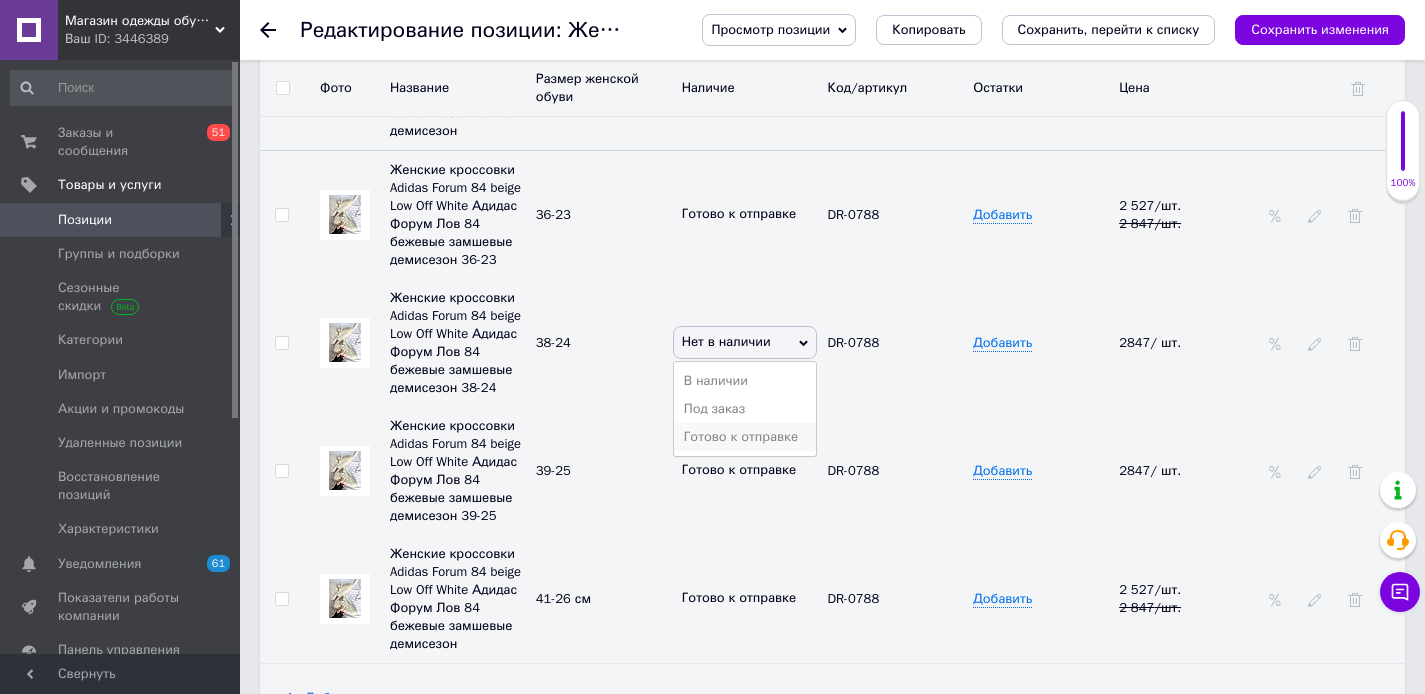 click on "Готово к отправке" at bounding box center [745, 437] 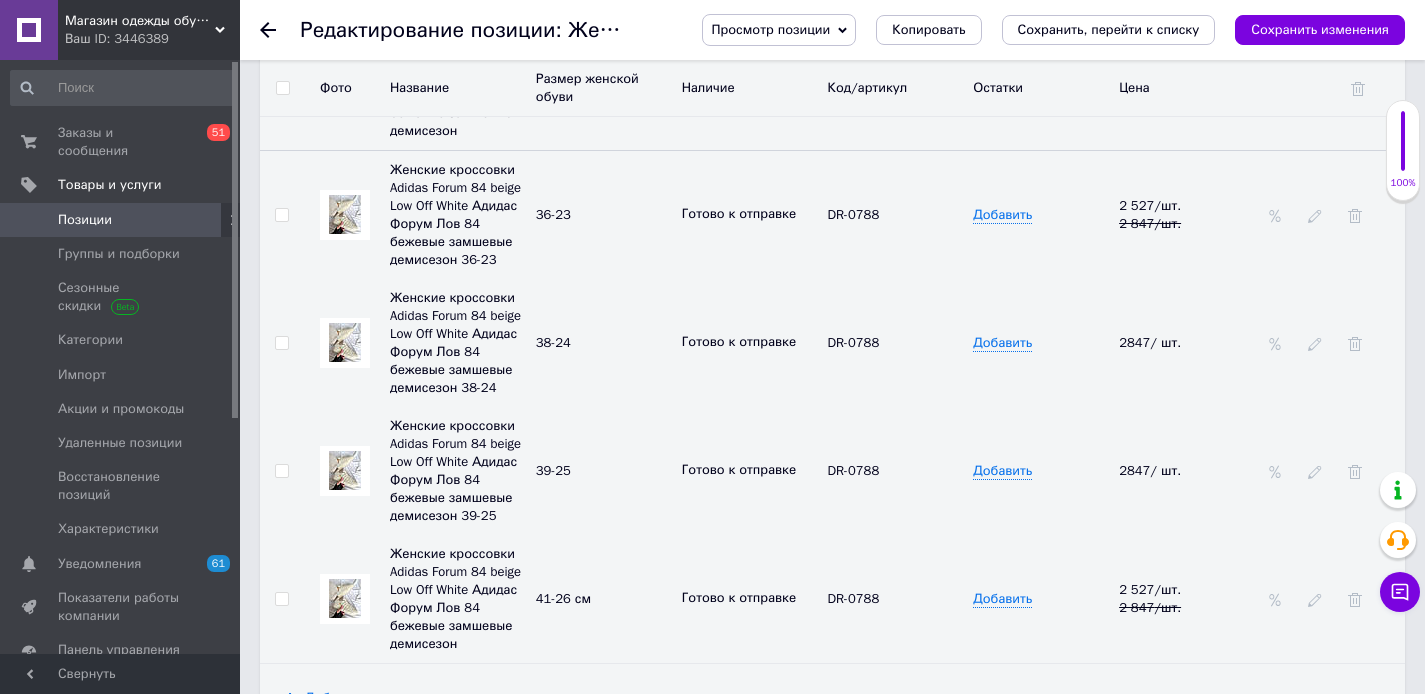 click on "36-23" at bounding box center [604, 214] 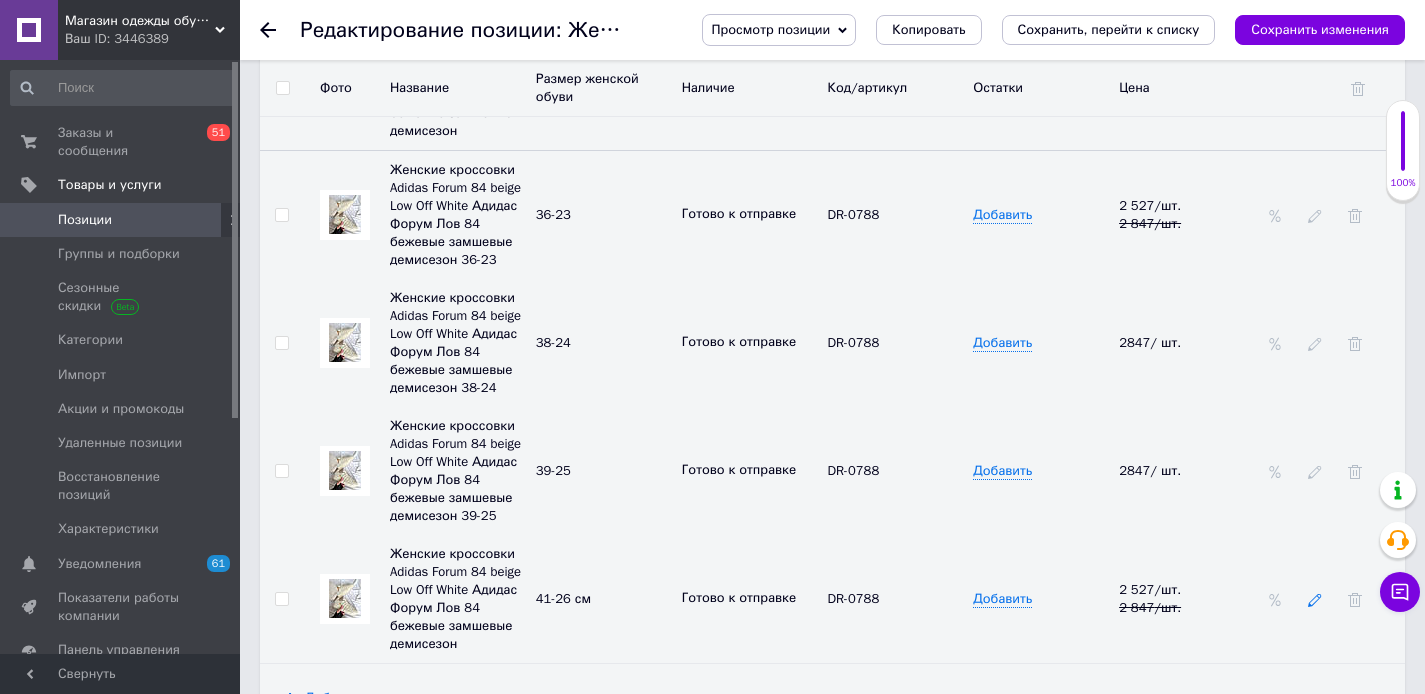 click 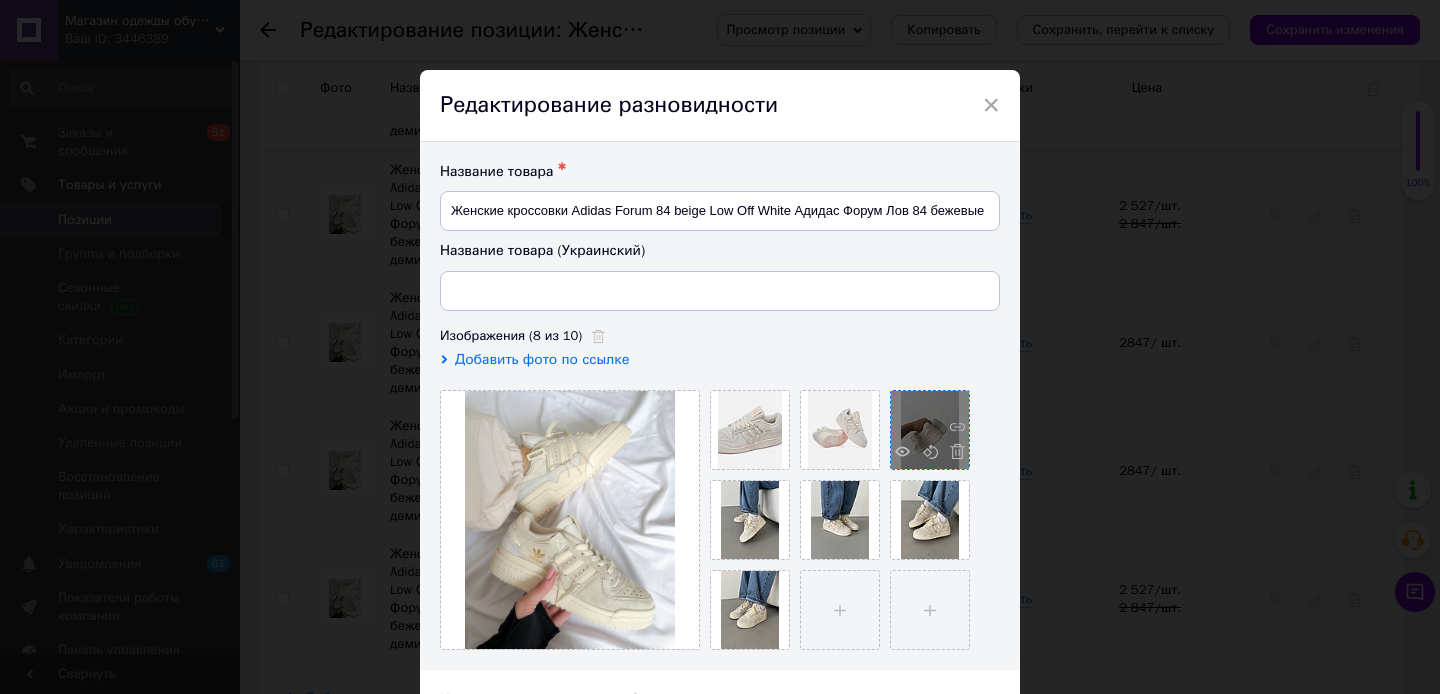 type on "Жіночі кросівки Adidas Forum 84 beige Low Off White Адідас Форум Лов 84 бежеві замшеві демісезон" 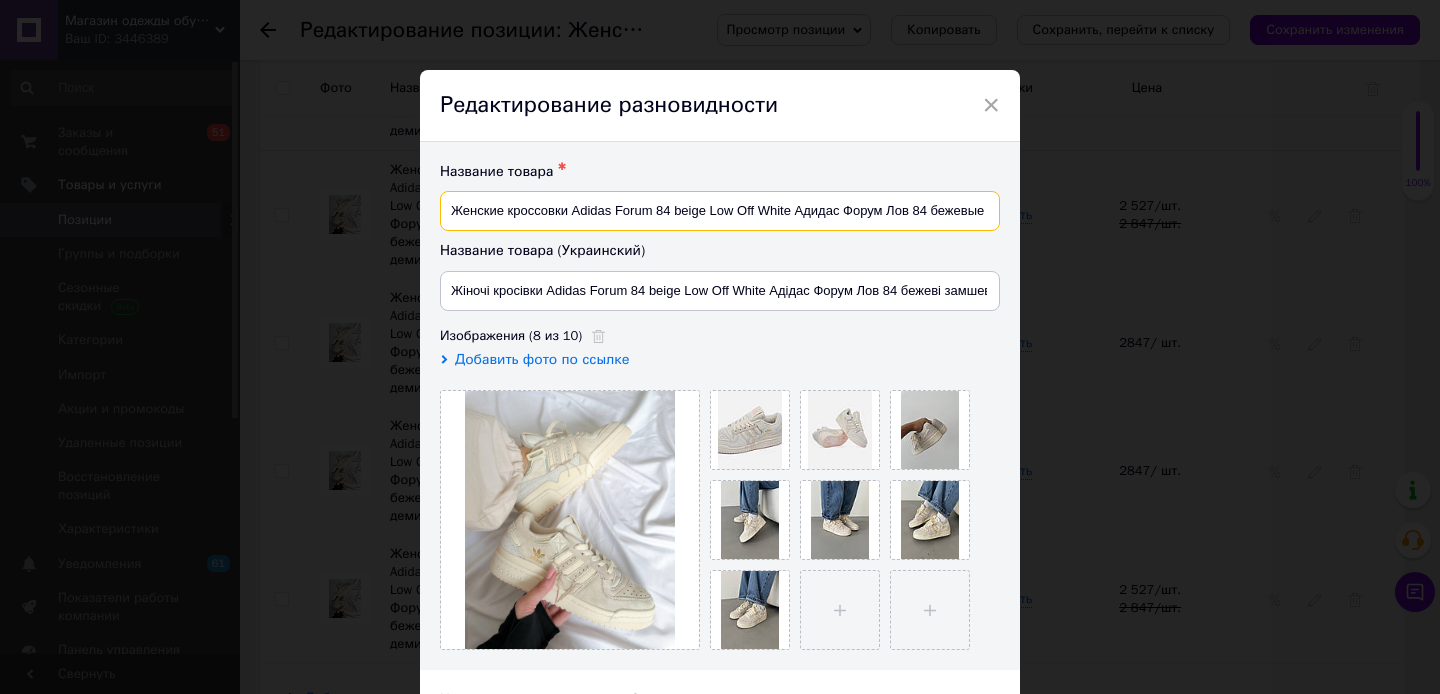 click on "Женские кроссовки Adidas Forum 84 beige Low Off White Адидас Форум Лов 84 бежевые замшевые демисезон" at bounding box center [720, 211] 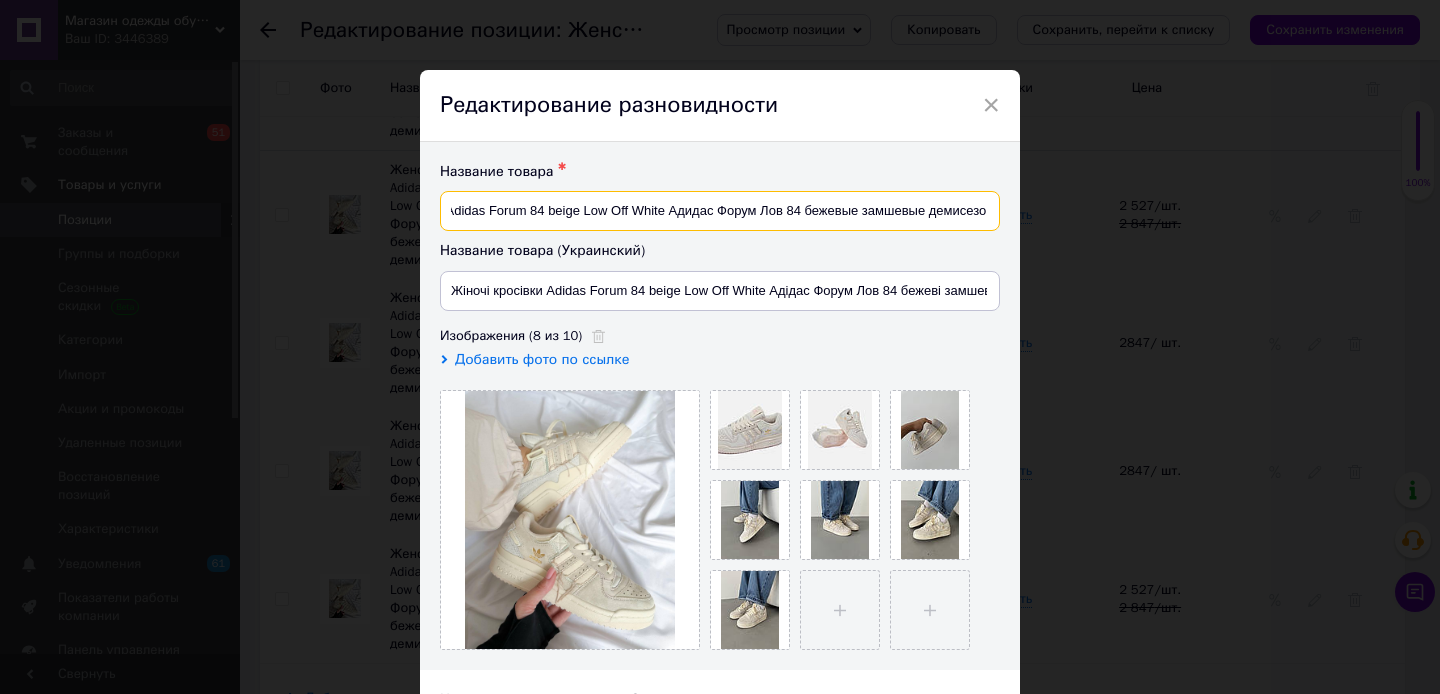 scroll, scrollTop: 0, scrollLeft: 132, axis: horizontal 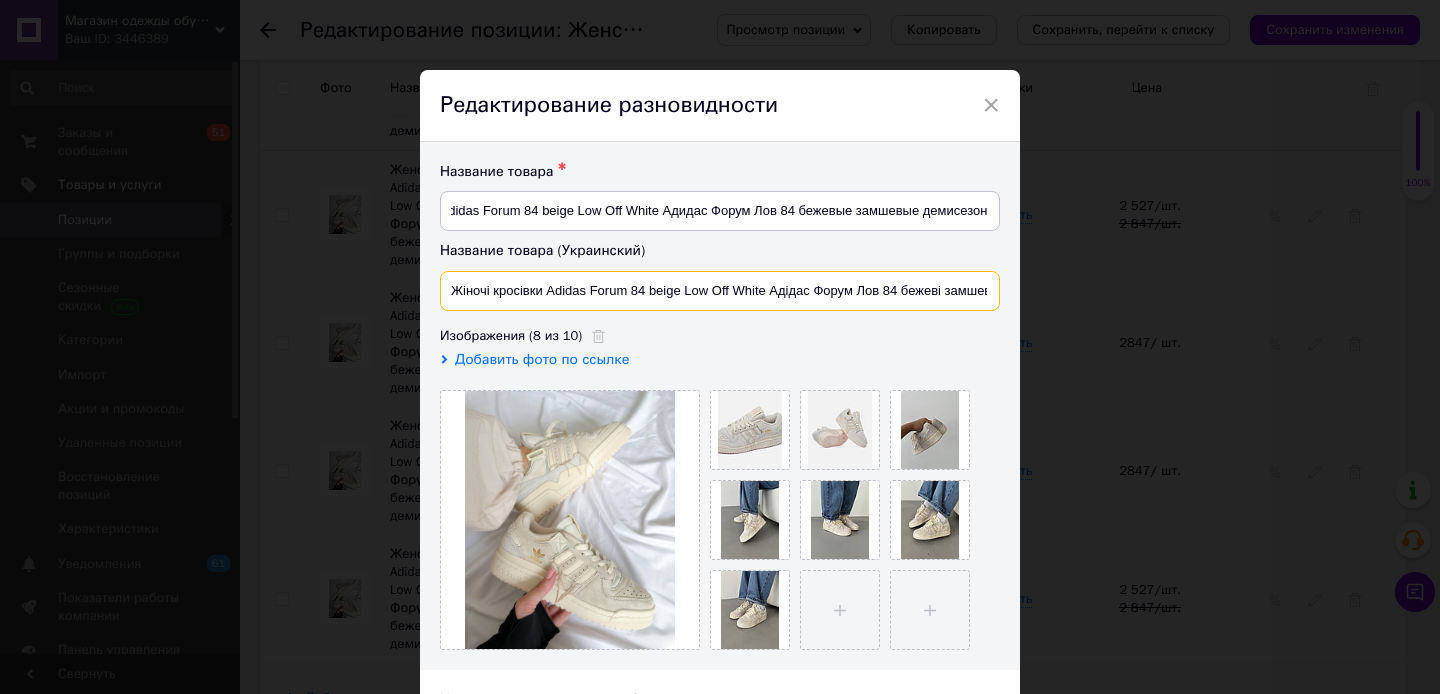 click on "Жіночі кросівки Adidas Forum 84 beige Low Off White Адідас Форум Лов 84 бежеві замшеві демісезон" at bounding box center (720, 291) 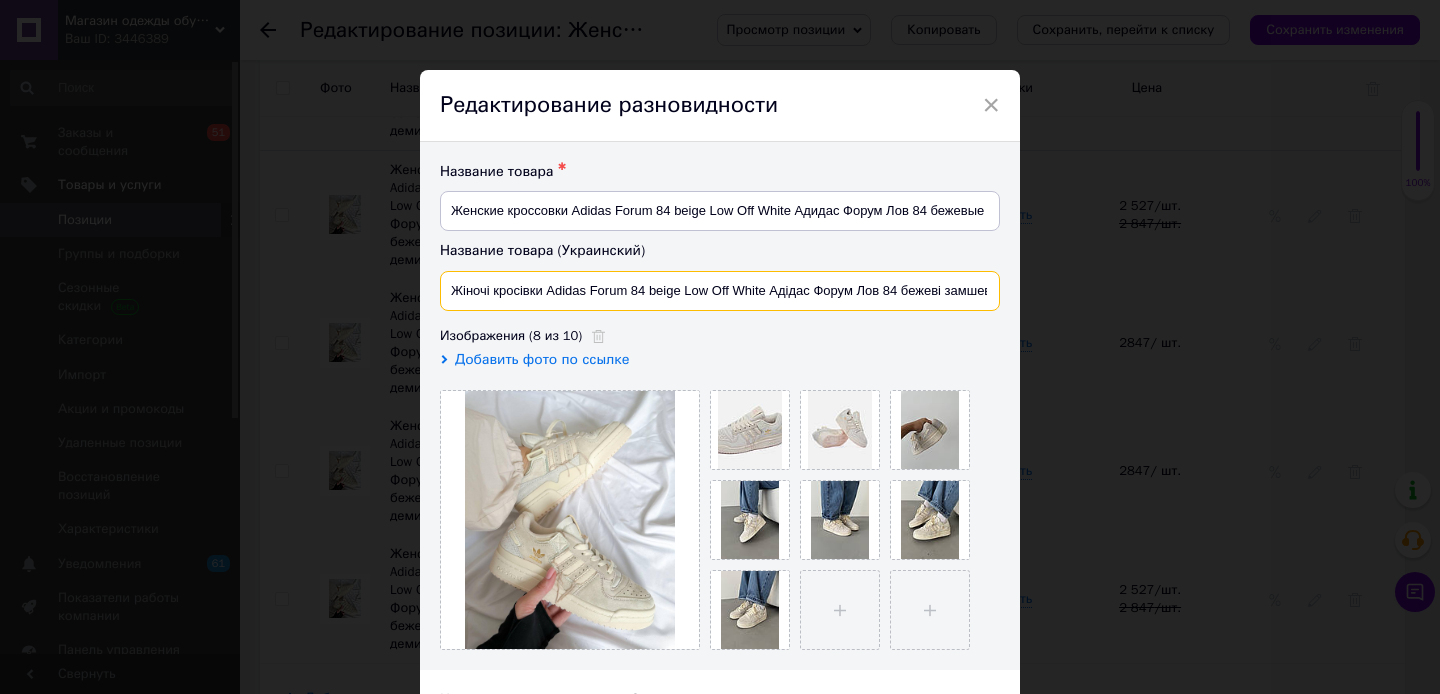 scroll, scrollTop: 0, scrollLeft: 71, axis: horizontal 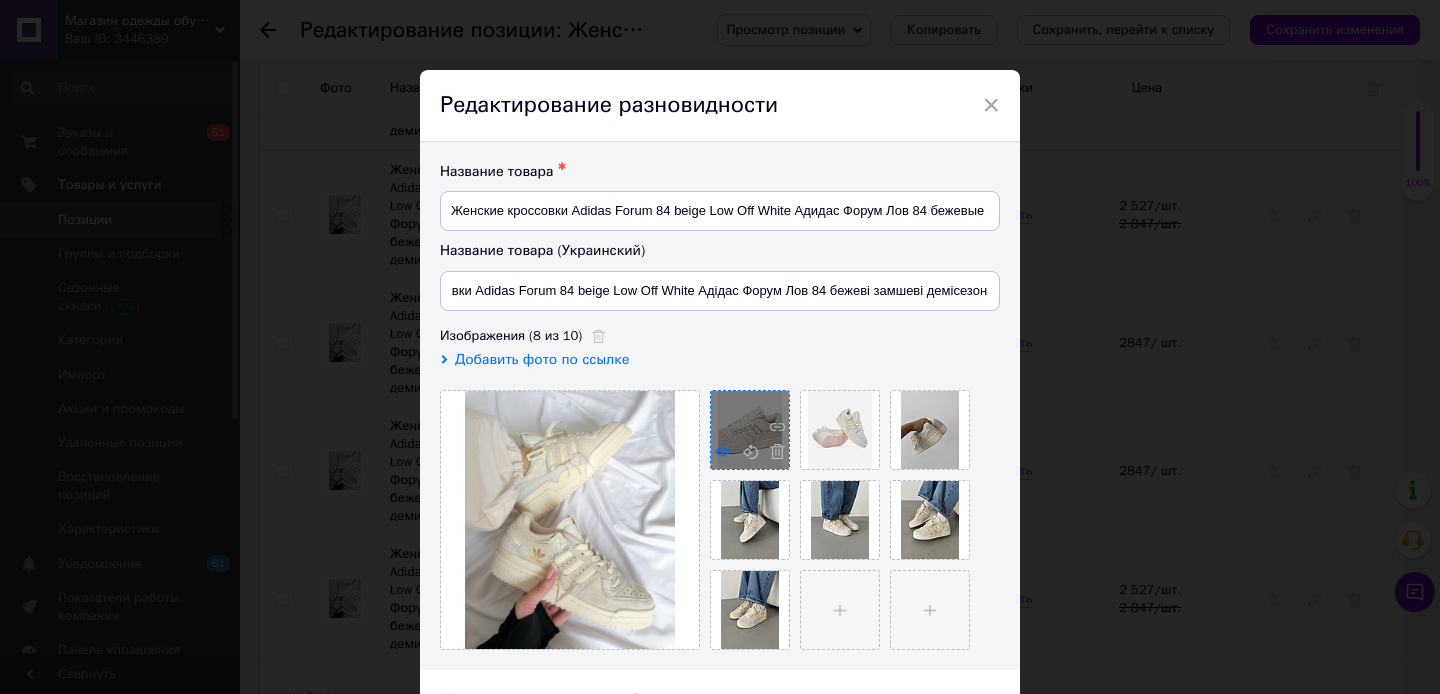 click 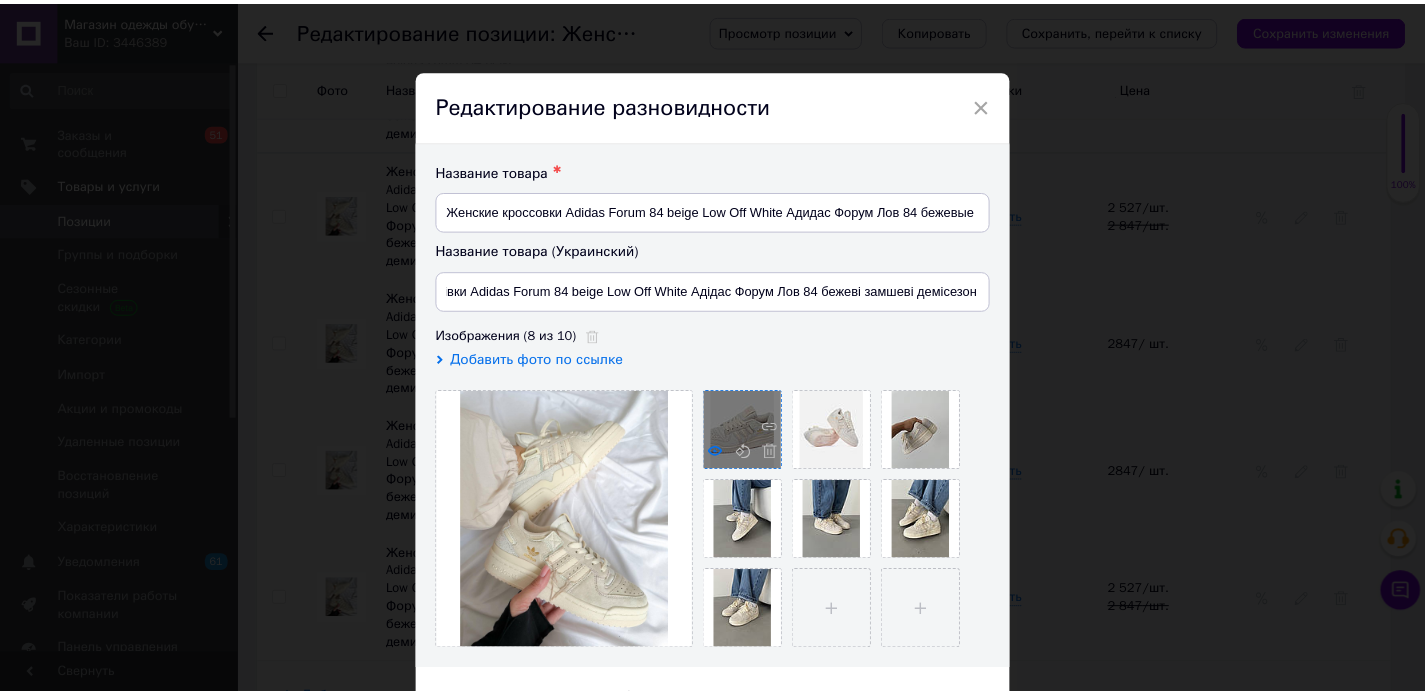 scroll, scrollTop: 0, scrollLeft: 0, axis: both 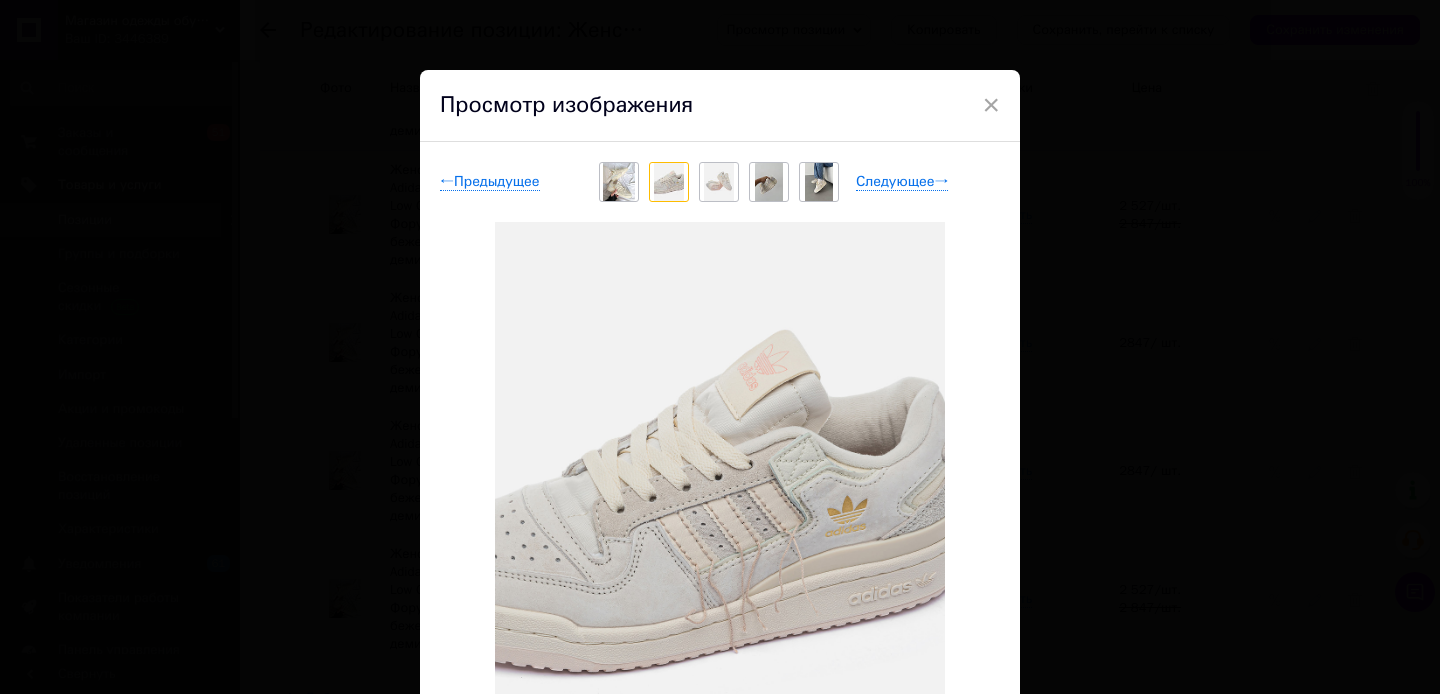 click on "× Просмотр изображения ← Предыдущее Следующее → Удалить изображение Удалить все изображения" at bounding box center [720, 347] 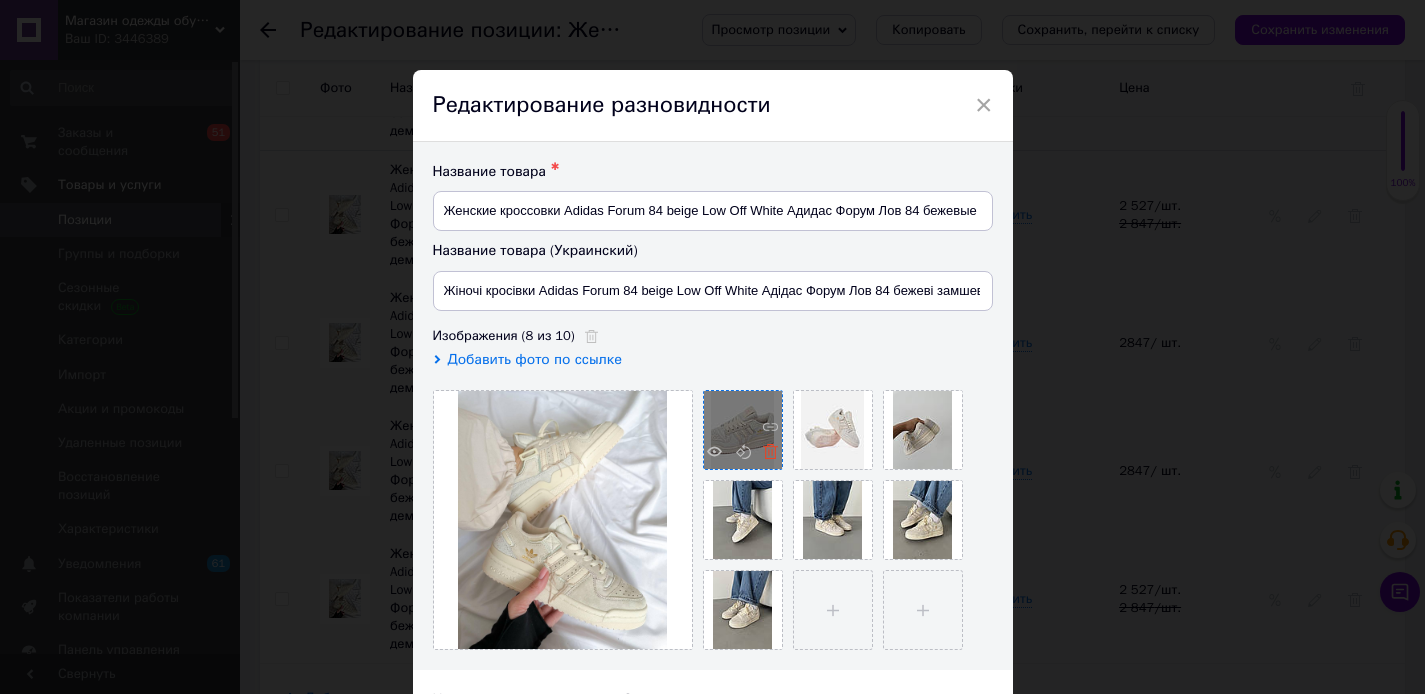 click 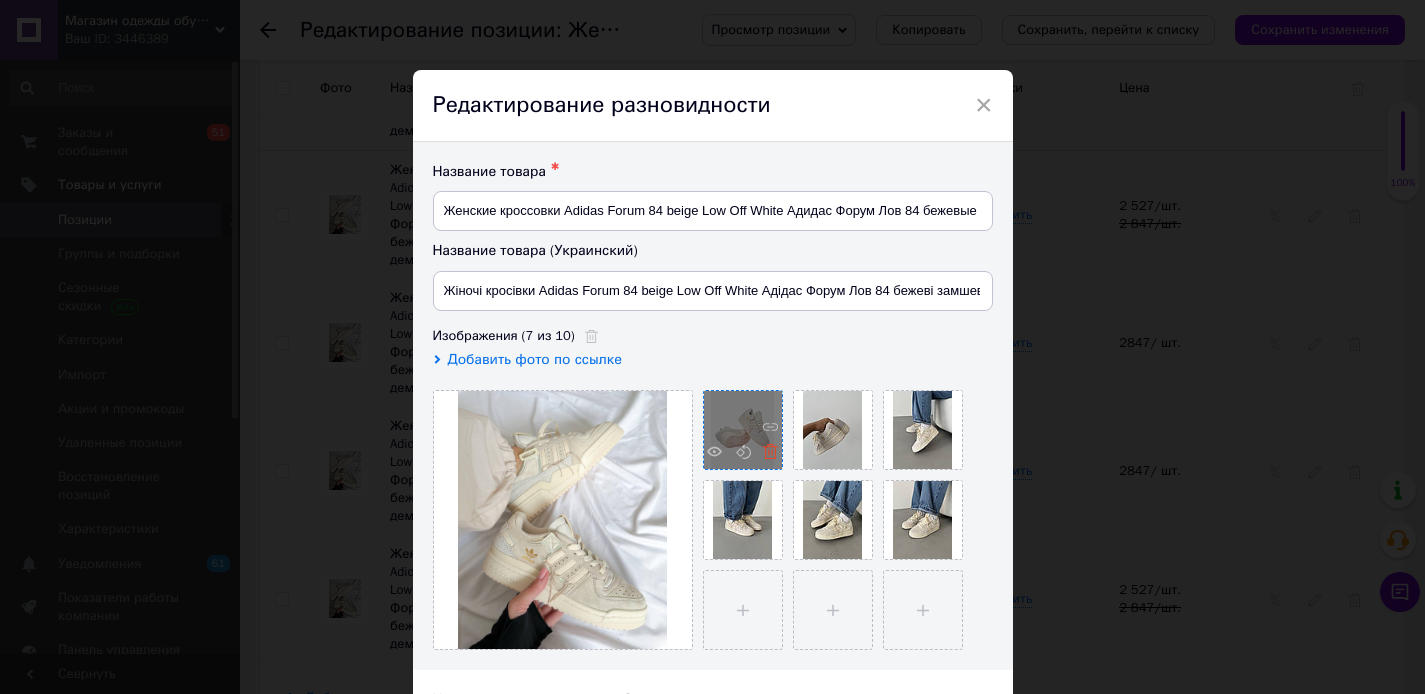 click 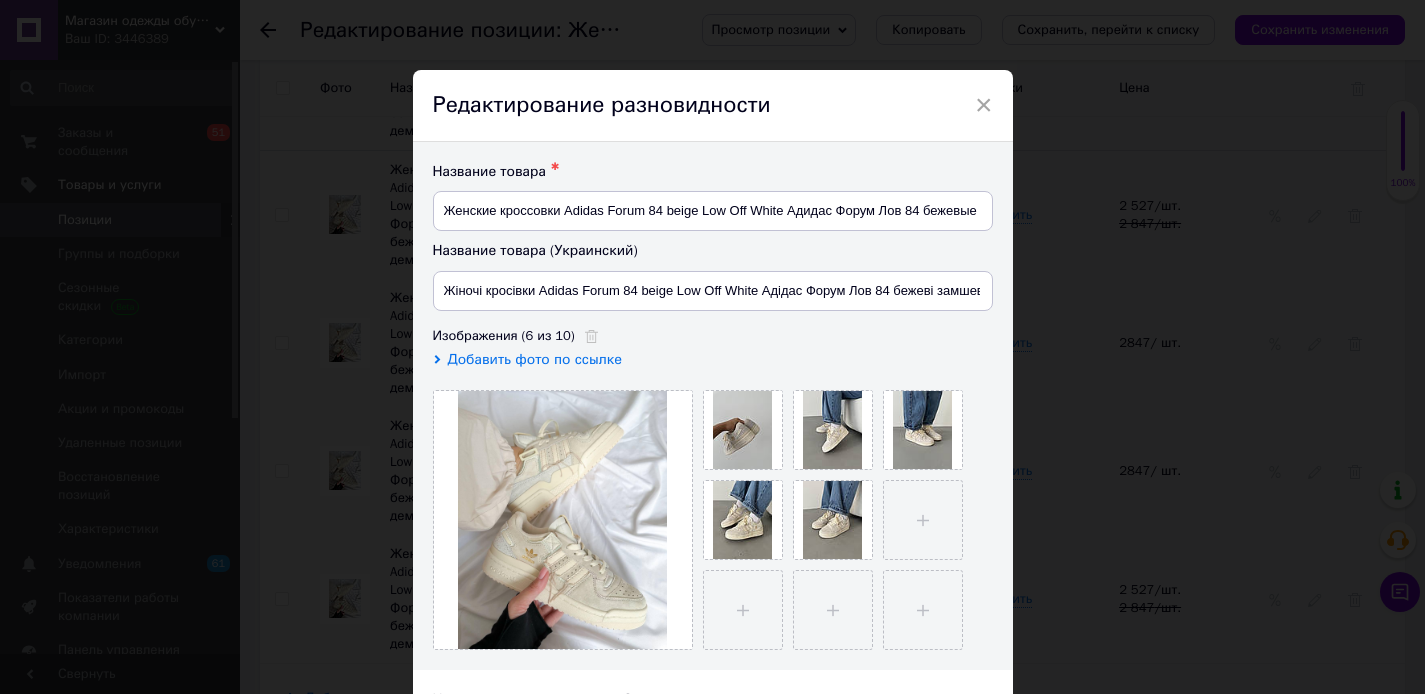 click 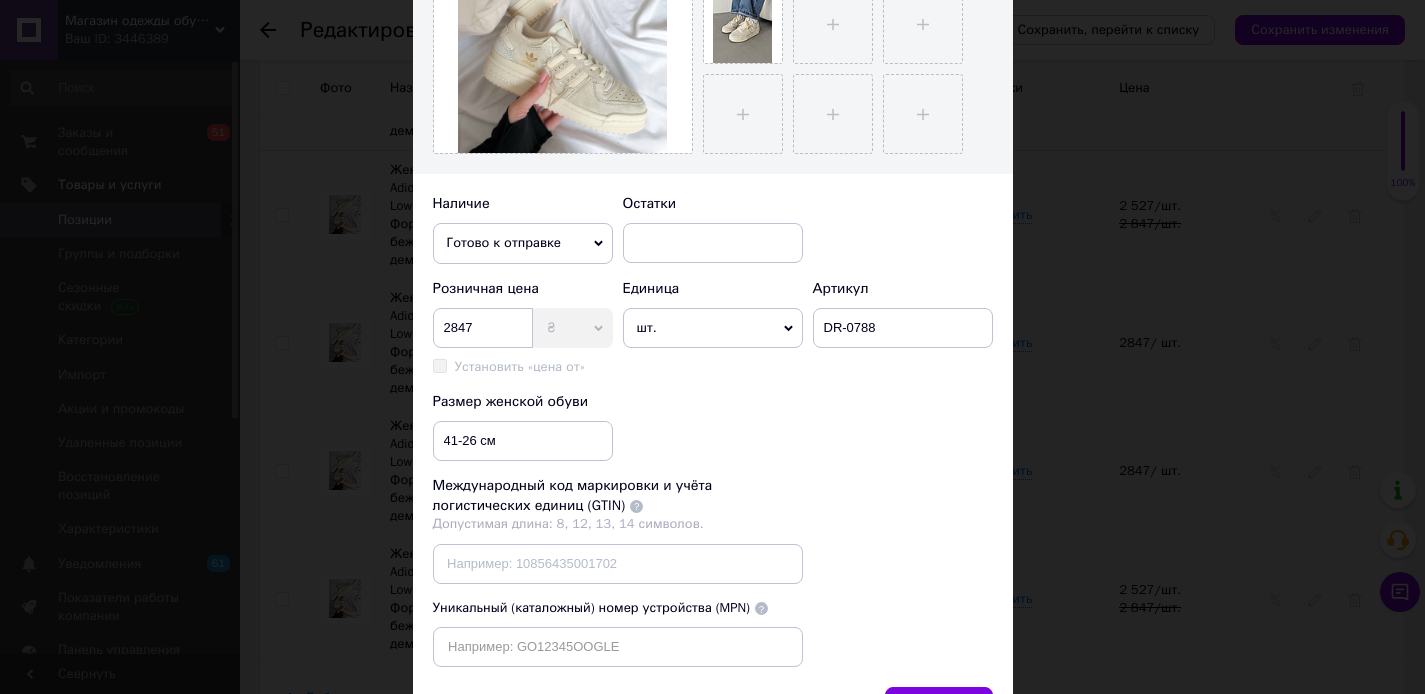 scroll, scrollTop: 637, scrollLeft: 0, axis: vertical 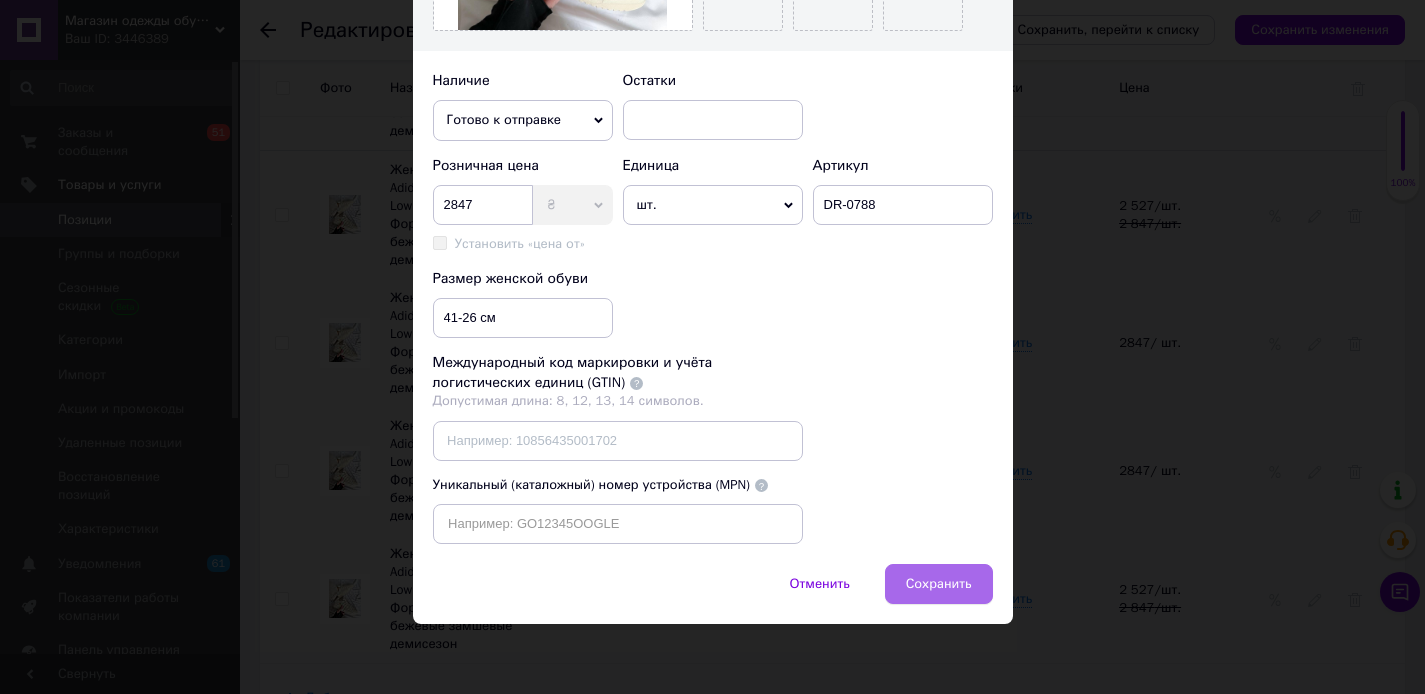click on "Сохранить" at bounding box center (939, 584) 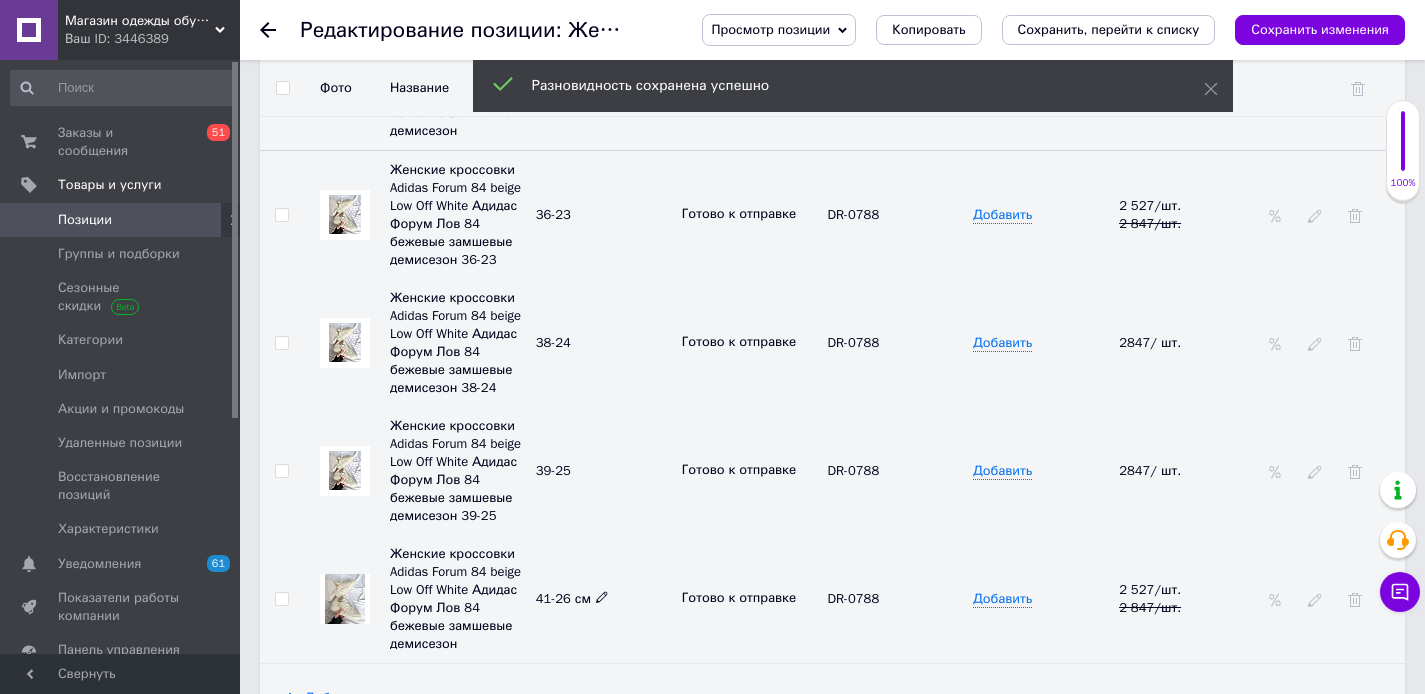 click 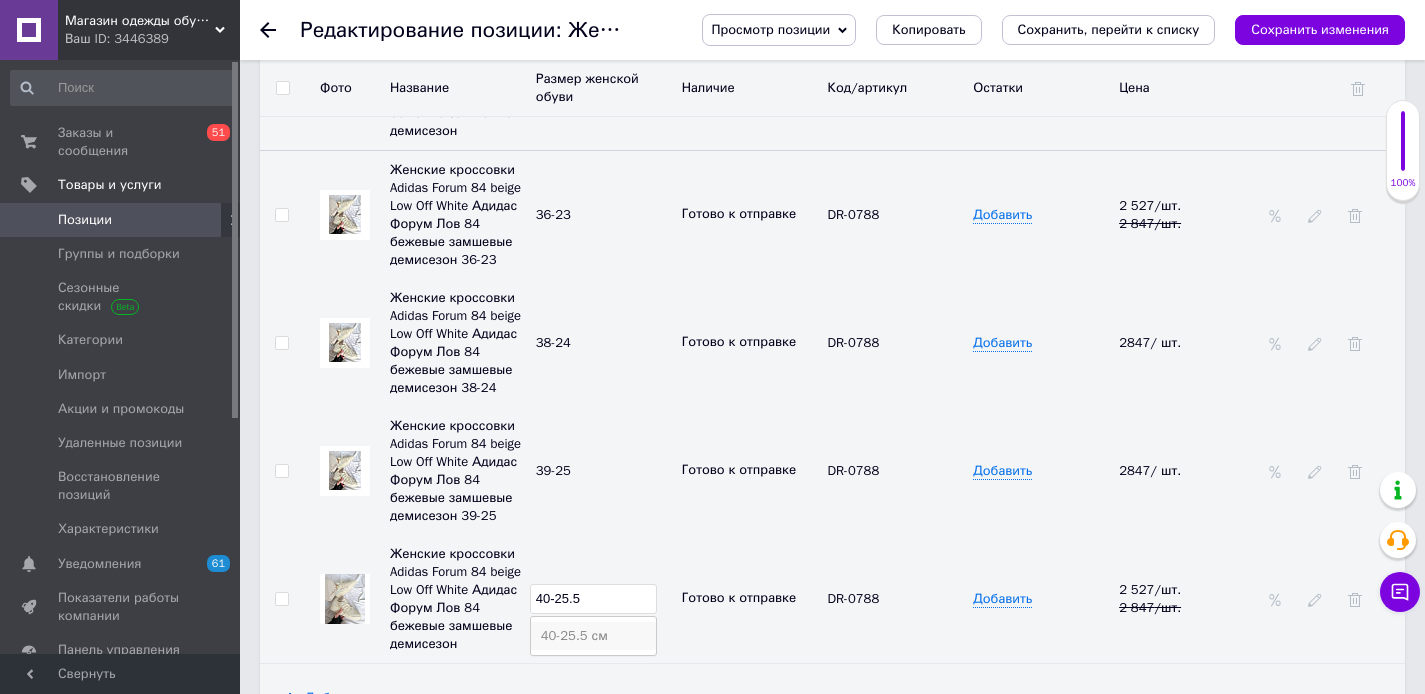 click on "40-25.5 см" at bounding box center [593, 636] 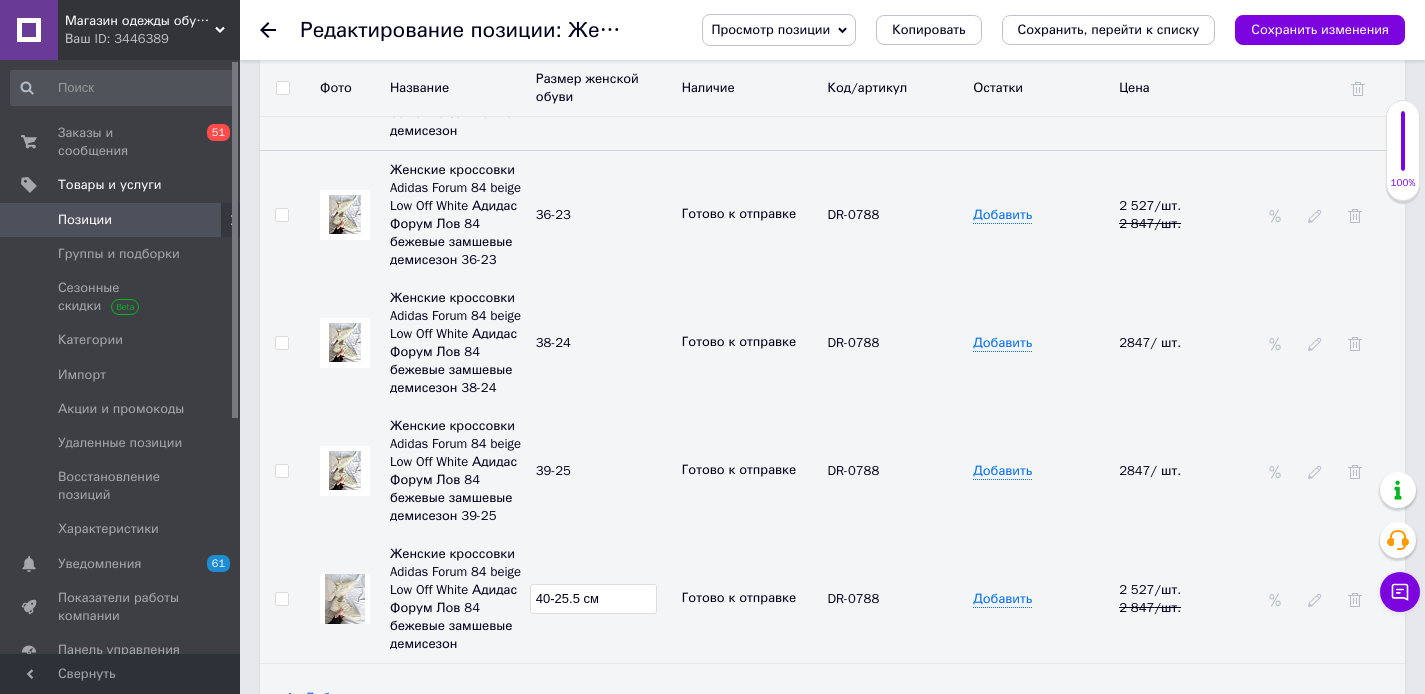 click on "39-25" at bounding box center (604, 471) 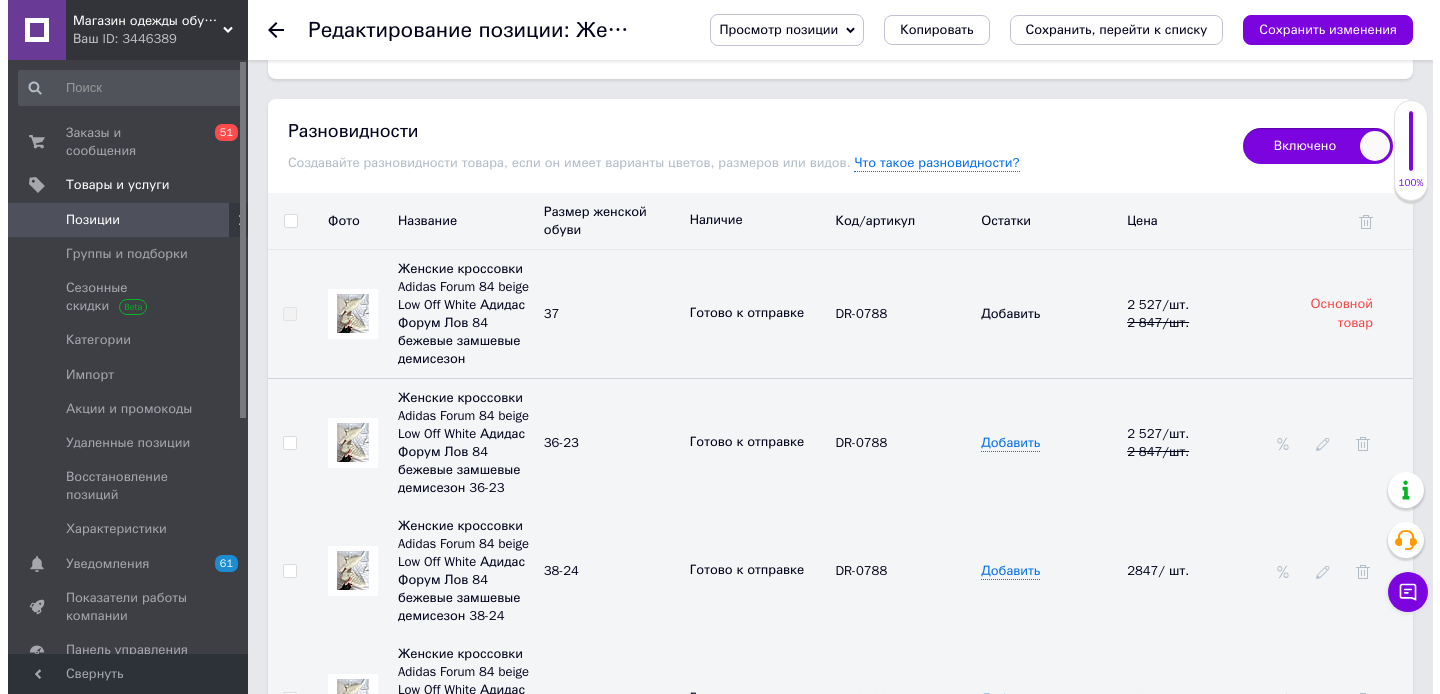 scroll, scrollTop: 2946, scrollLeft: 0, axis: vertical 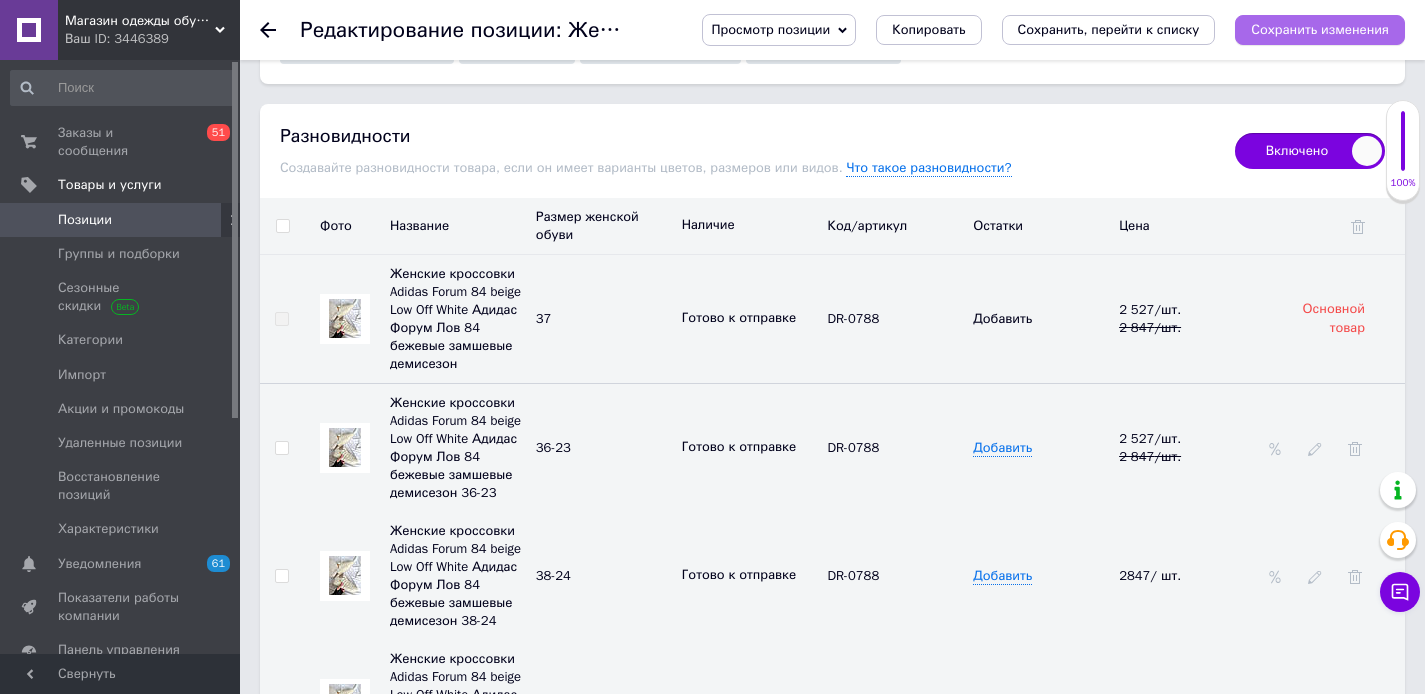 click on "Сохранить изменения" at bounding box center (1320, 29) 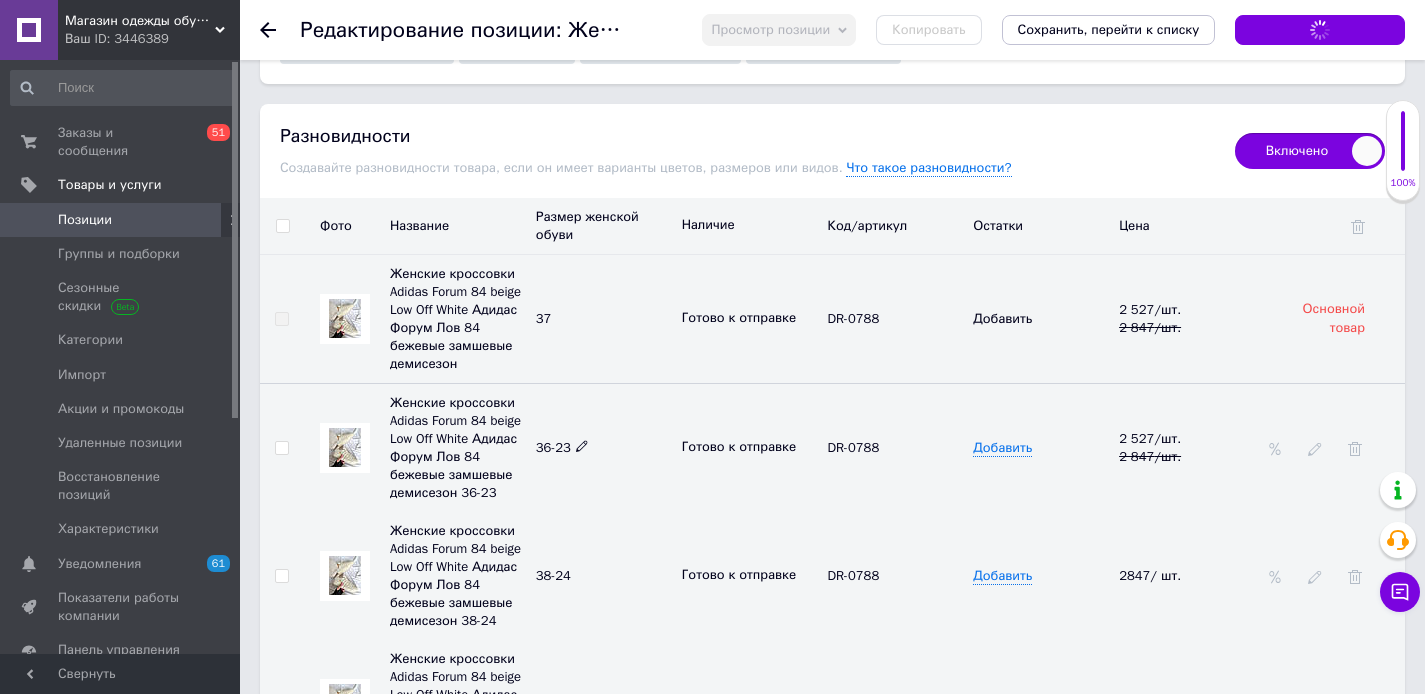 click 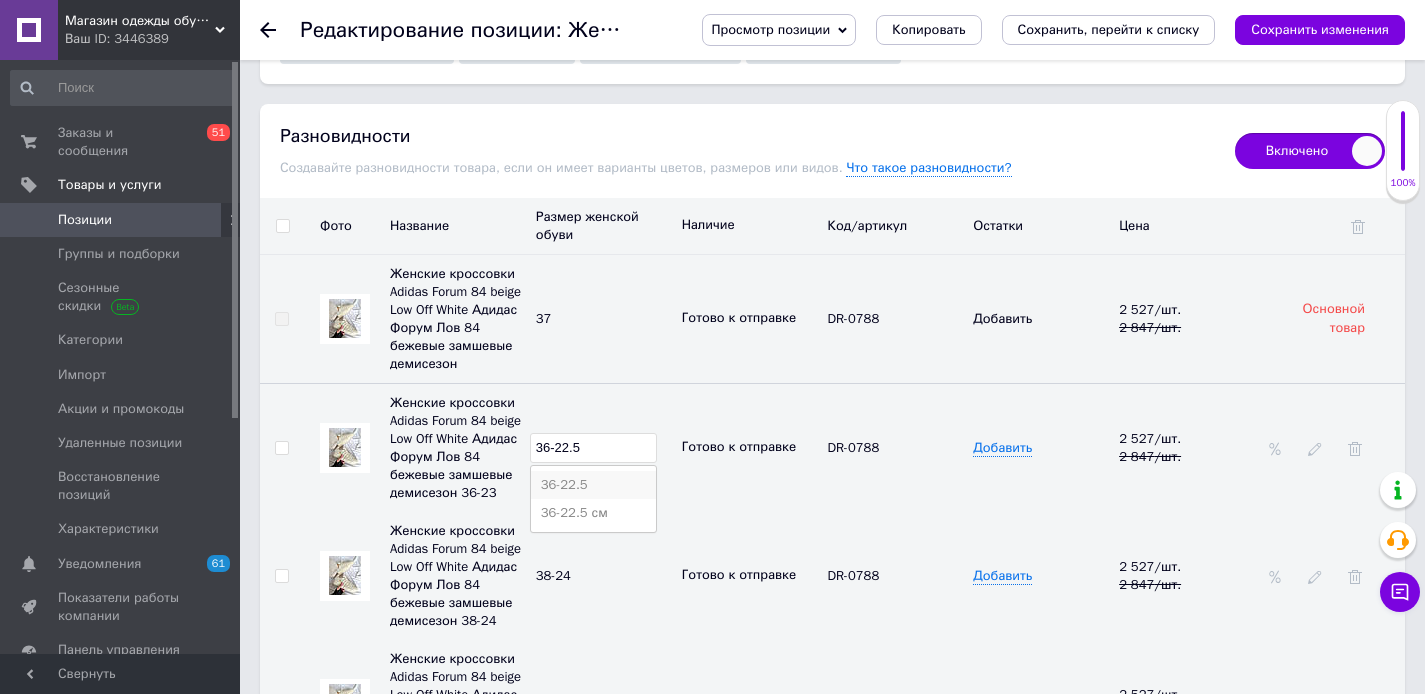 type on "36-22.5" 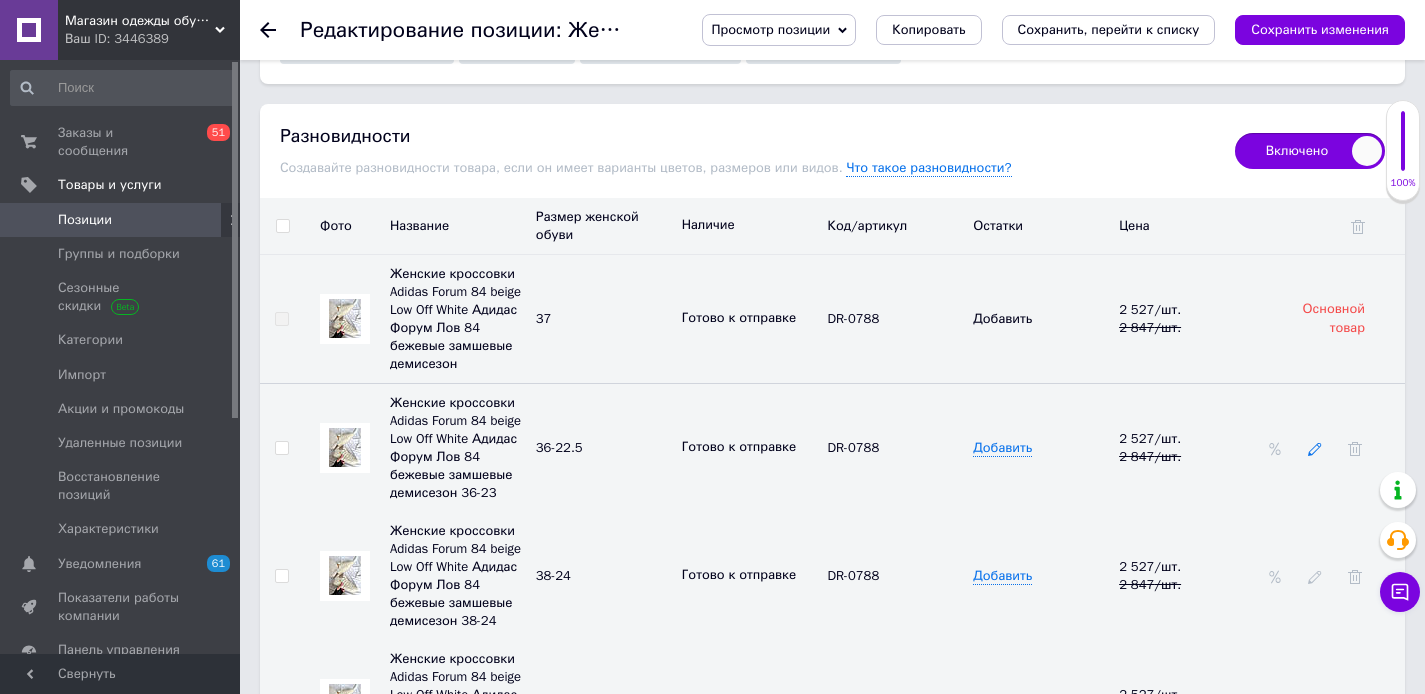 click 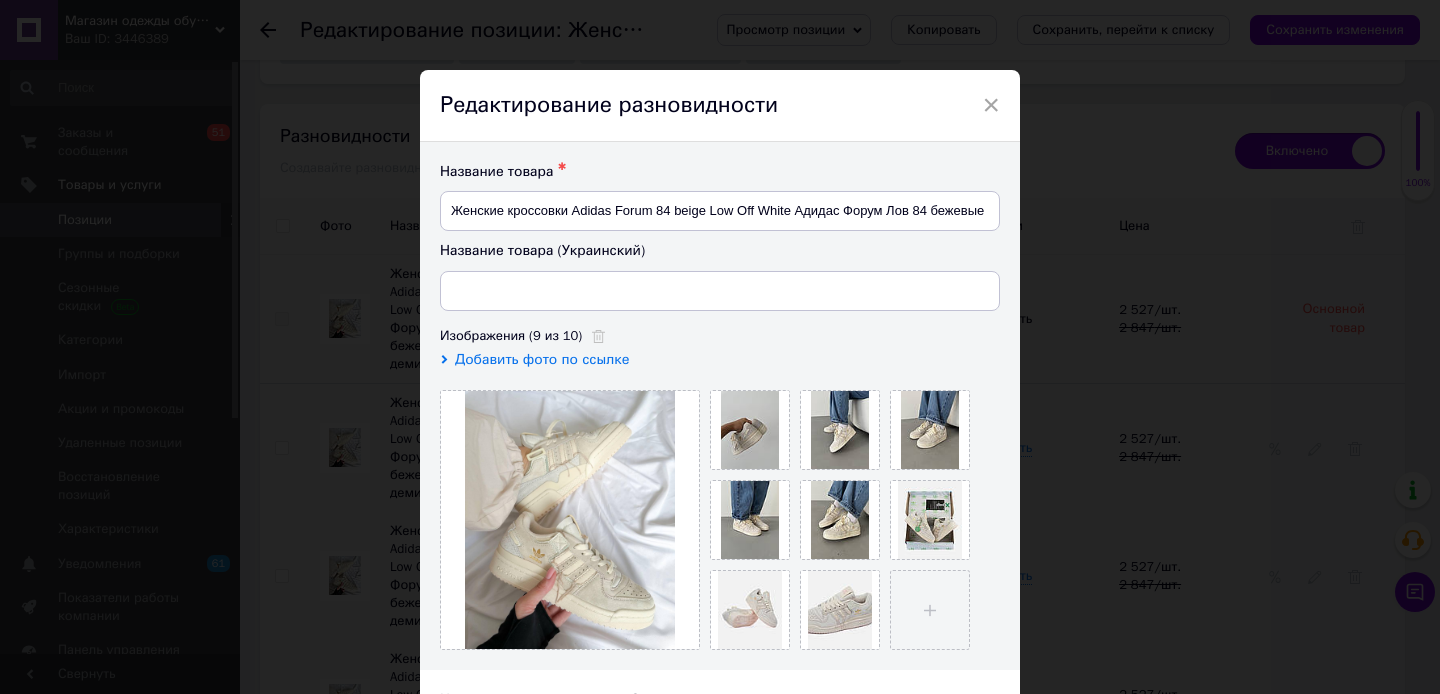 type on "Жіночі кросівки Adidas Forum 84 beige Low Off White Адідас Форум Лов 84 бежеві замшеві демісезон 36-23" 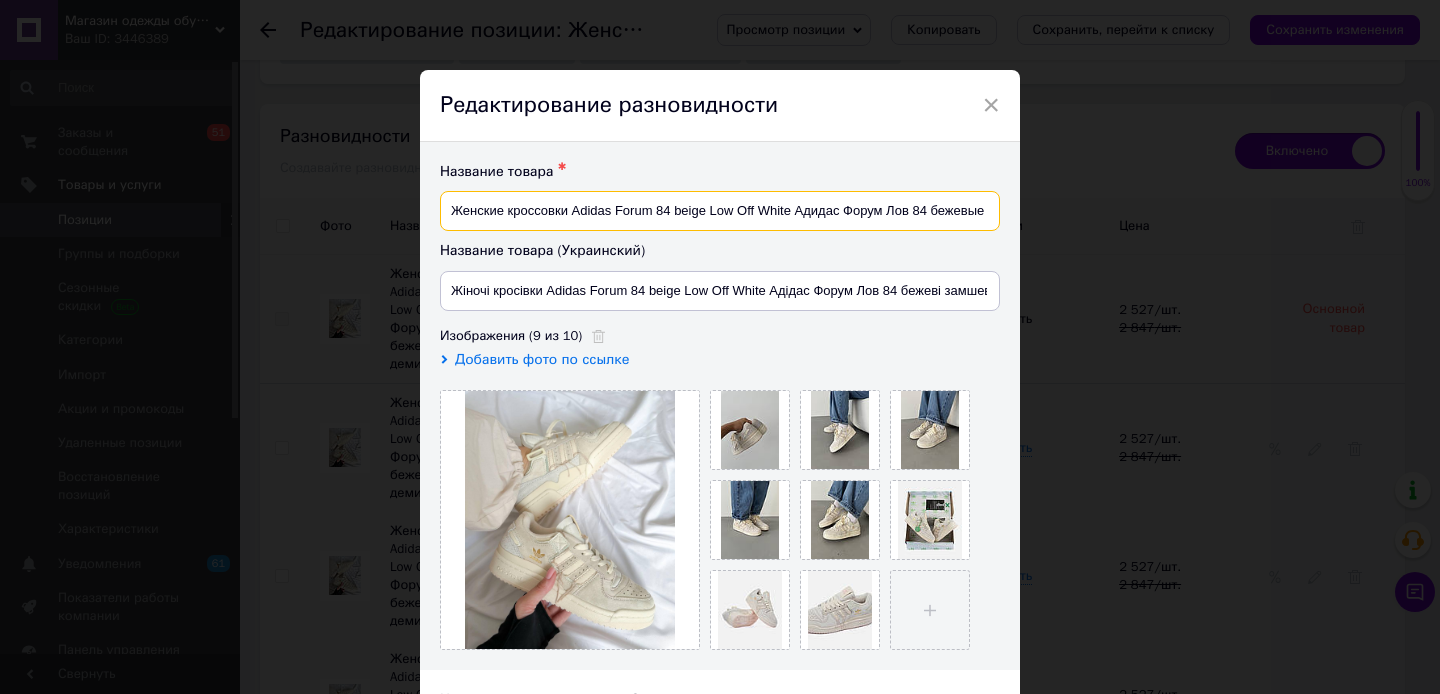 click on "Женские кроссовки Adidas Forum 84 beige Low Off White Адидас Форум Лов 84 бежевые замшевые демисезон 36-23" at bounding box center [720, 211] 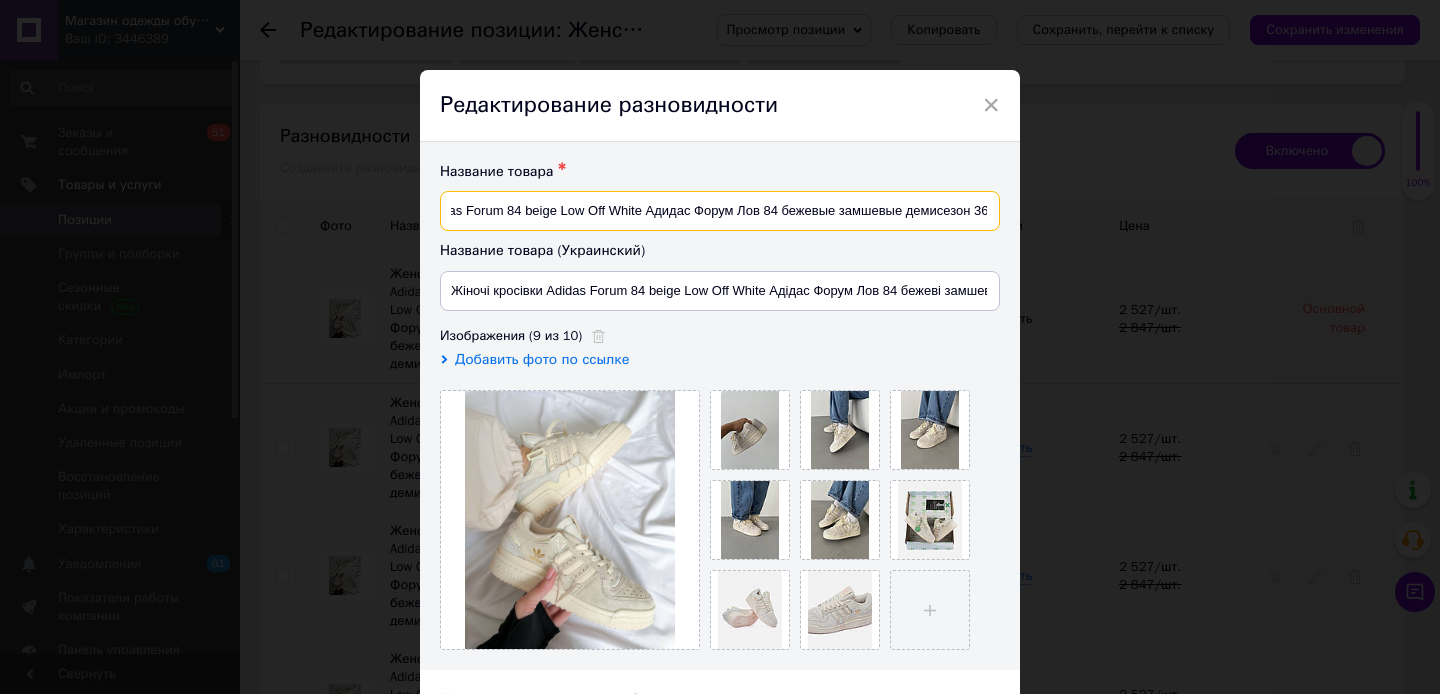scroll, scrollTop: 0, scrollLeft: 169, axis: horizontal 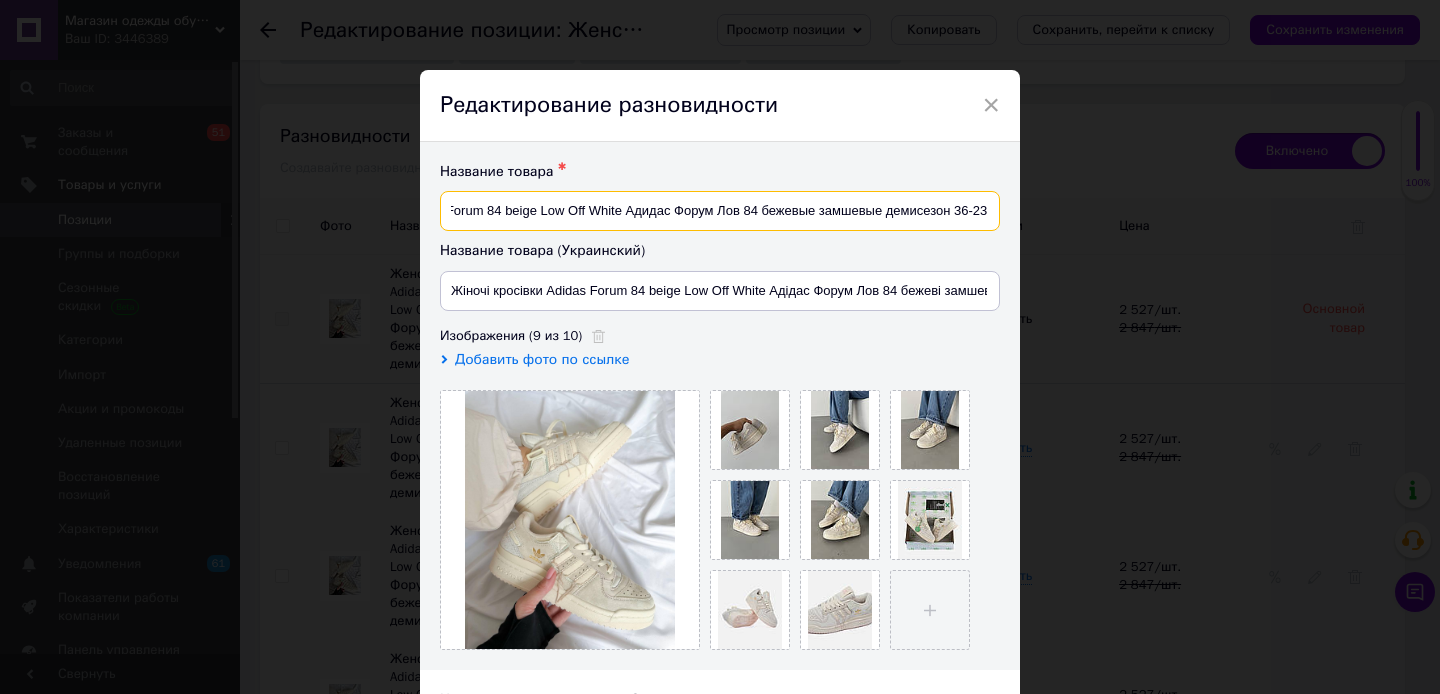 click on "Женские кроссовки Adidas Forum 84 beige Low Off White Адидас Форум Лов 84 бежевые замшевые демисезон 36-23" at bounding box center (720, 211) 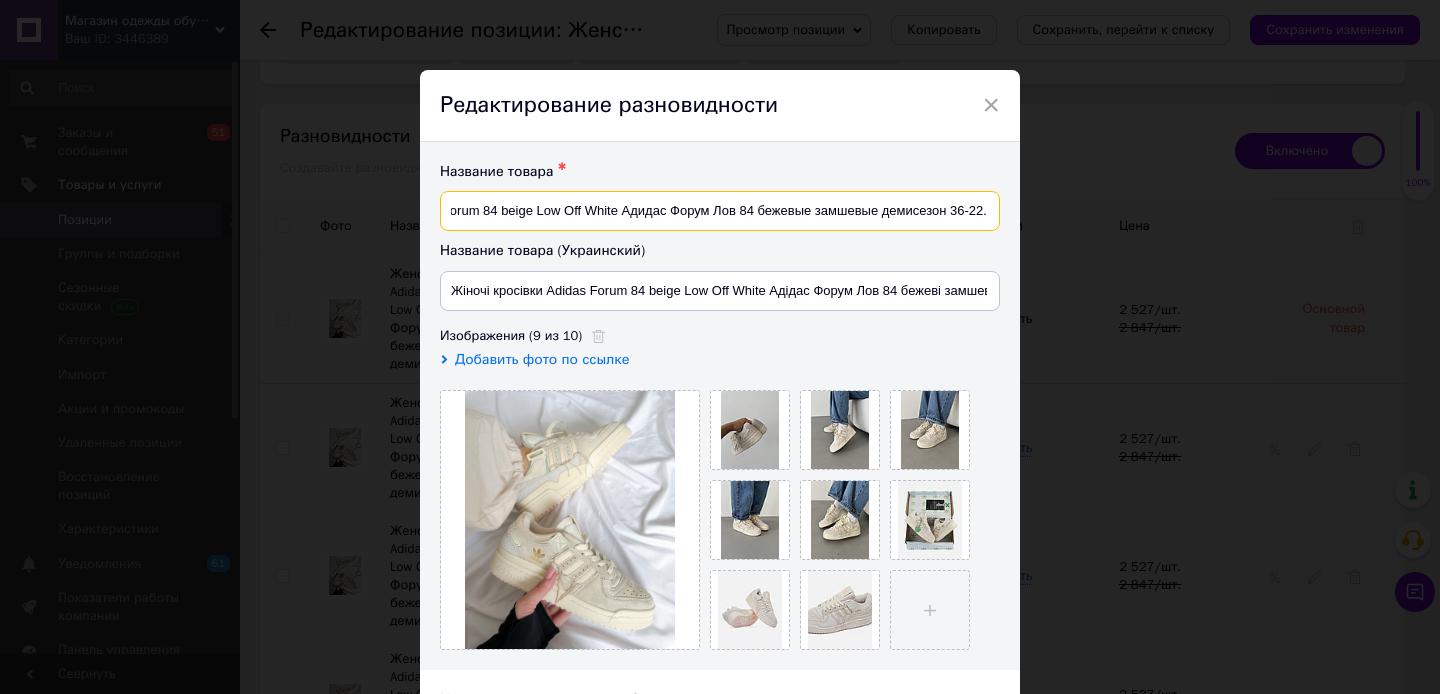 scroll, scrollTop: 0, scrollLeft: 180, axis: horizontal 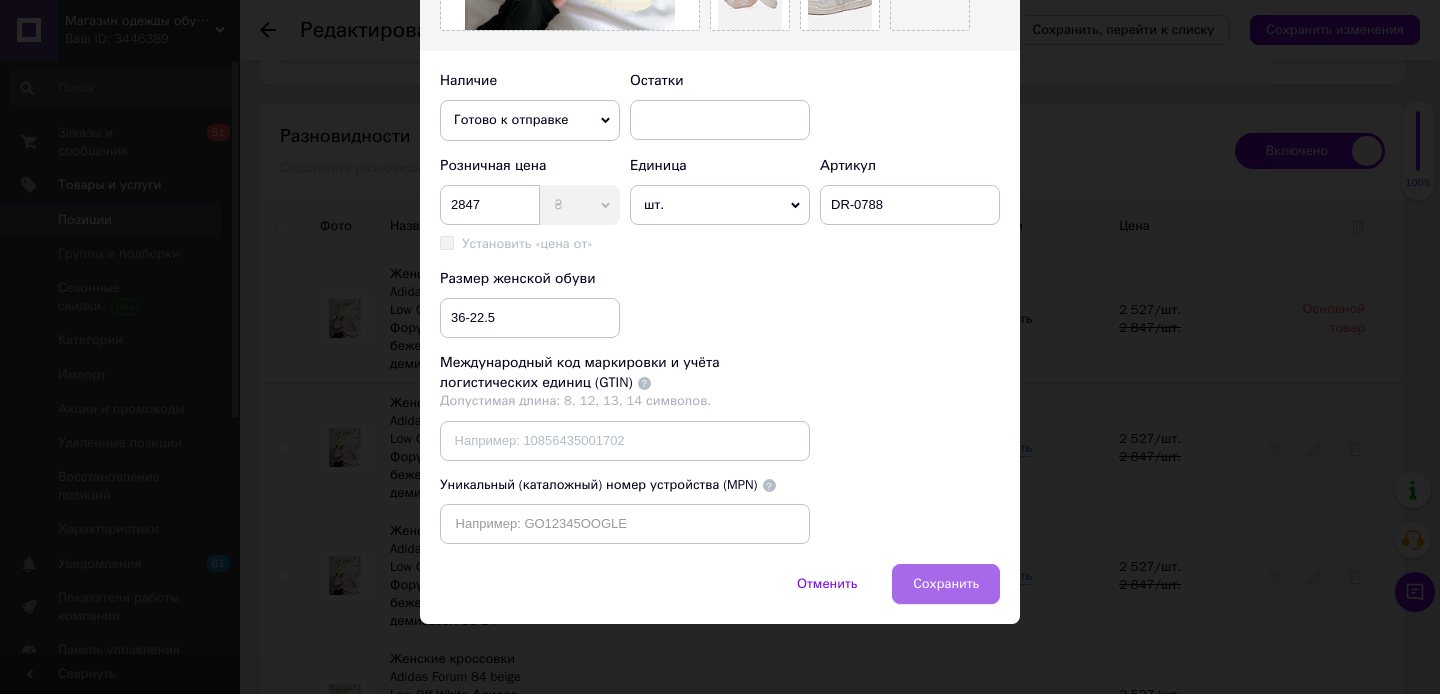 type on "Женские кроссовки Adidas Forum 84 beige Low Off White Адидас Форум Лов 84 бежевые замшевые демисезон 36-22.5" 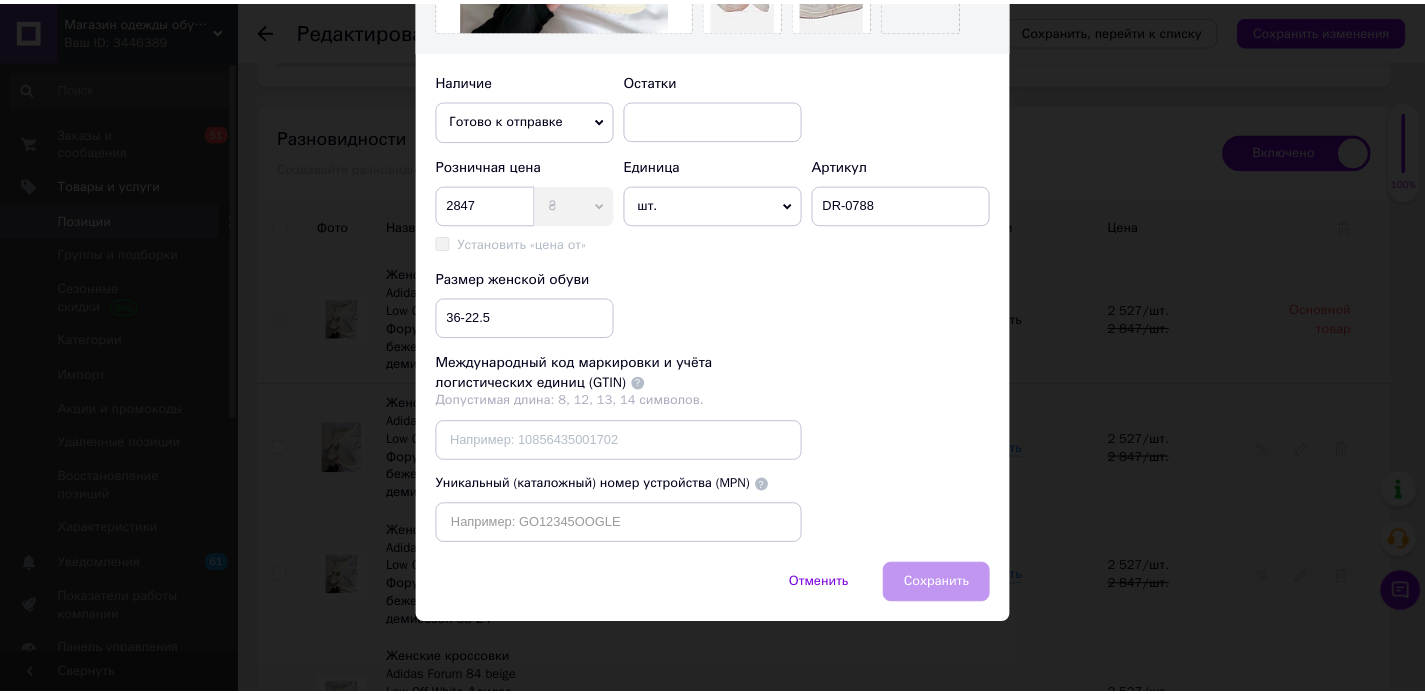 scroll, scrollTop: 0, scrollLeft: 0, axis: both 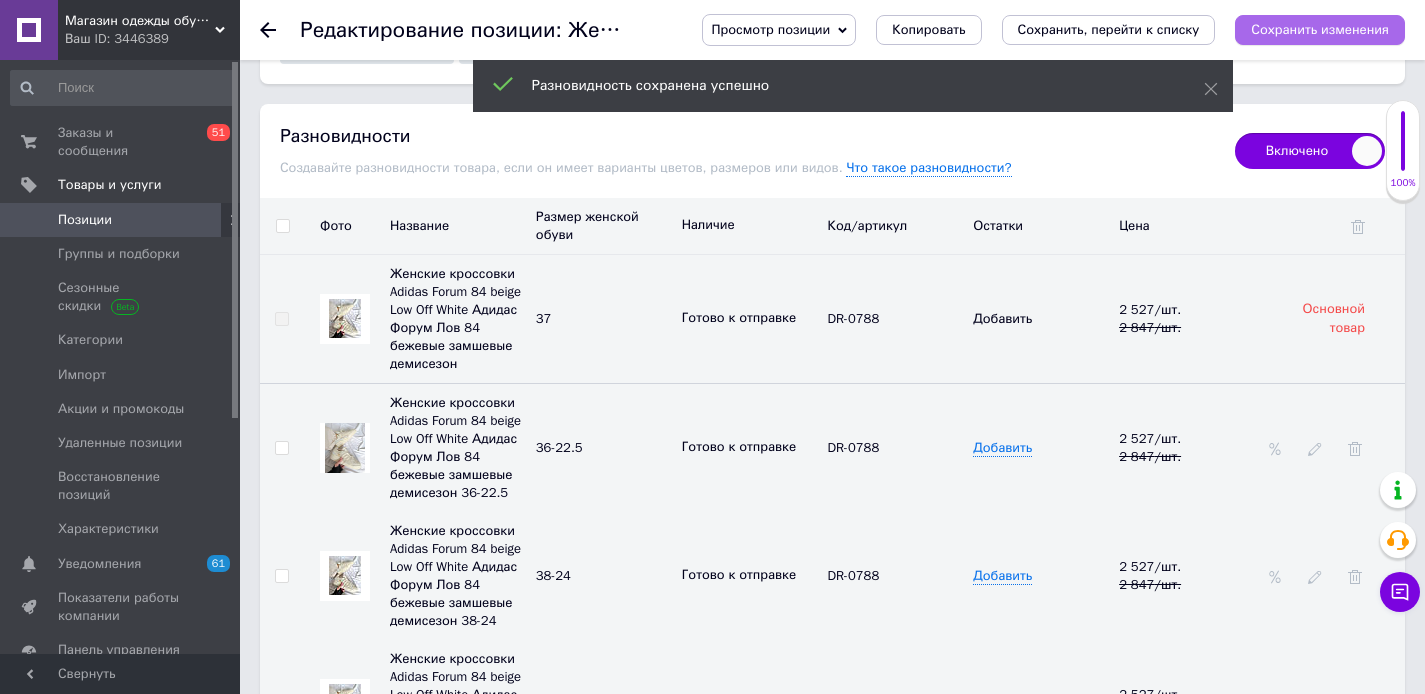click on "Сохранить изменения" at bounding box center [1320, 29] 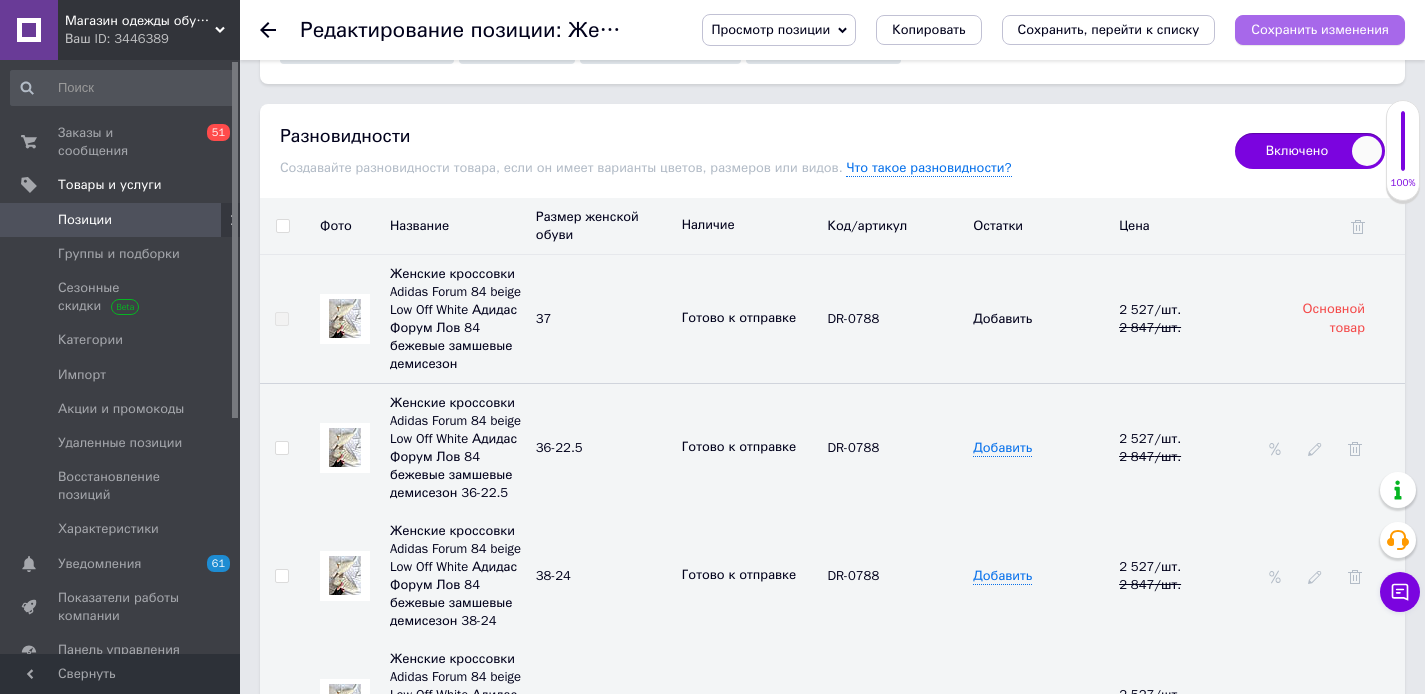 click on "Сохранить изменения" at bounding box center (1320, 29) 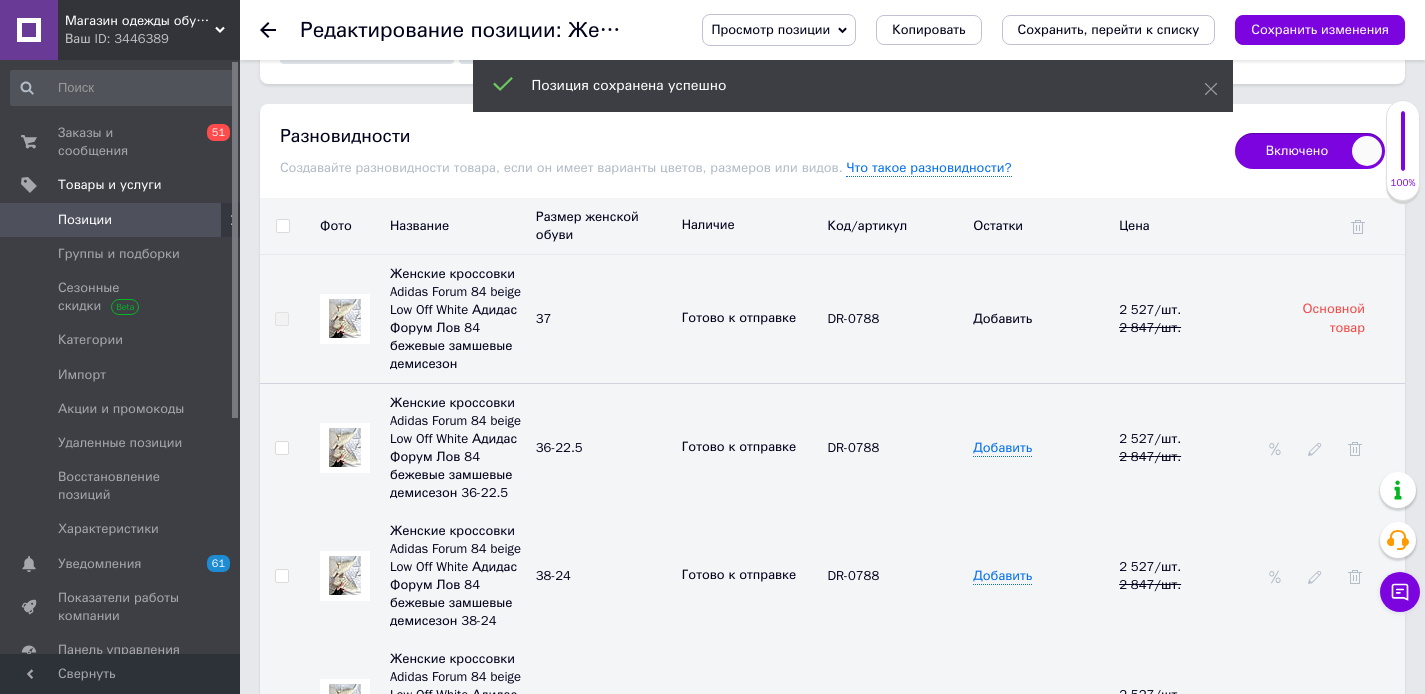 scroll, scrollTop: 3070, scrollLeft: 0, axis: vertical 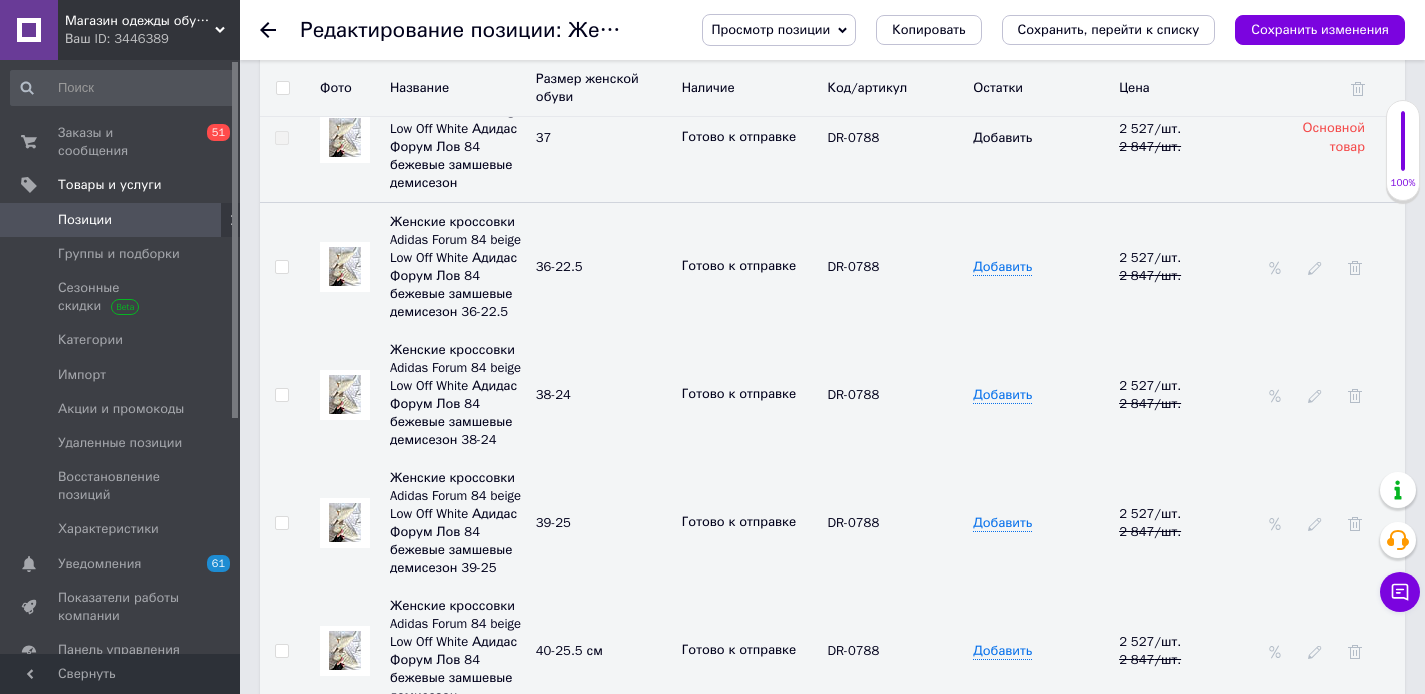 click at bounding box center [345, 522] 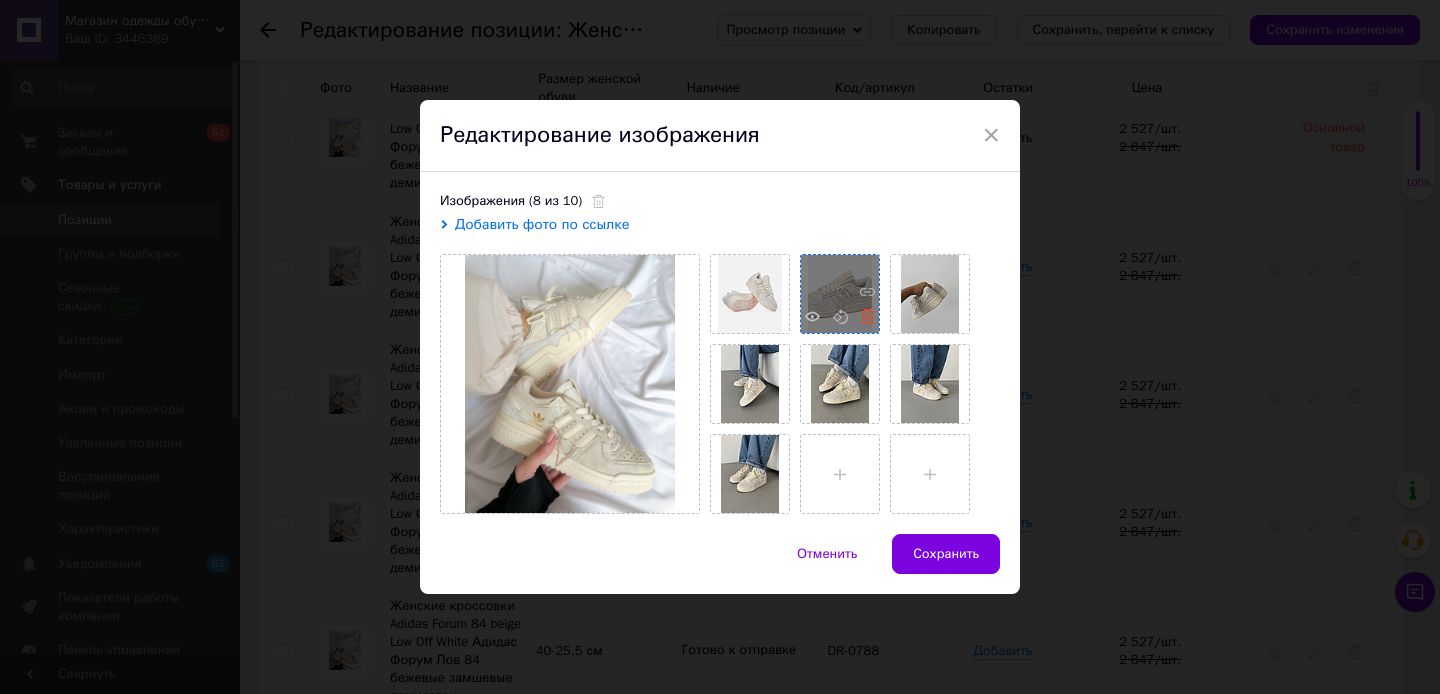 click 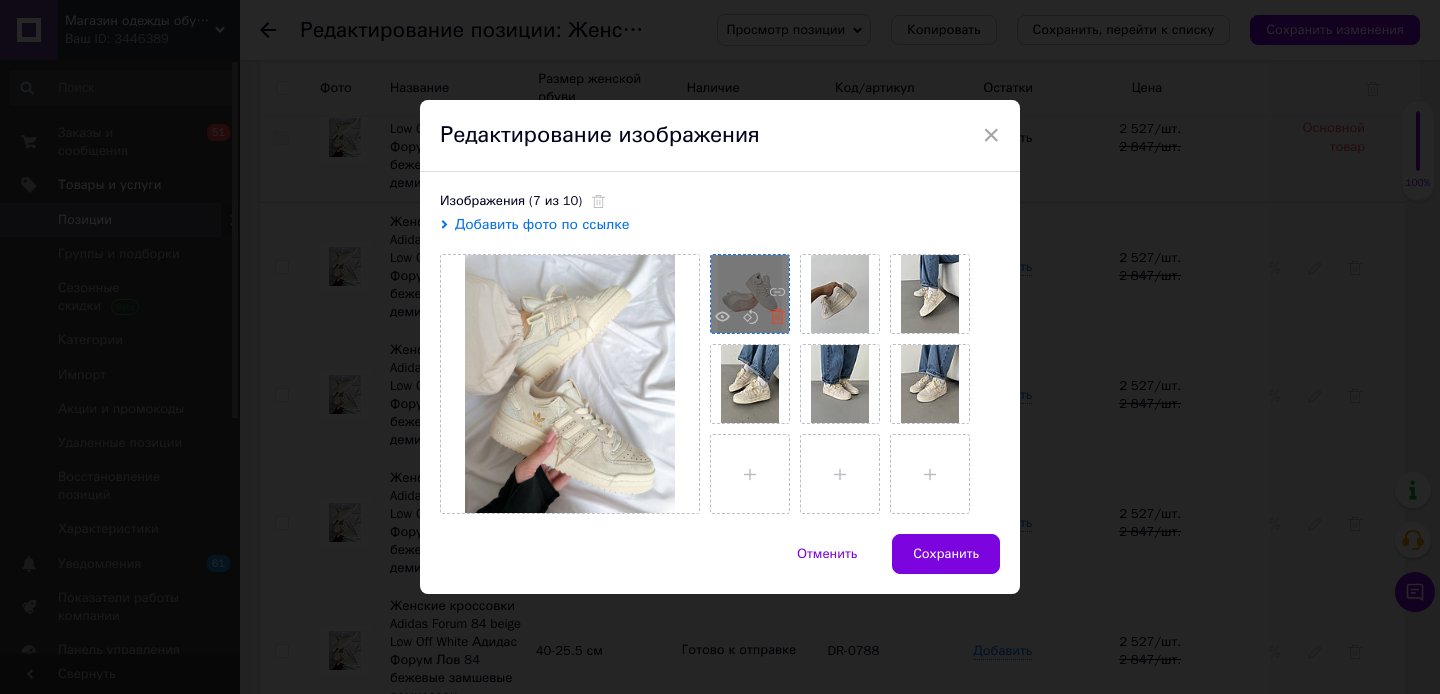 click 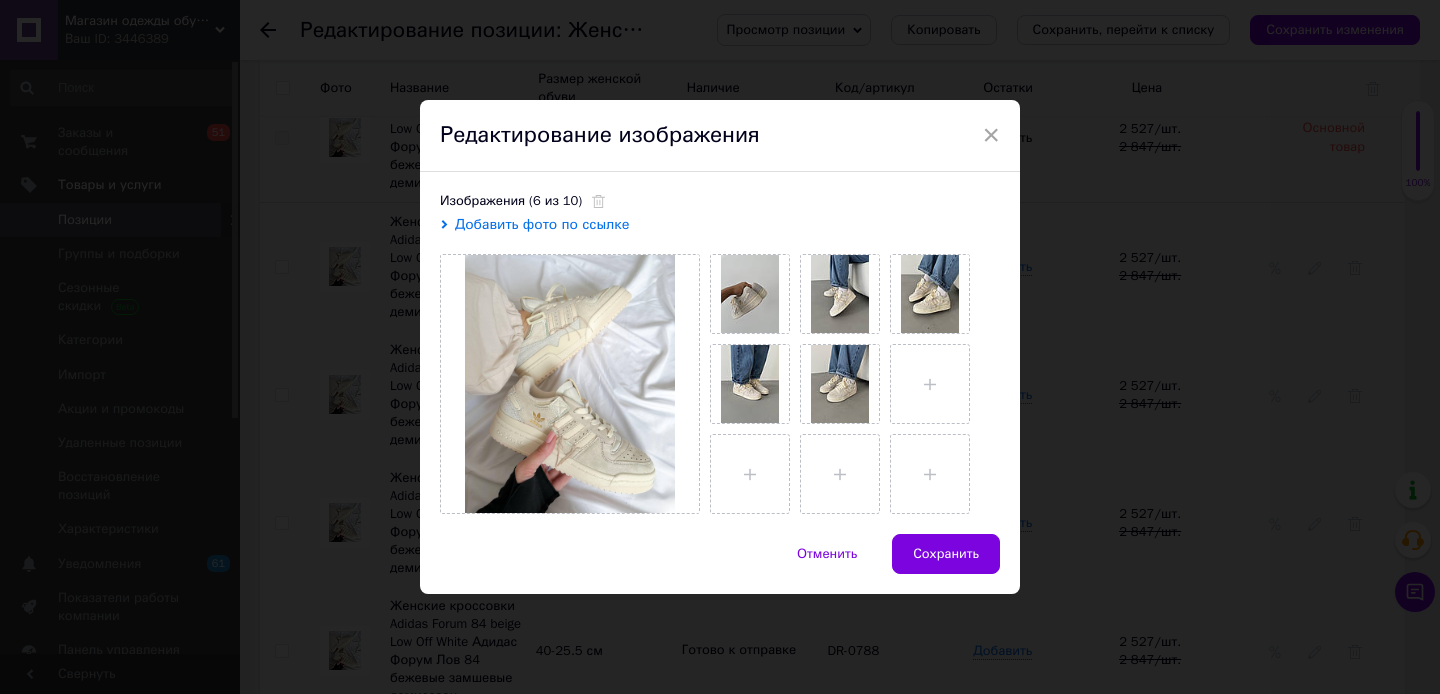 click 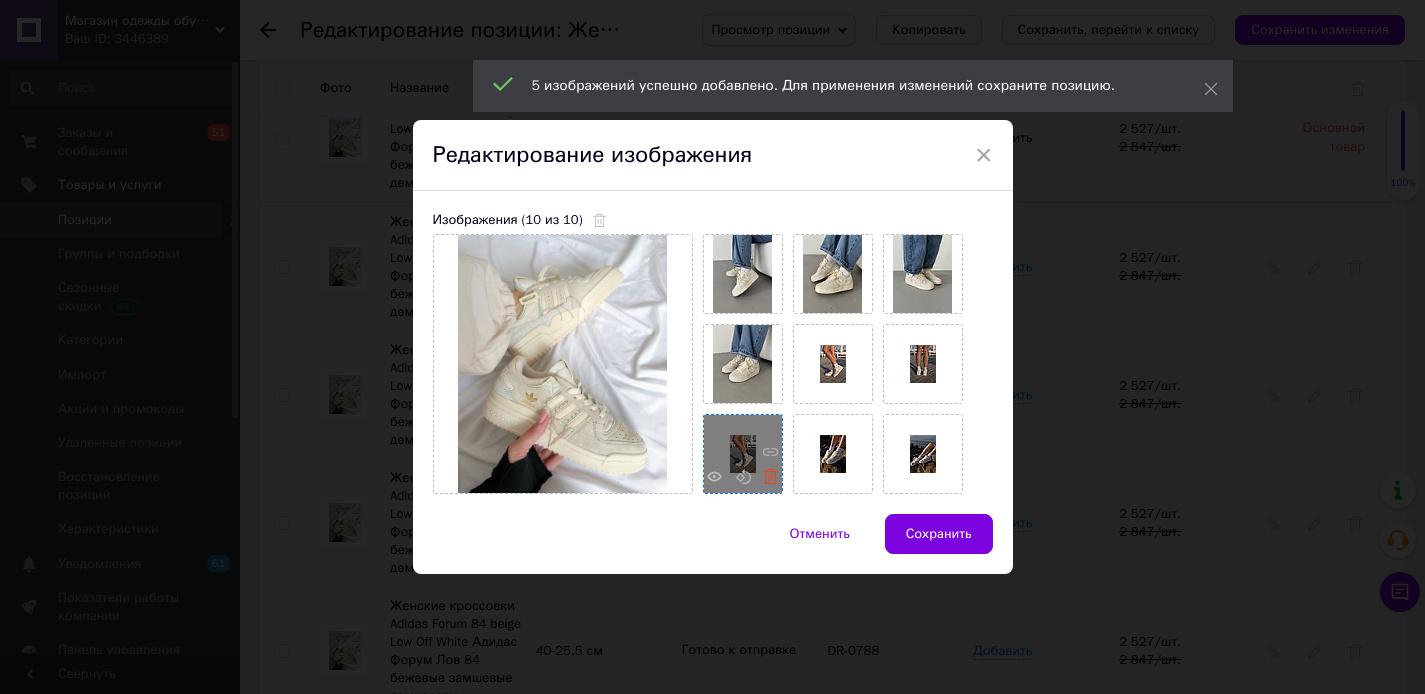 click 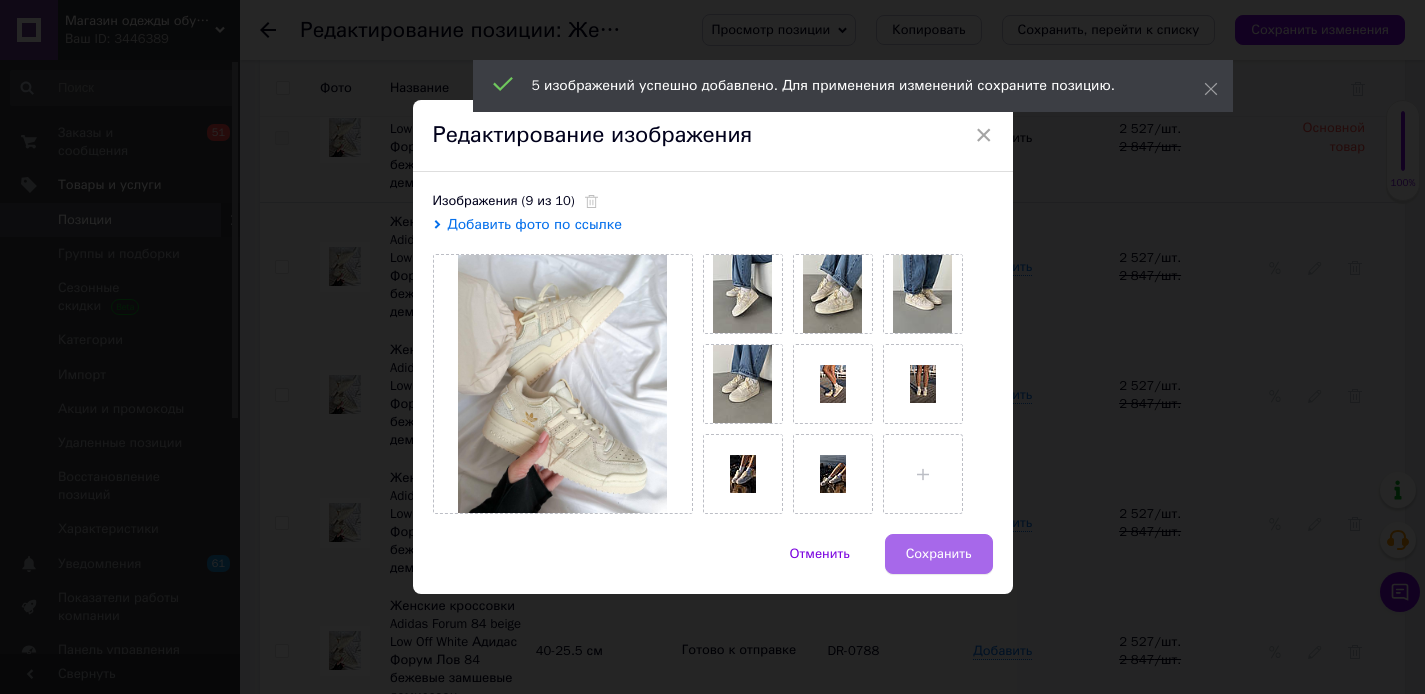click on "Сохранить" at bounding box center (939, 554) 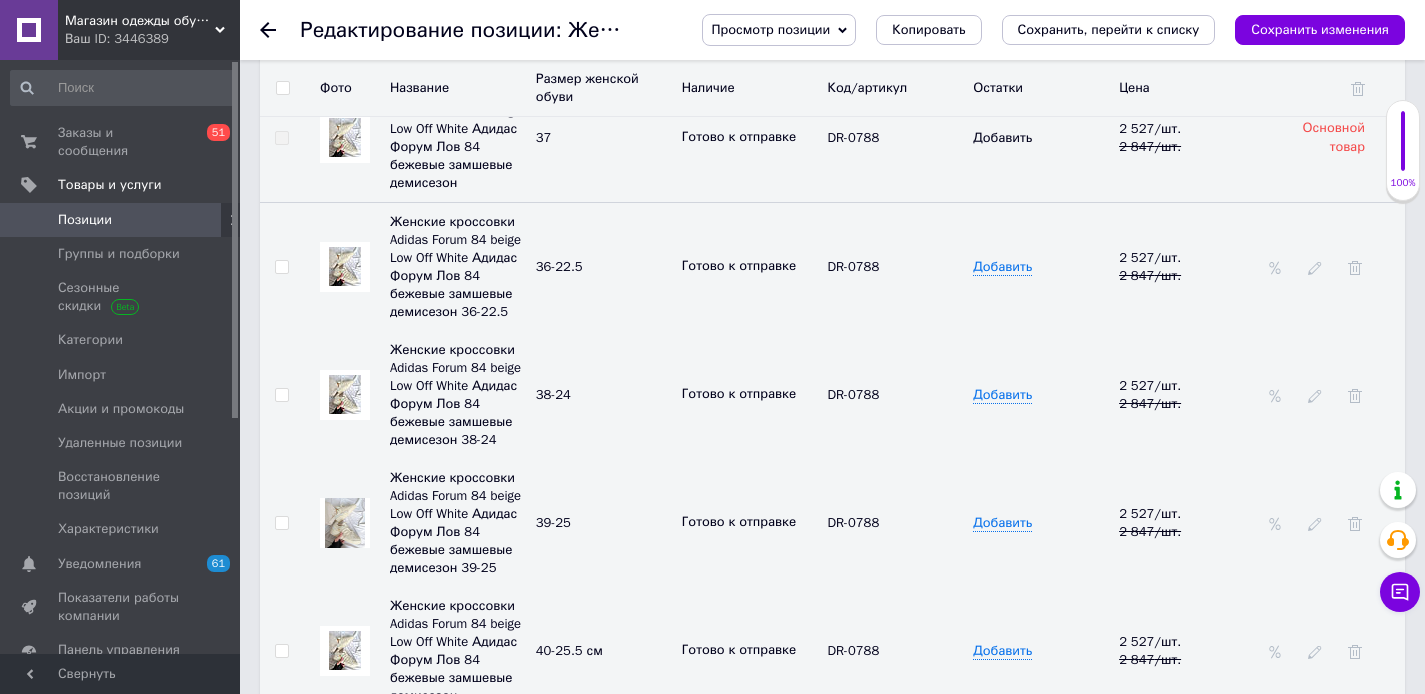 click at bounding box center (345, 266) 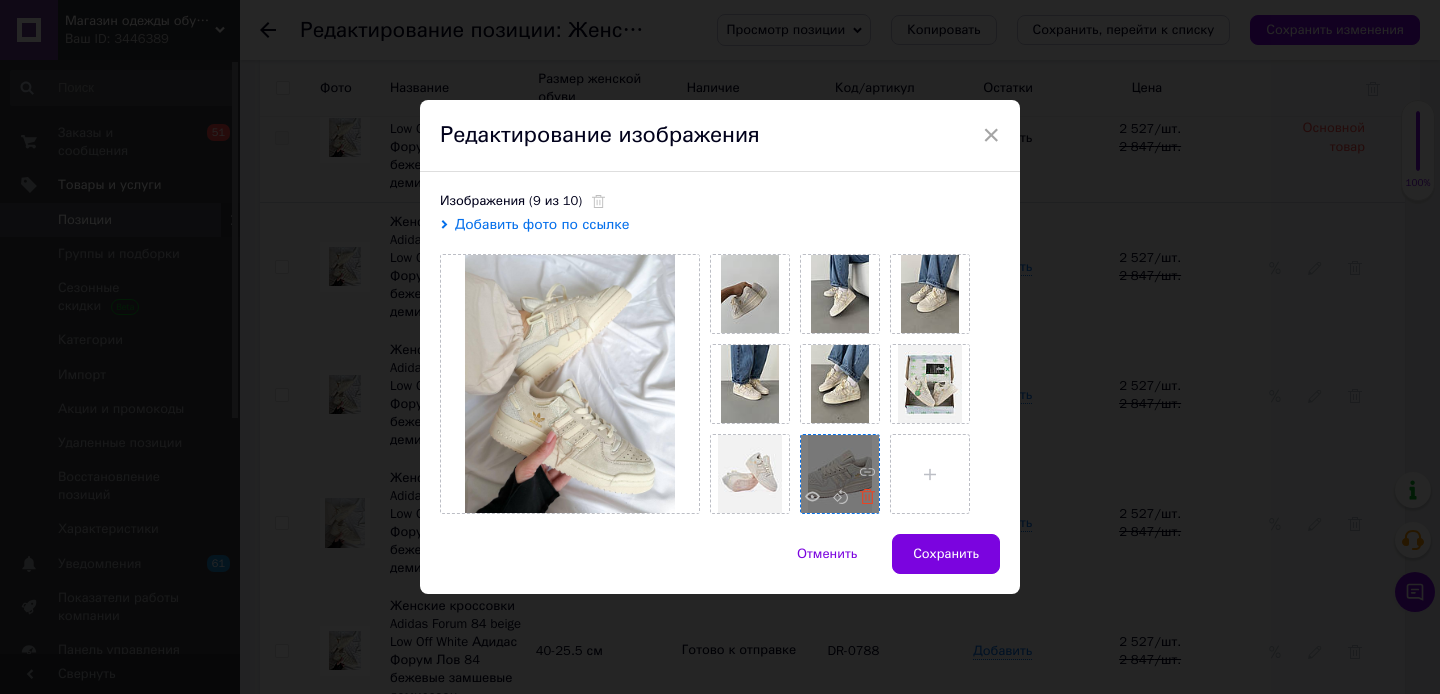 click 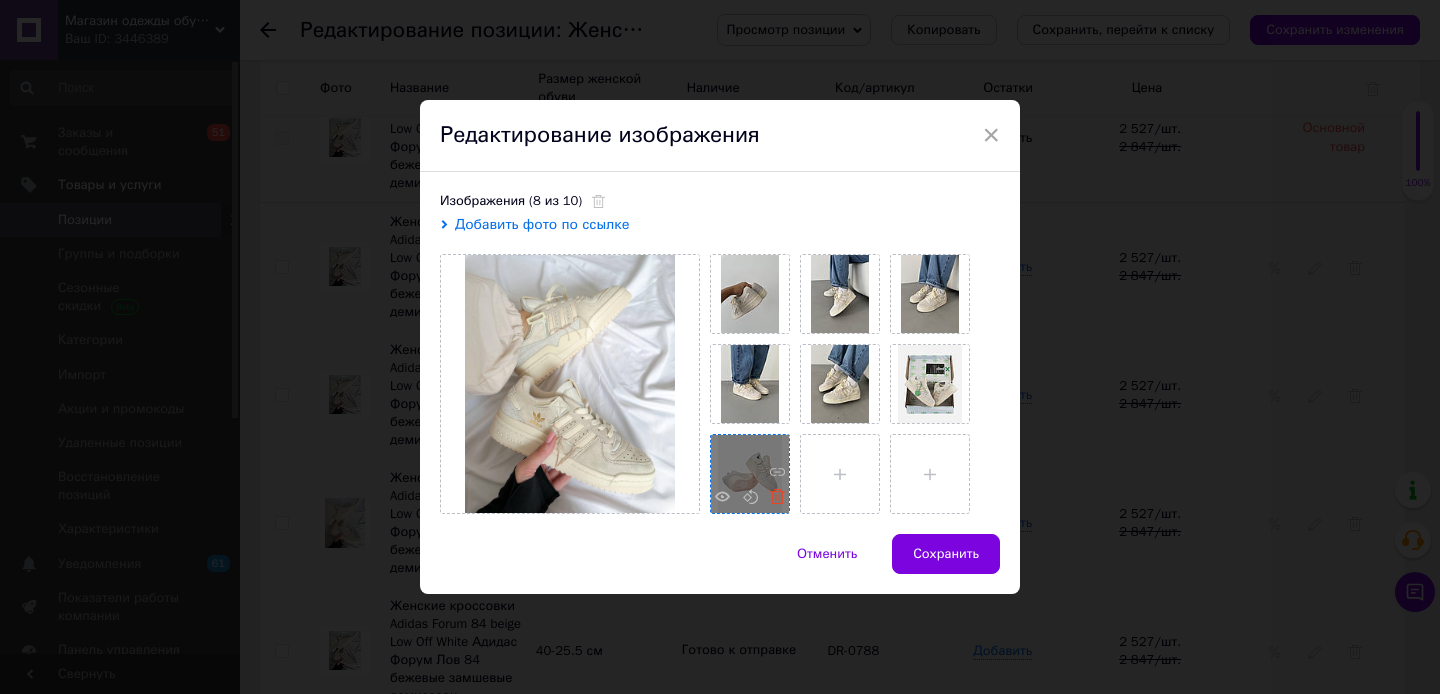 click 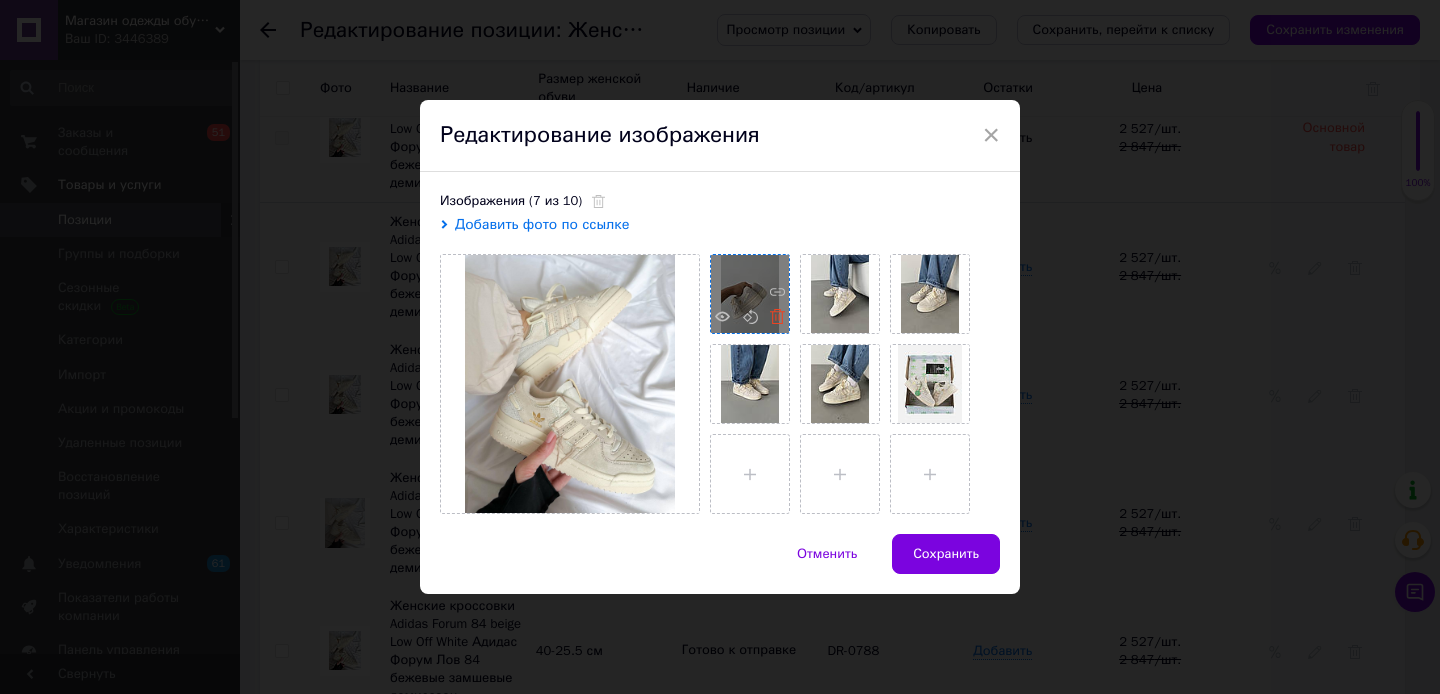 click 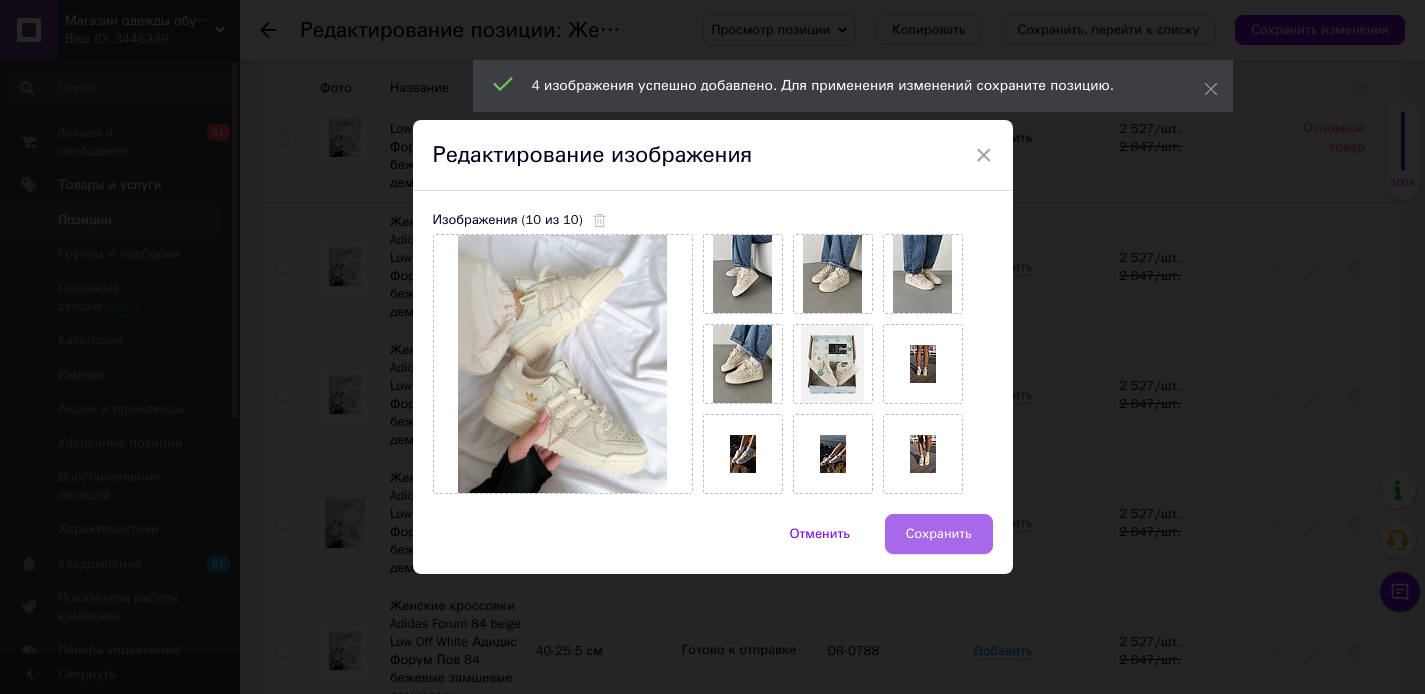 click on "Сохранить" at bounding box center [939, 534] 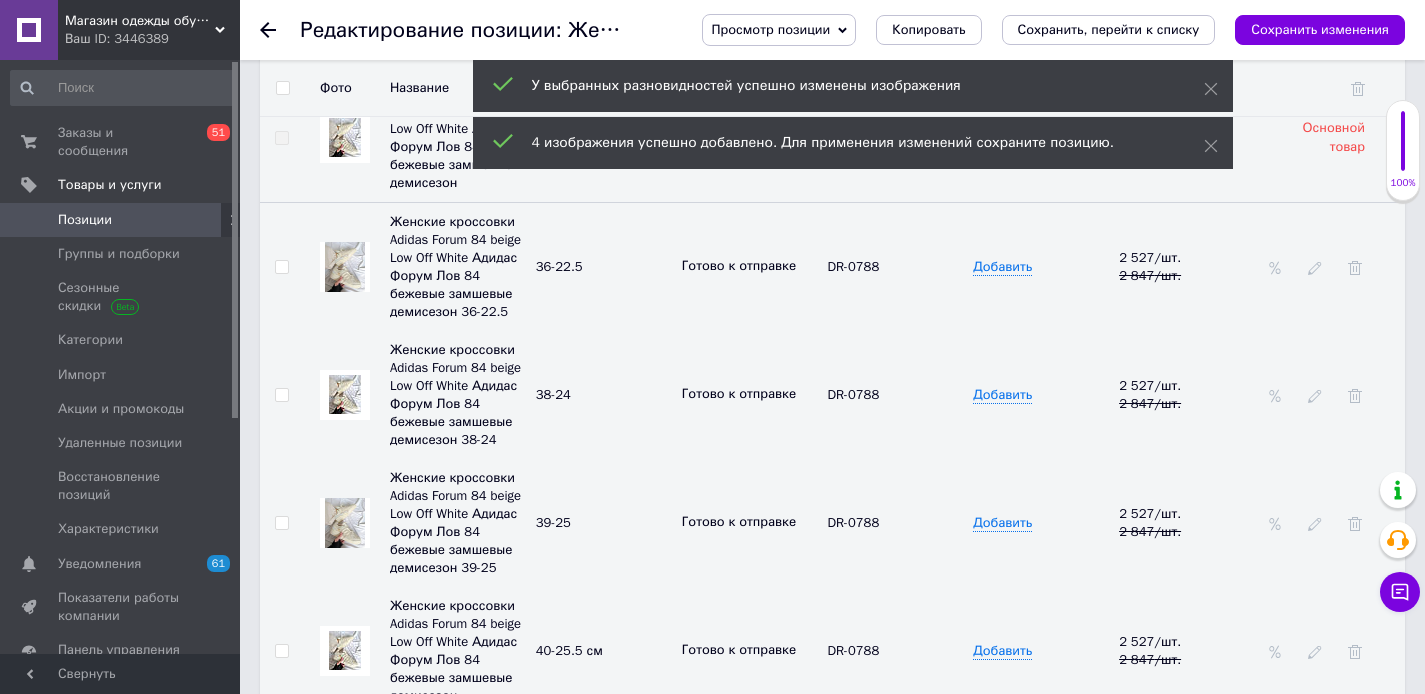 click at bounding box center (345, 650) 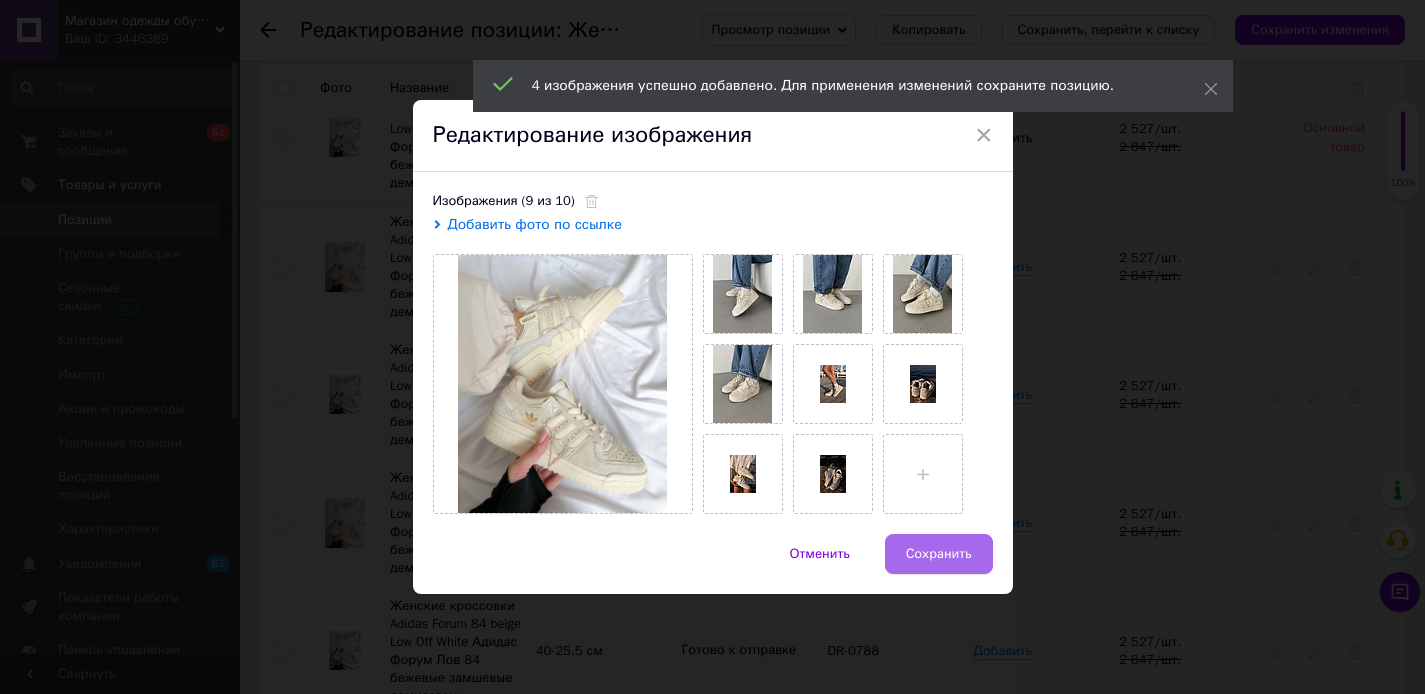 click on "Сохранить" at bounding box center (939, 554) 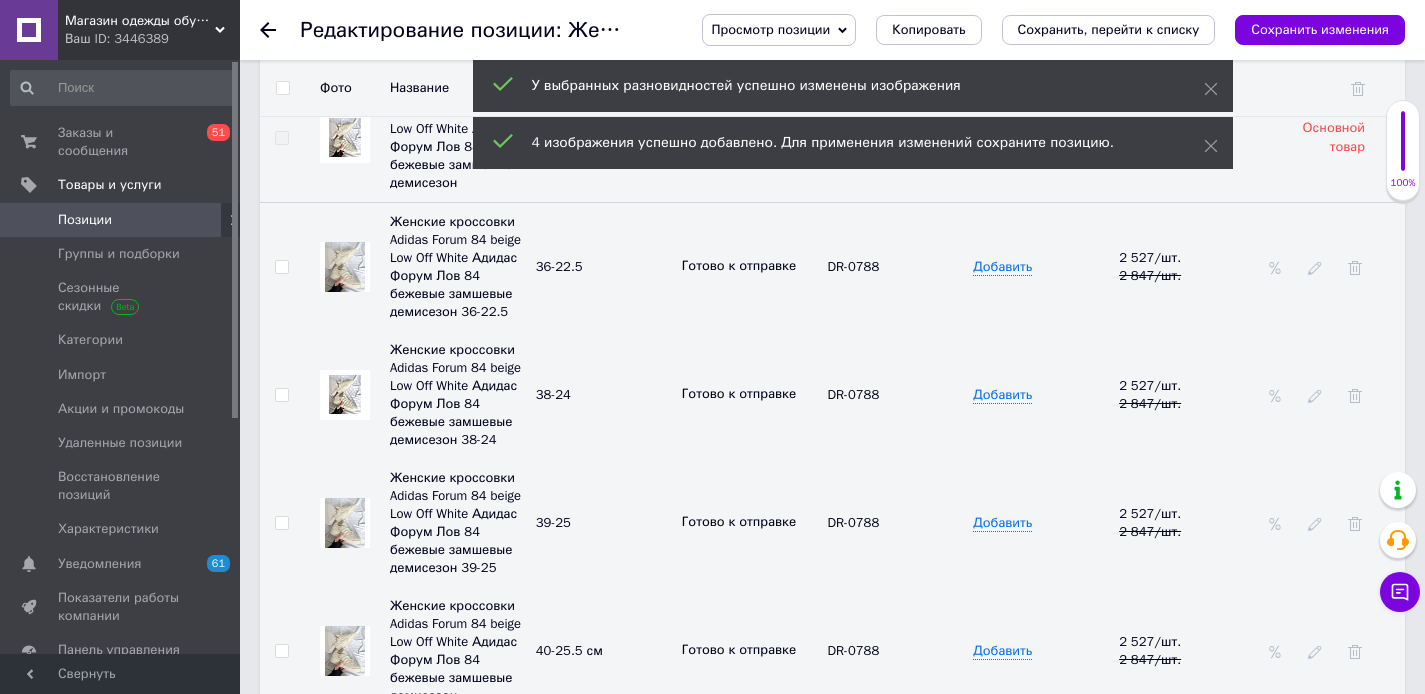 click at bounding box center [345, 523] 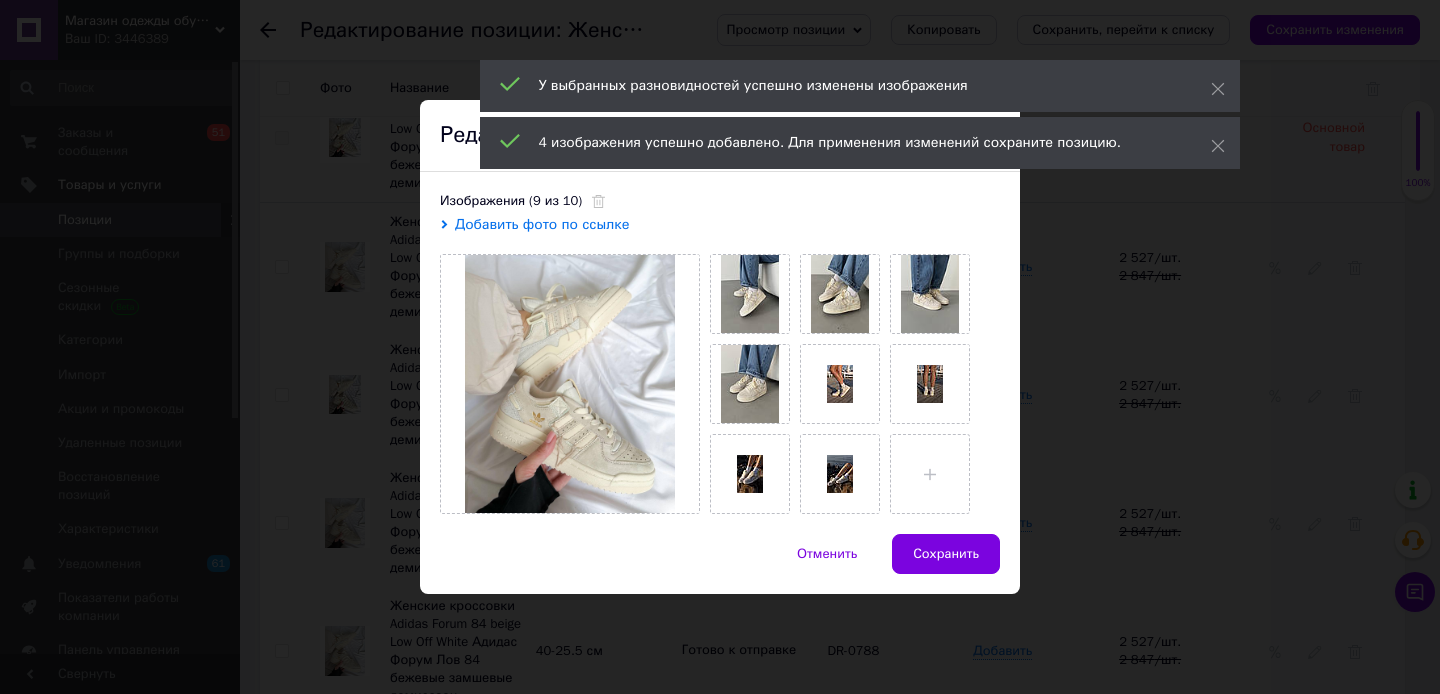 click on "× Редактирование изображения Изображения (9 из 10) Добавить фото по ссылке Отменить   Сохранить" at bounding box center [720, 347] 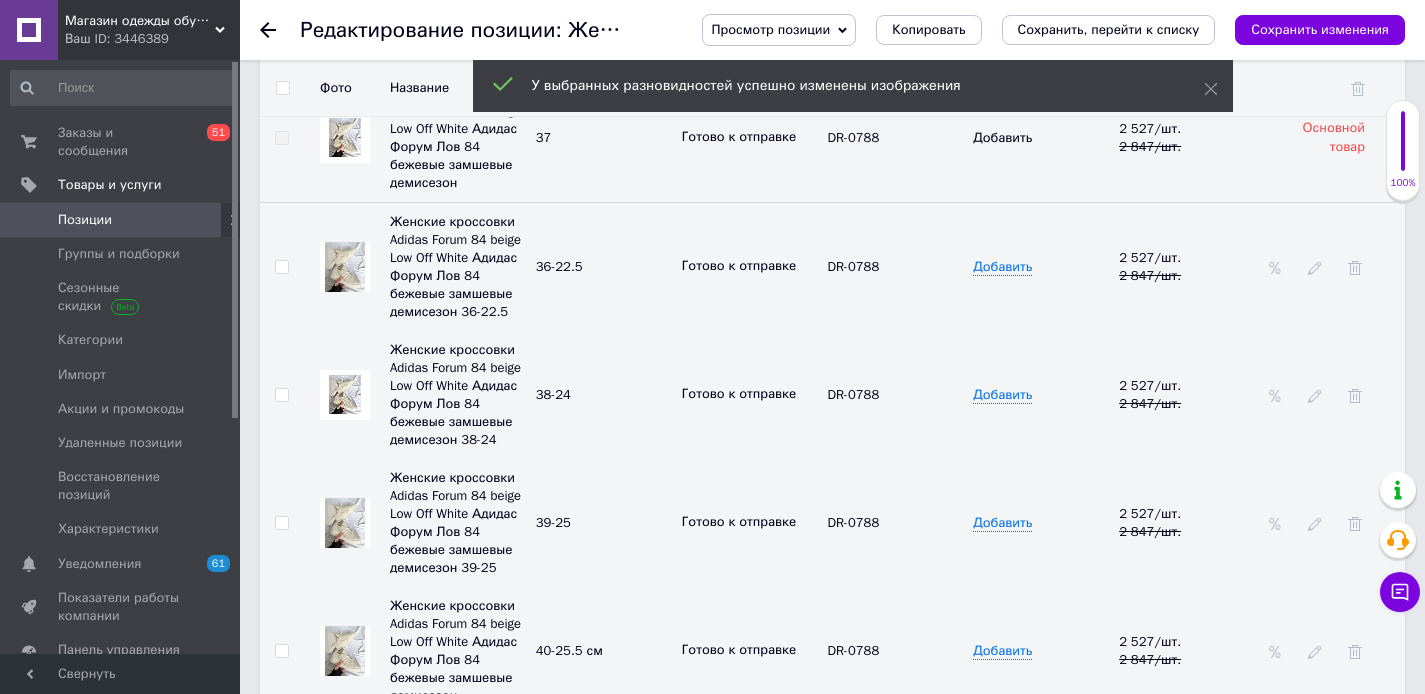 click at bounding box center [345, 523] 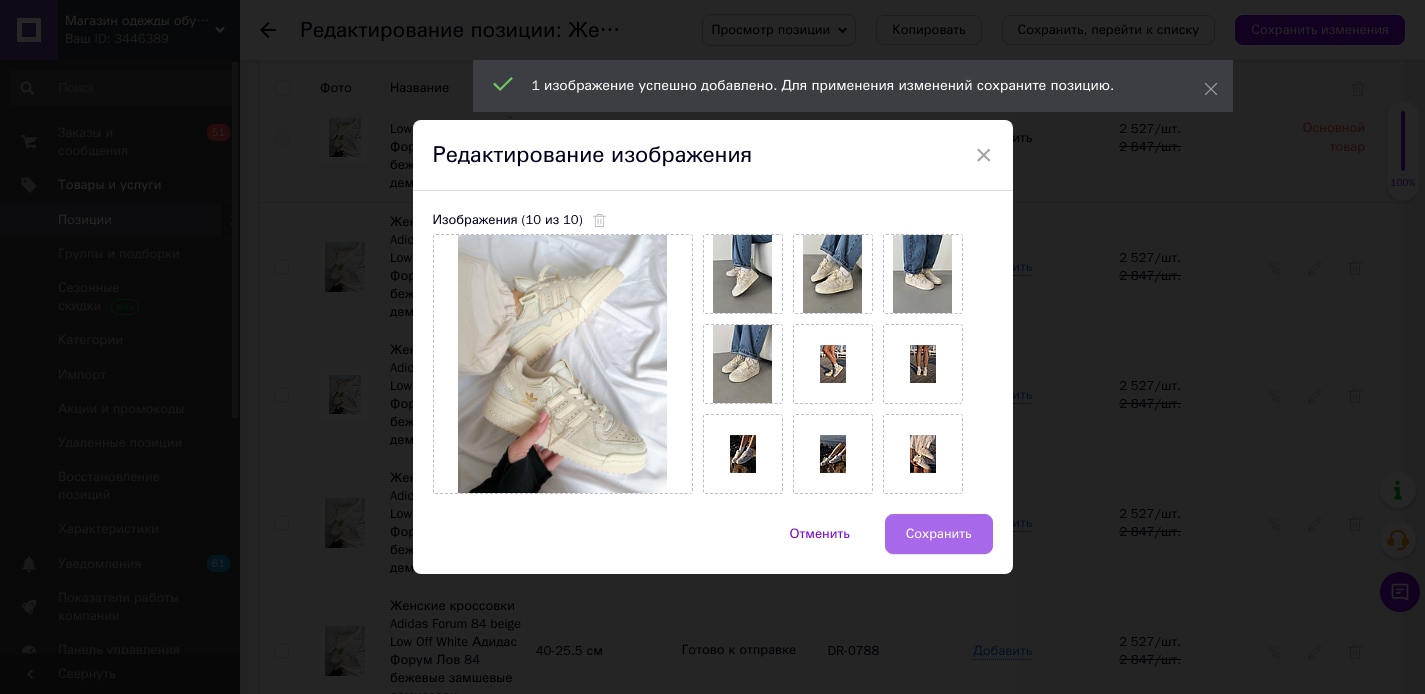 click on "Сохранить" at bounding box center [939, 534] 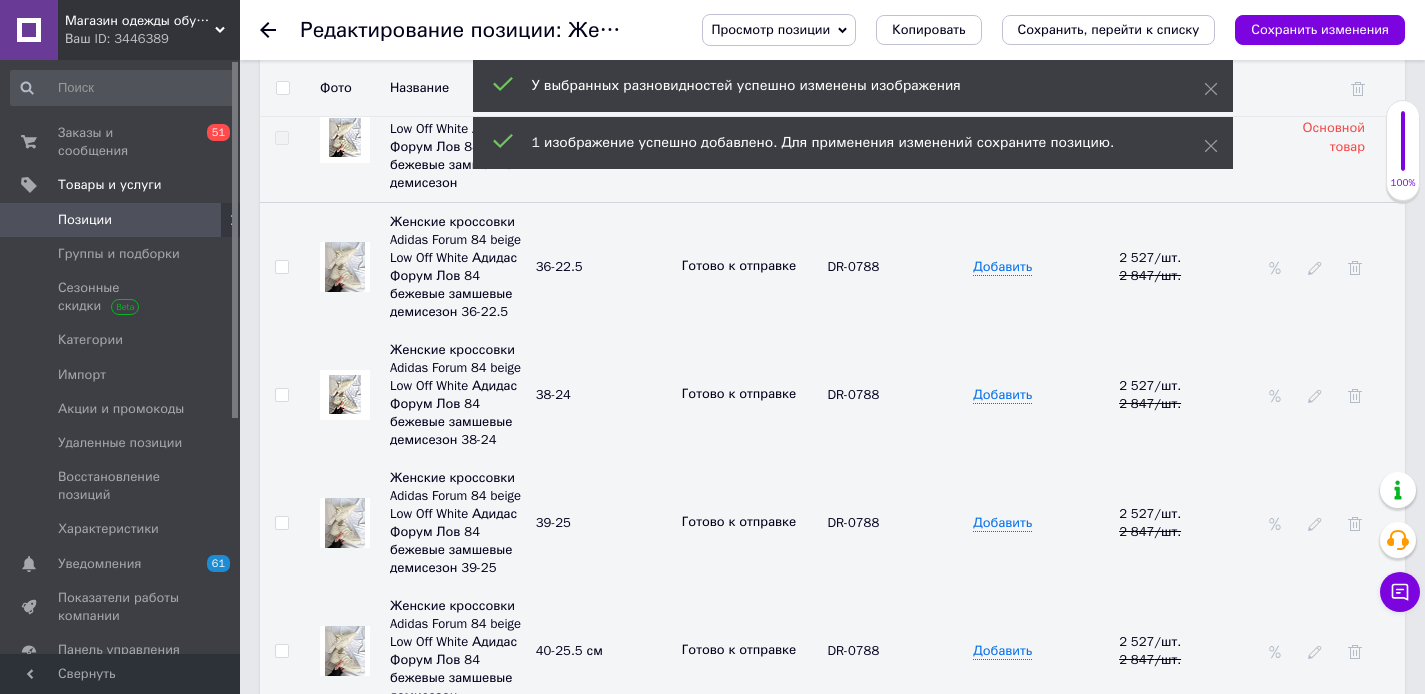 click at bounding box center (345, 394) 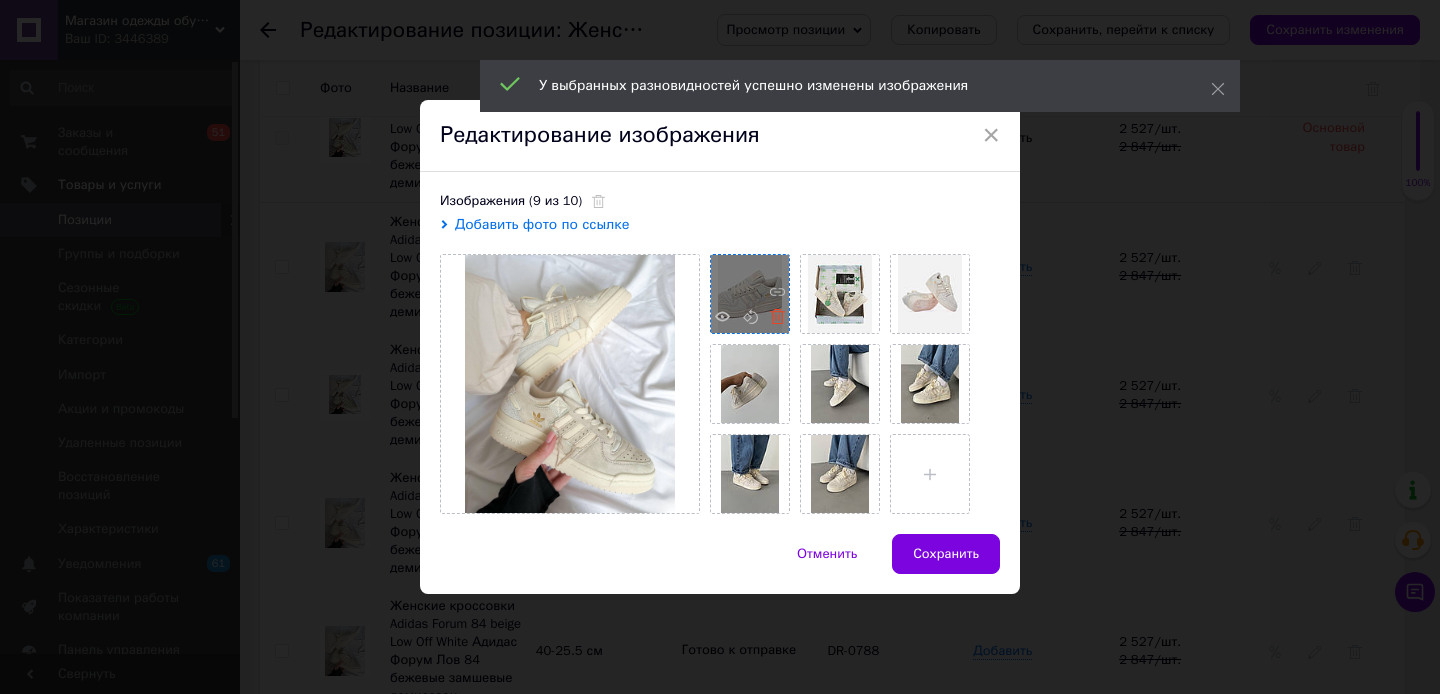 click 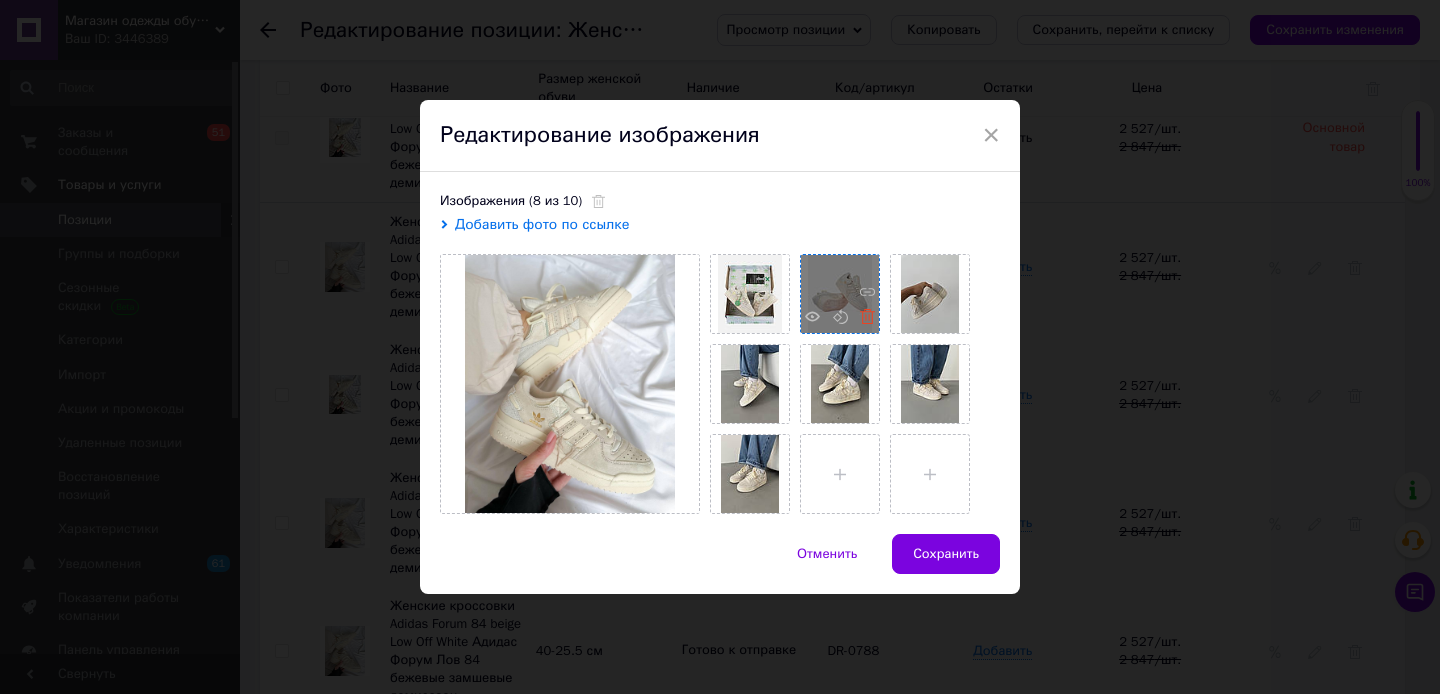 click 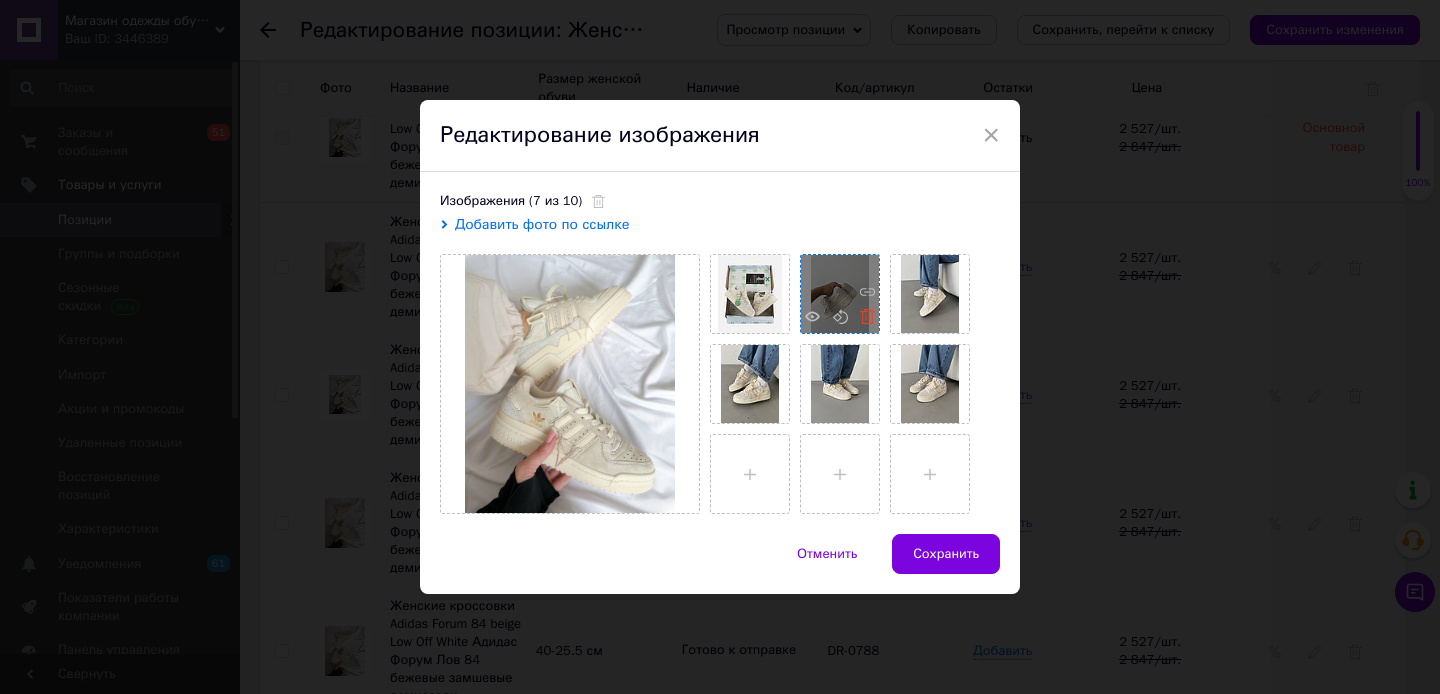 click 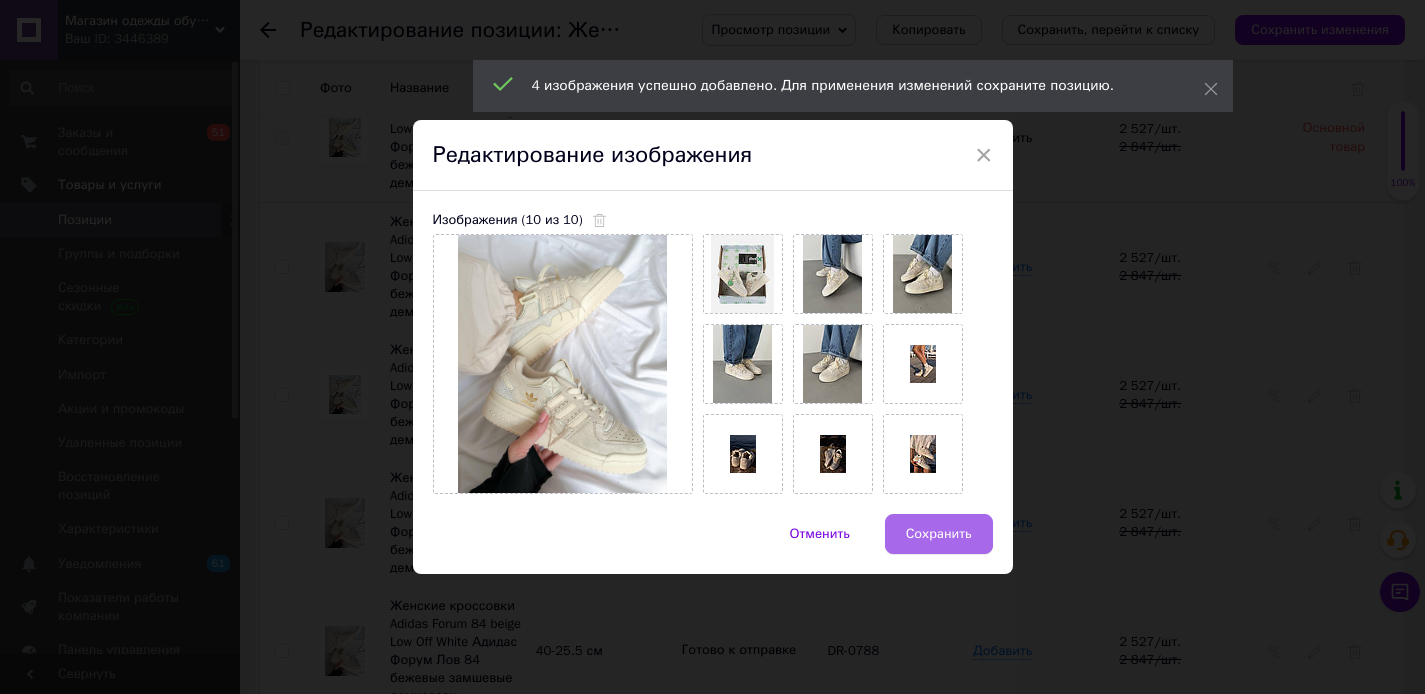click on "Сохранить" at bounding box center [939, 534] 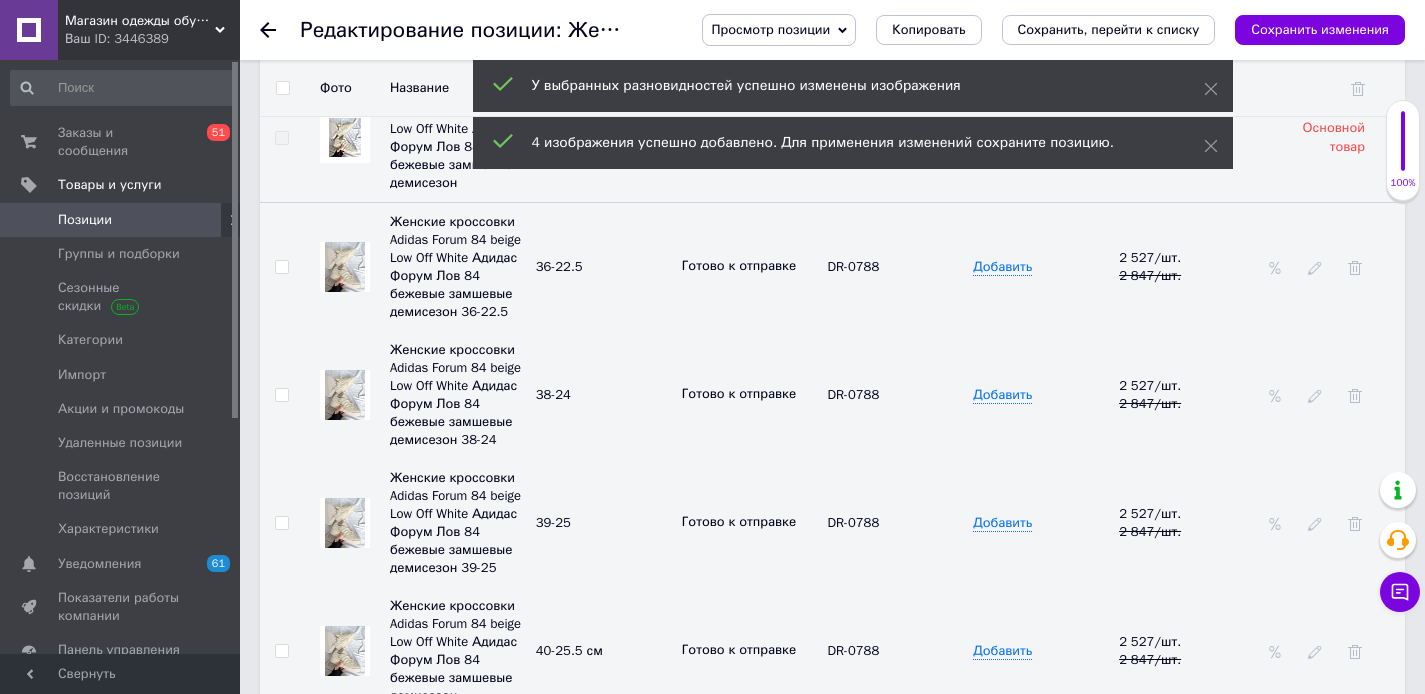 click at bounding box center (345, 267) 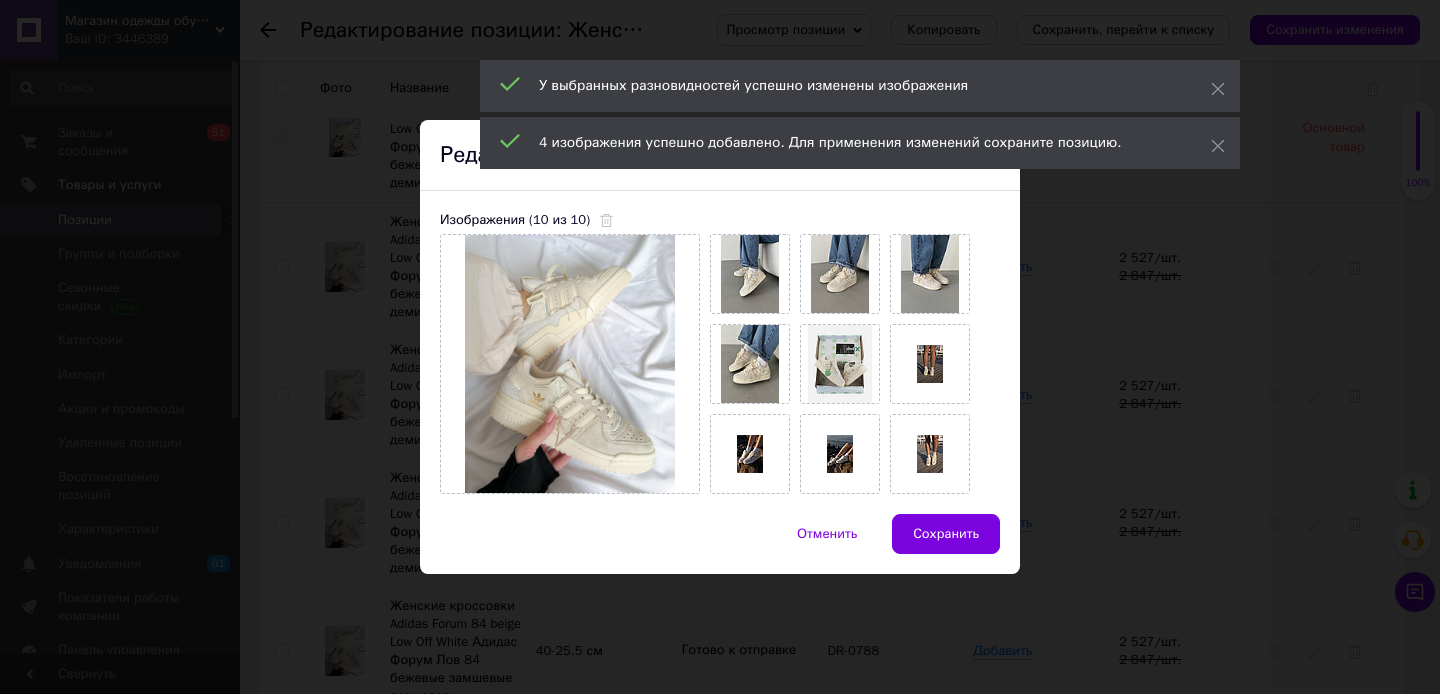 click on "× Редактирование изображения Изображения (10 из 10) Отменить   Сохранить" at bounding box center (720, 347) 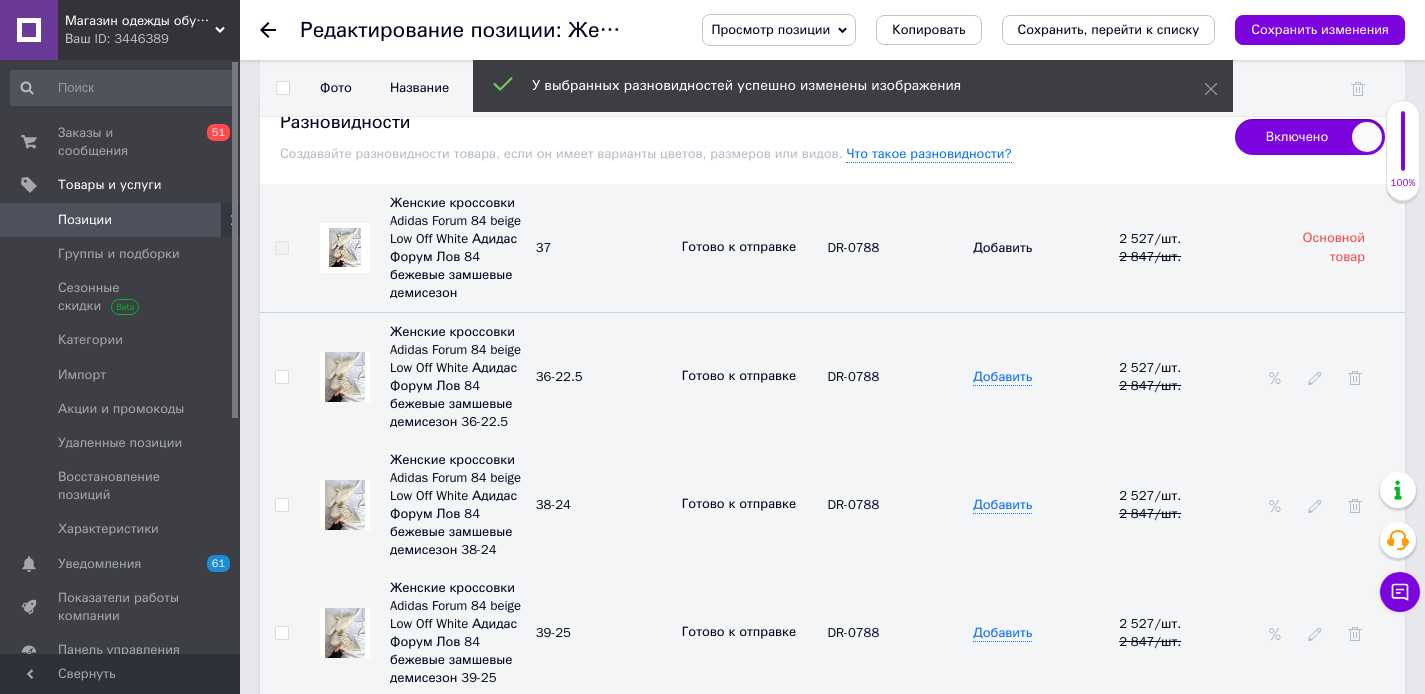 scroll, scrollTop: 2930, scrollLeft: 0, axis: vertical 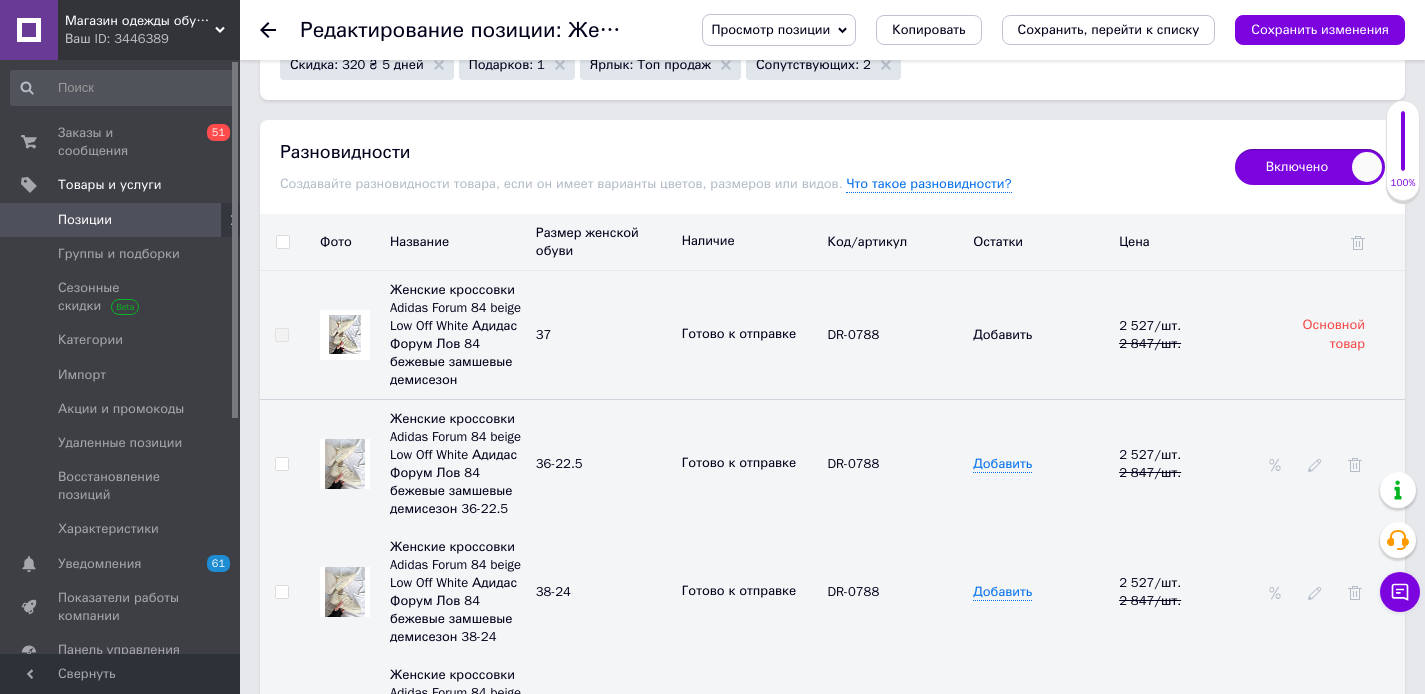 click on "Просмотр позиции Сохранить и посмотреть на сайте Сохранить и посмотреть на портале Bigl.ua Копировать Сохранить, перейти к списку Сохранить изменения" at bounding box center (1033, 30) 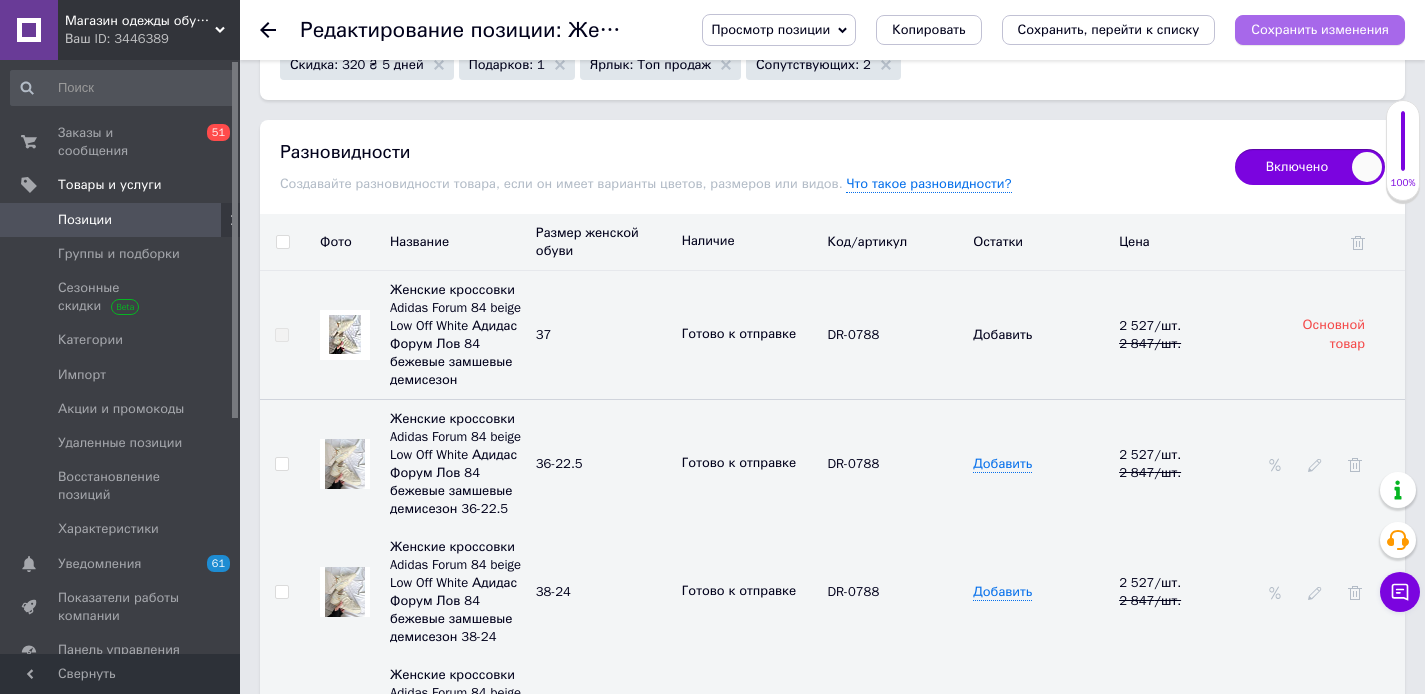 click on "Сохранить изменения" at bounding box center (1320, 29) 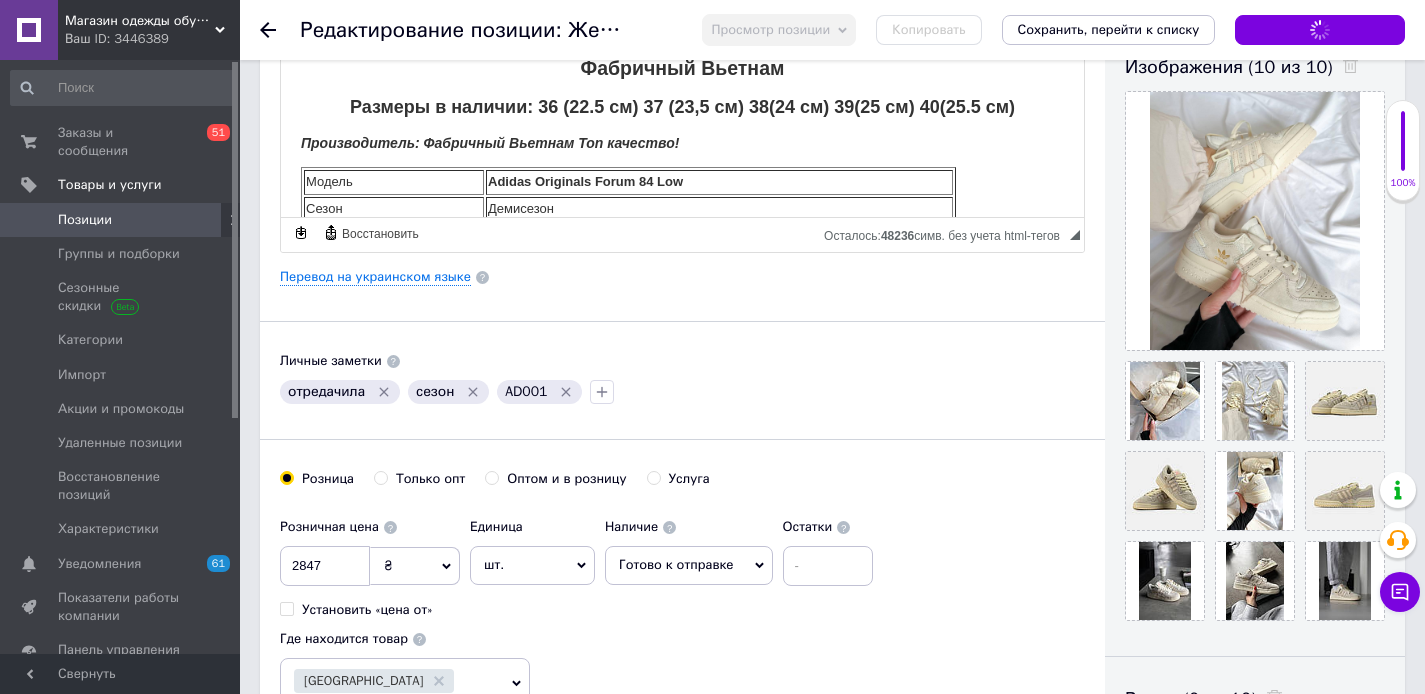 scroll, scrollTop: 400, scrollLeft: 0, axis: vertical 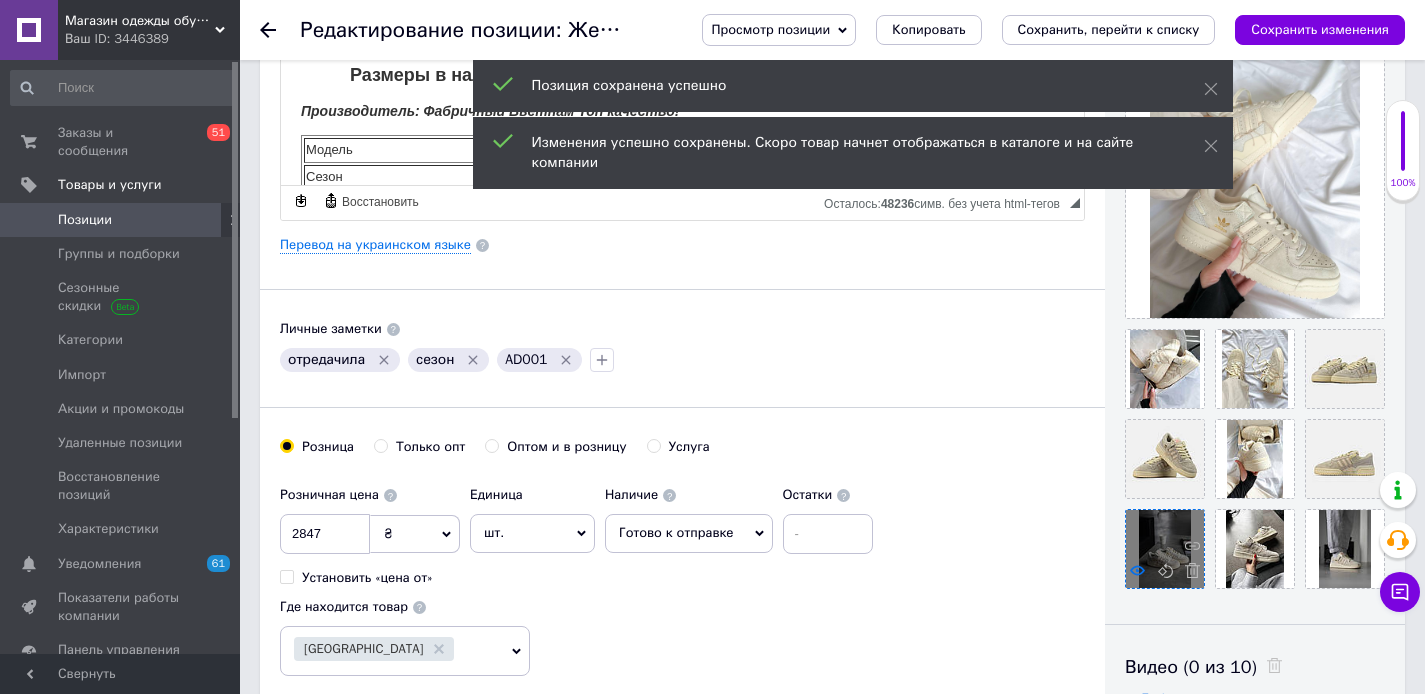 click 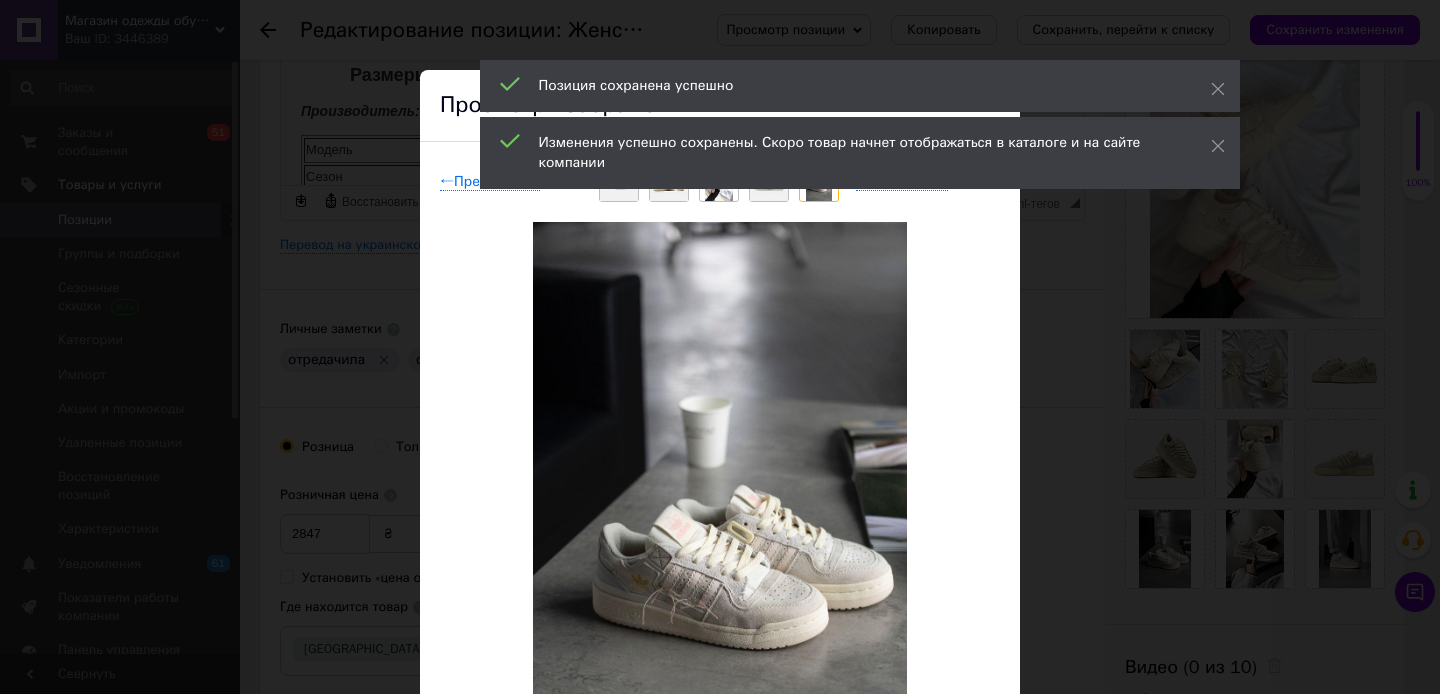 click on "× Просмотр изображения ← Предыдущее Следующее → Удалить изображение Удалить все изображения" at bounding box center (720, 347) 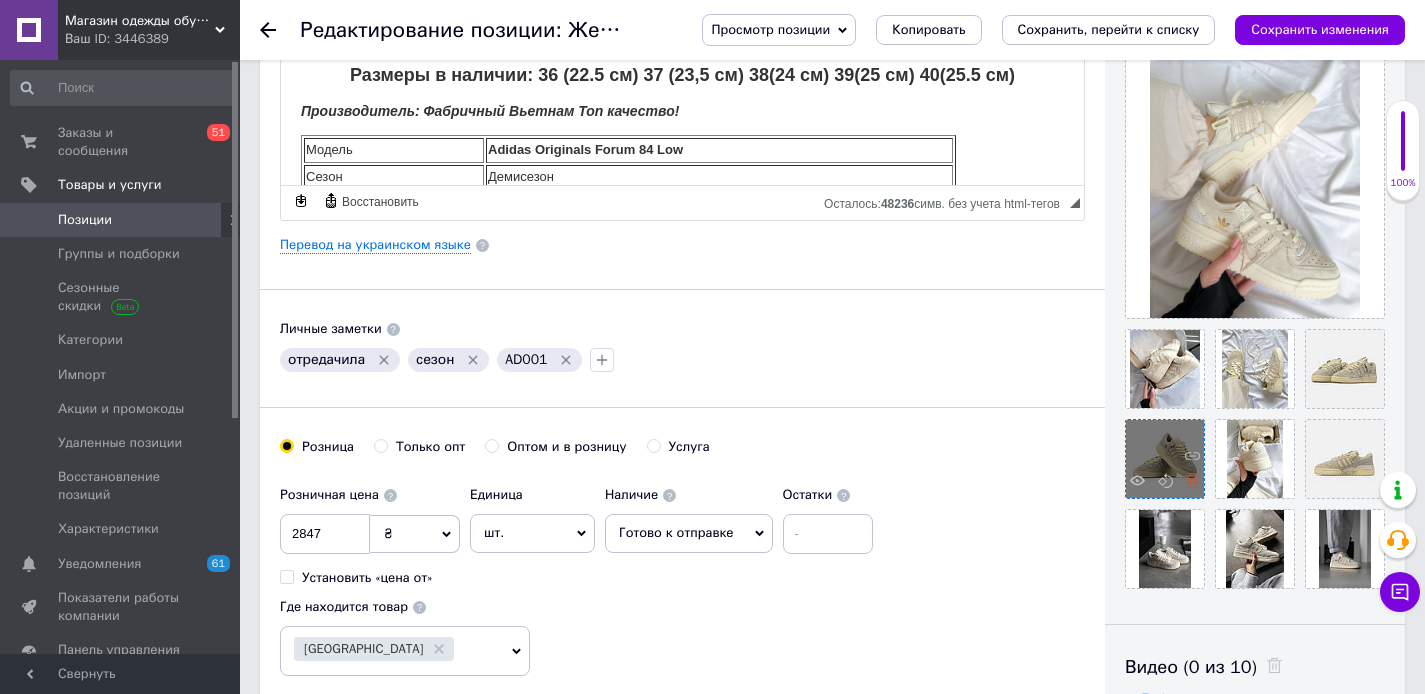 click 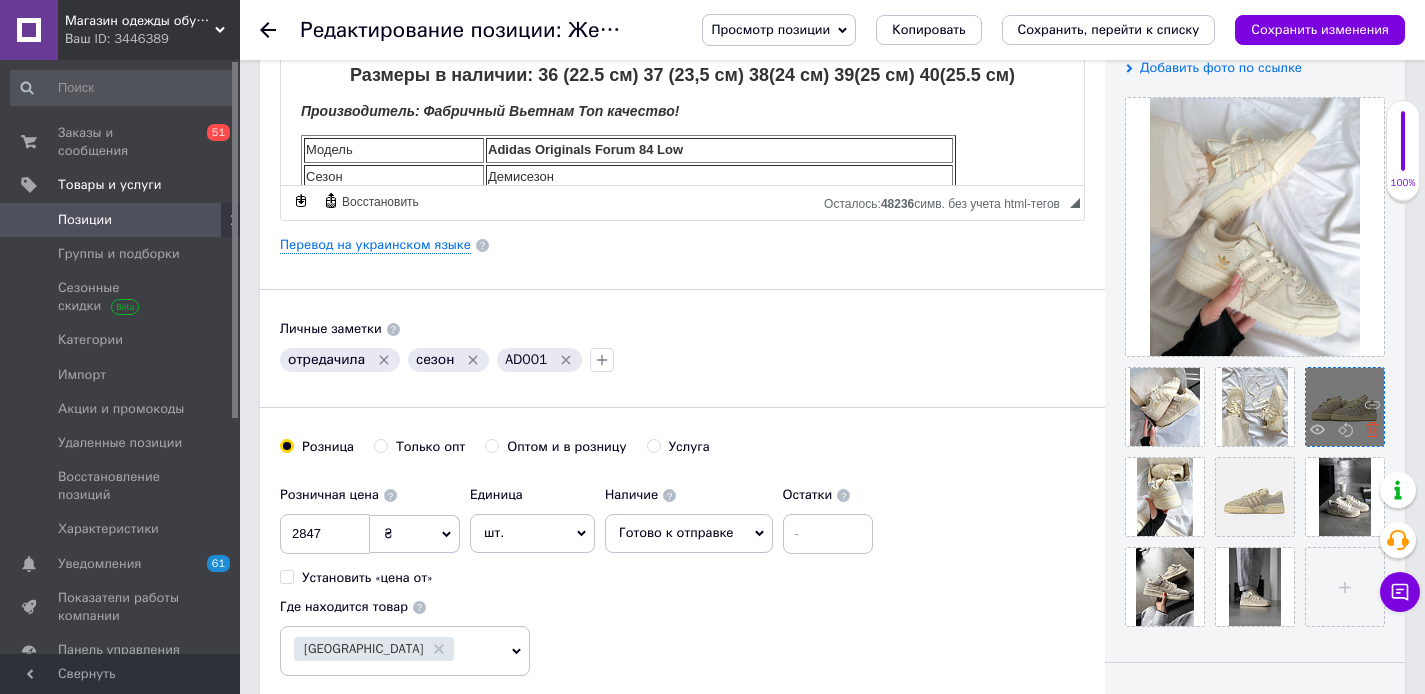 click 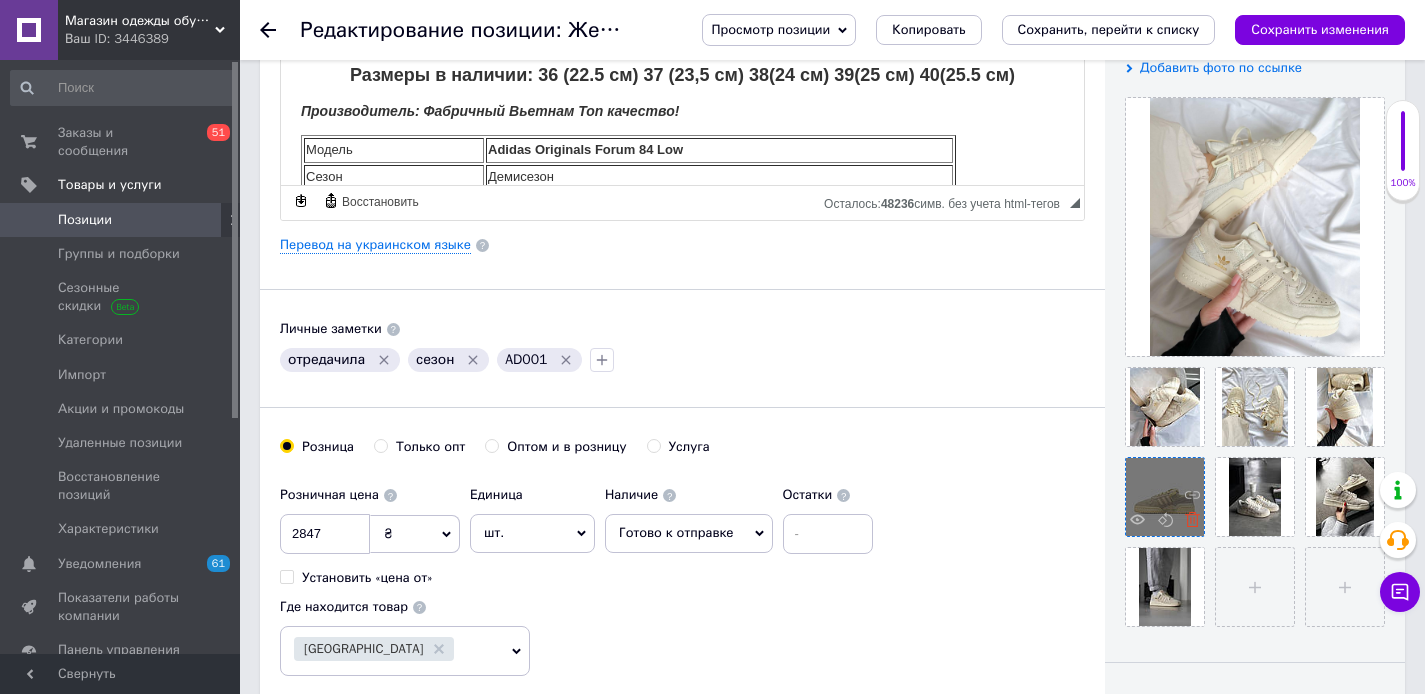 click 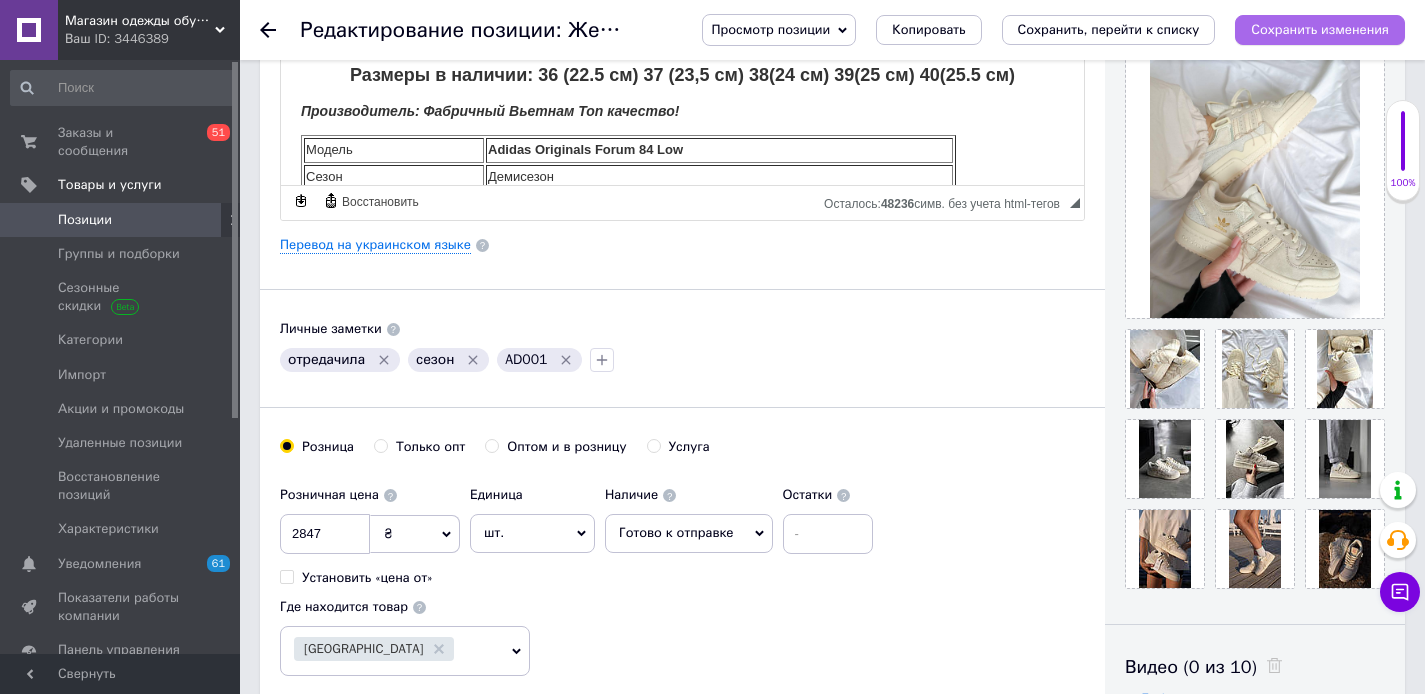 click on "Сохранить изменения" at bounding box center [1320, 29] 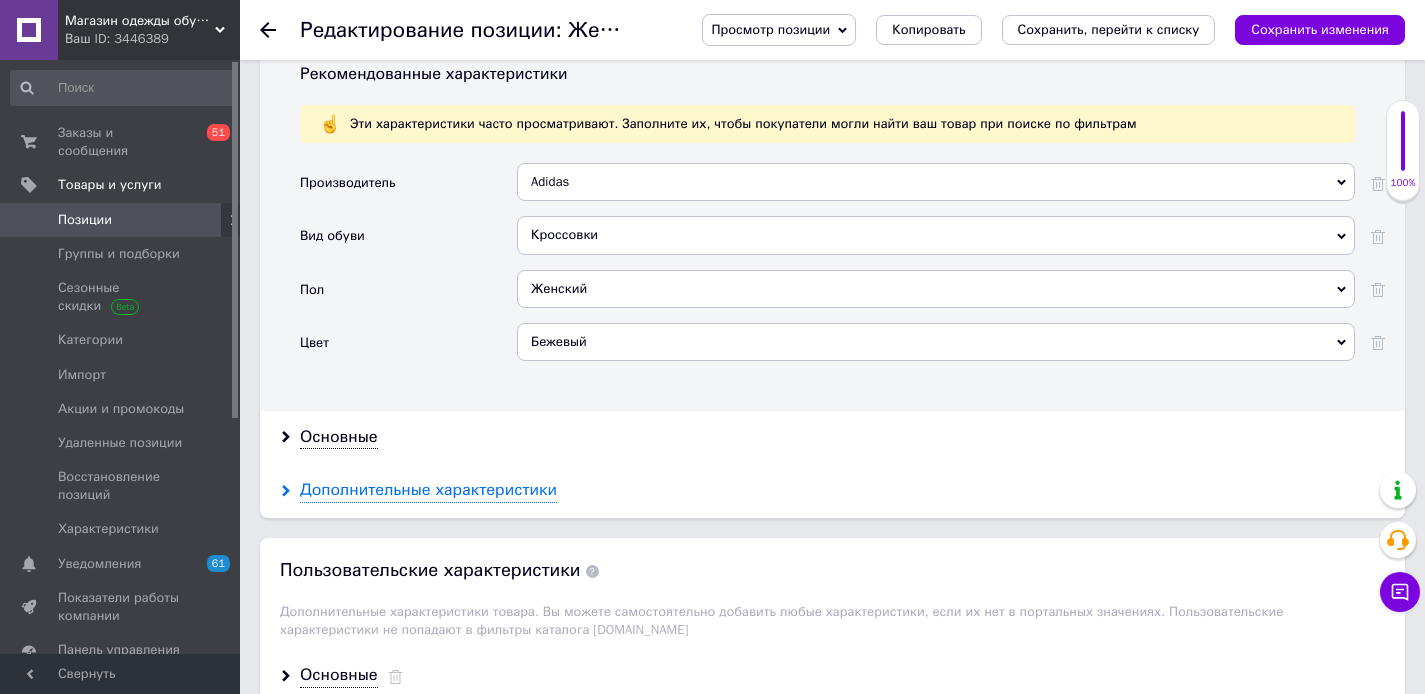 scroll, scrollTop: 1899, scrollLeft: 0, axis: vertical 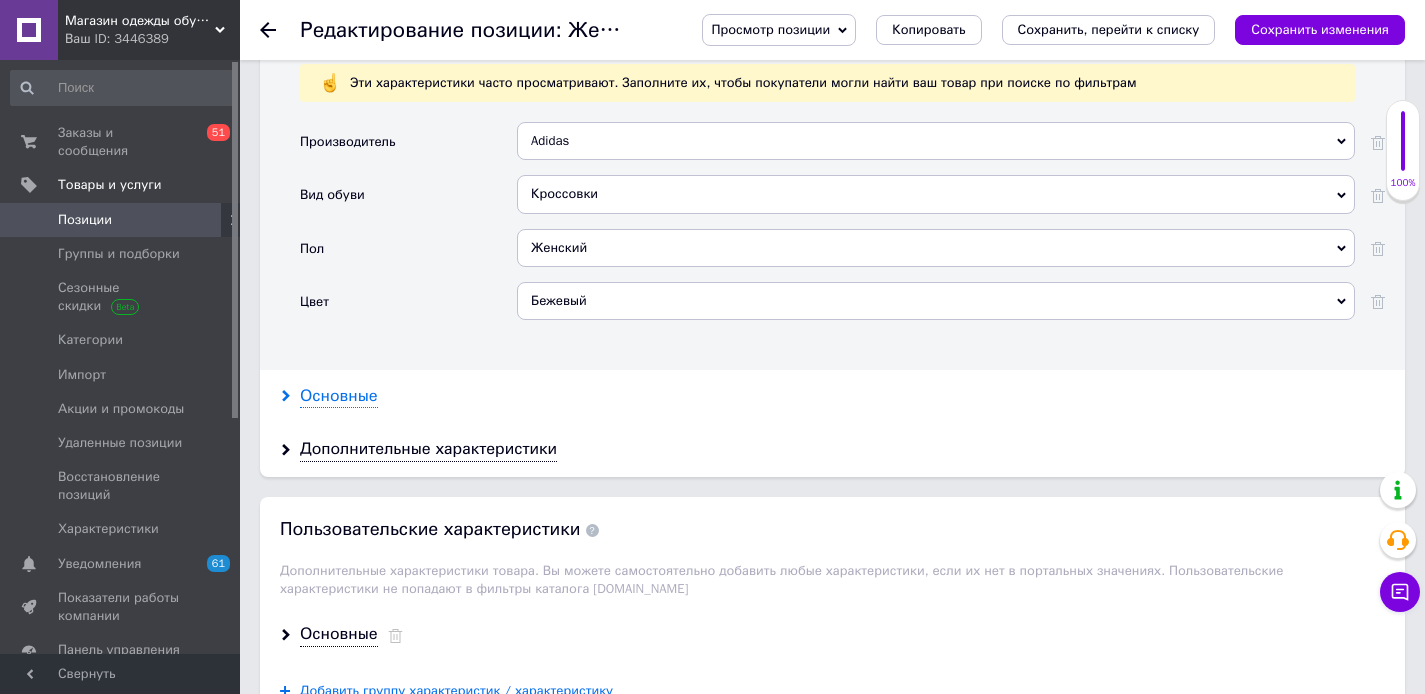 click on "Основные" at bounding box center [339, 396] 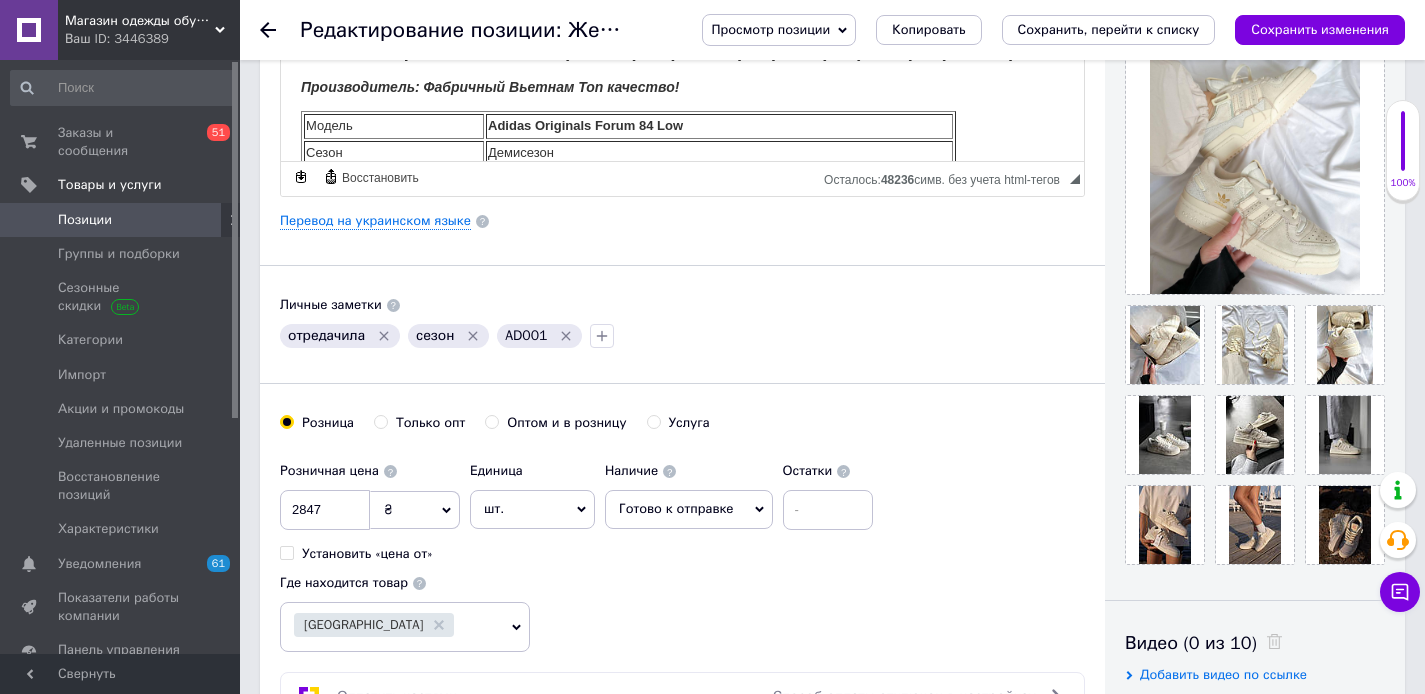 scroll, scrollTop: 428, scrollLeft: 0, axis: vertical 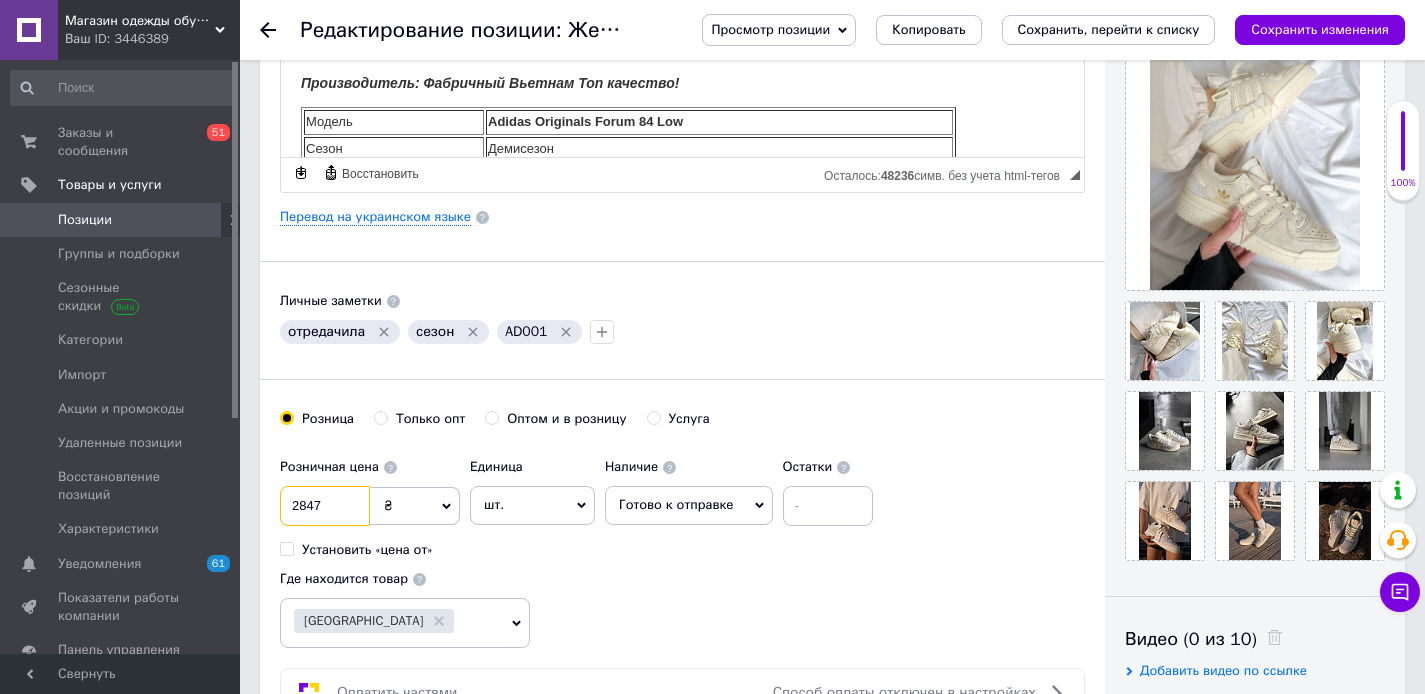 click on "2847" at bounding box center [325, 506] 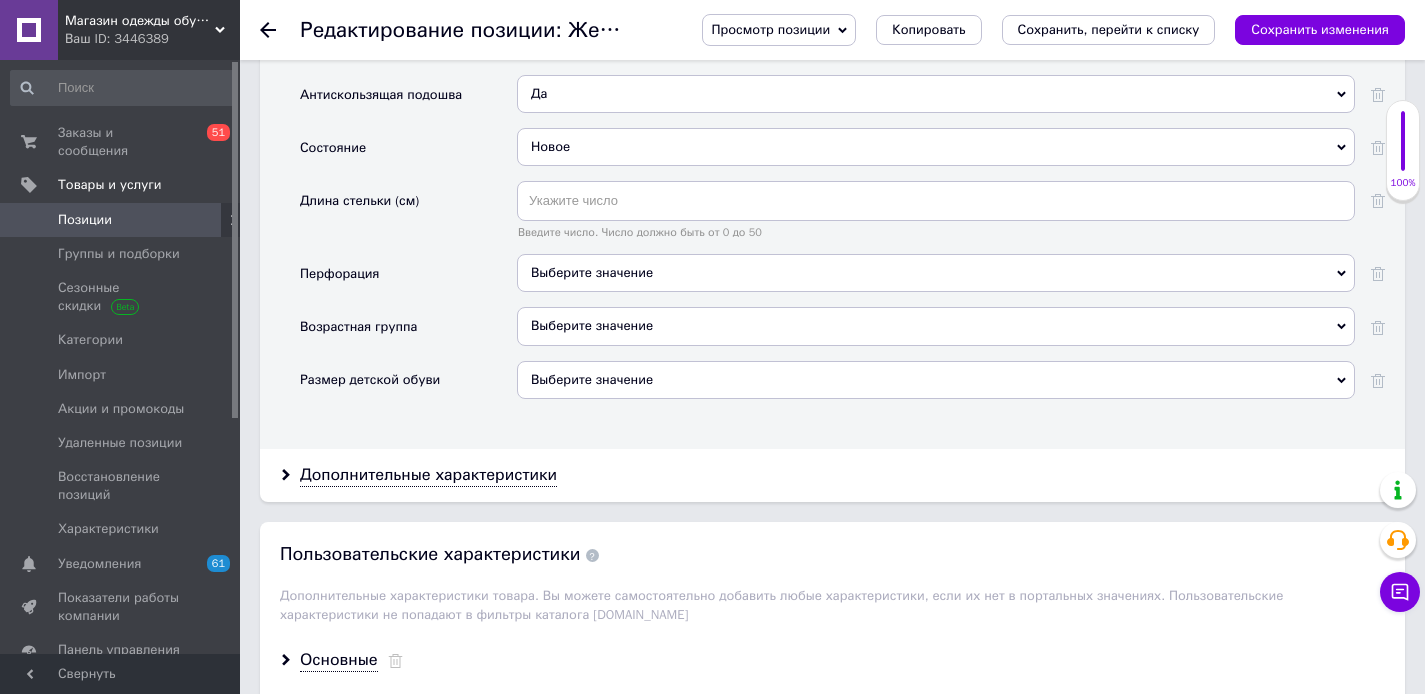 scroll, scrollTop: 3744, scrollLeft: 0, axis: vertical 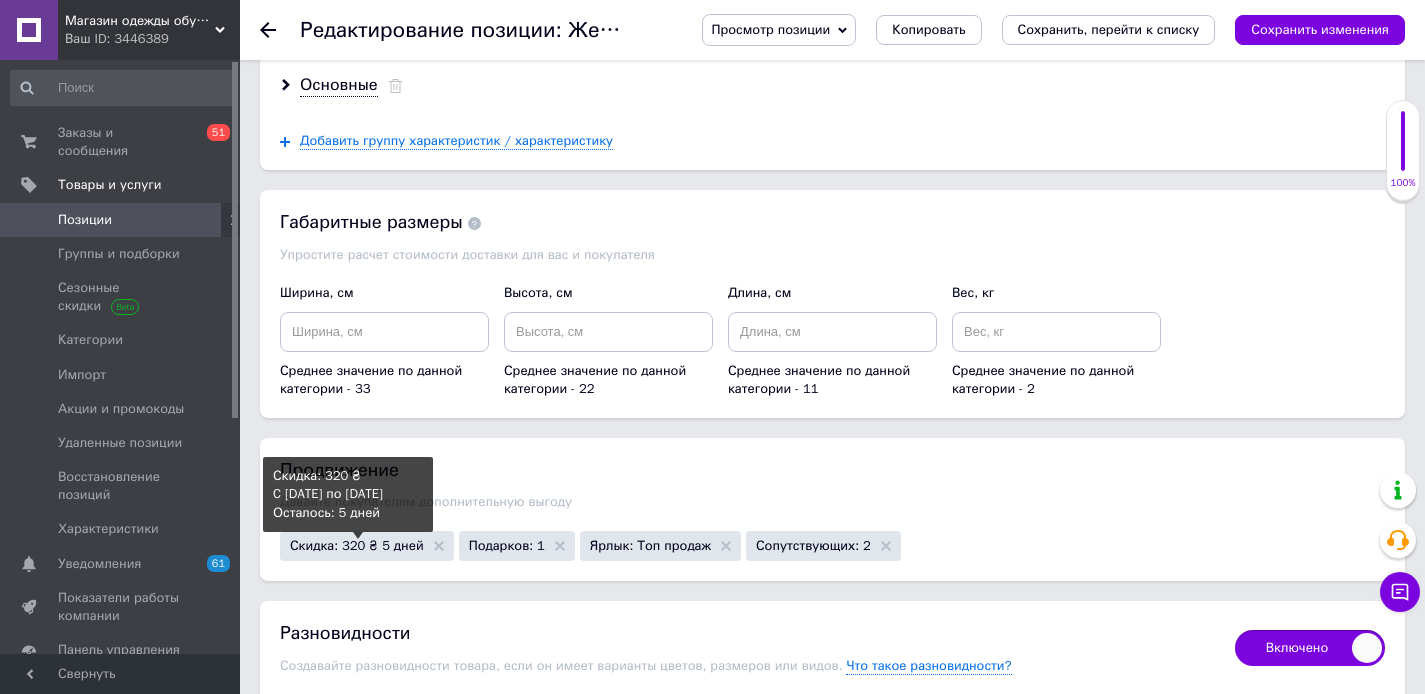 click on "Скидка: 320 ₴ 5 дней" at bounding box center (357, 545) 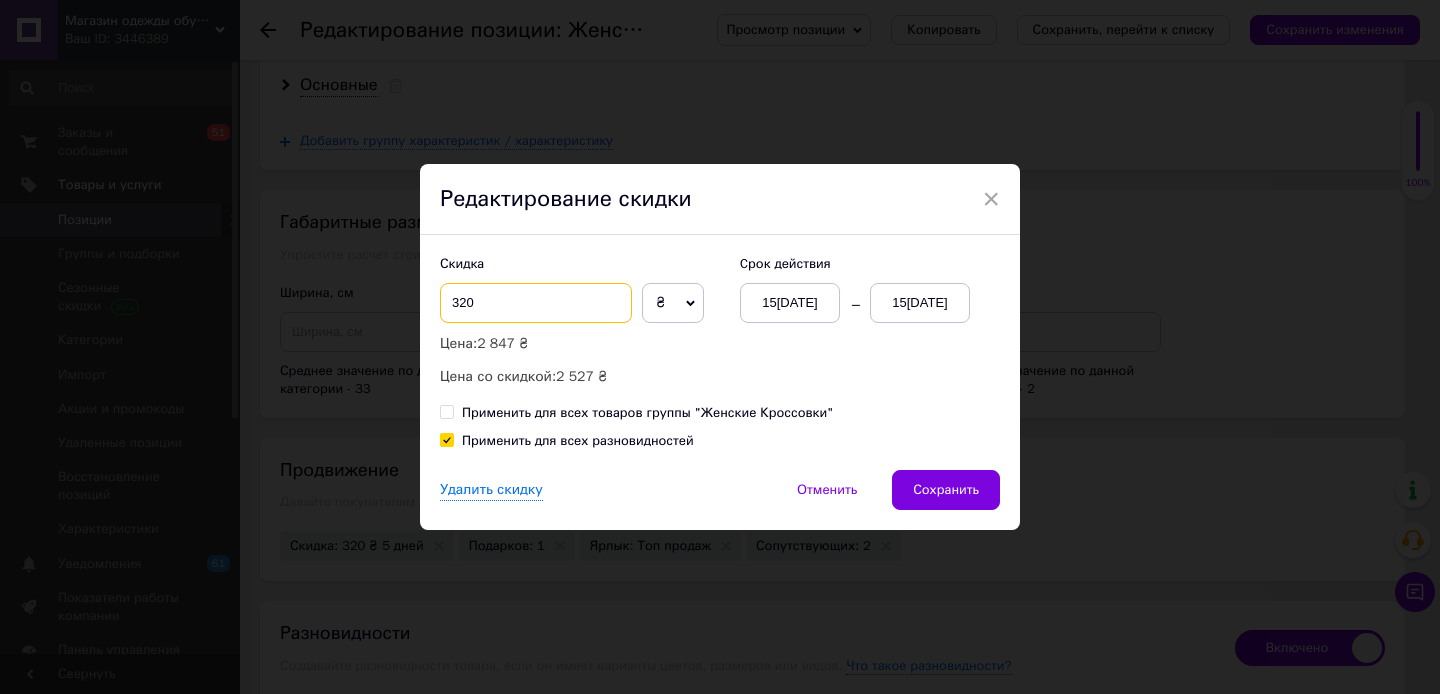 click on "320" at bounding box center [536, 303] 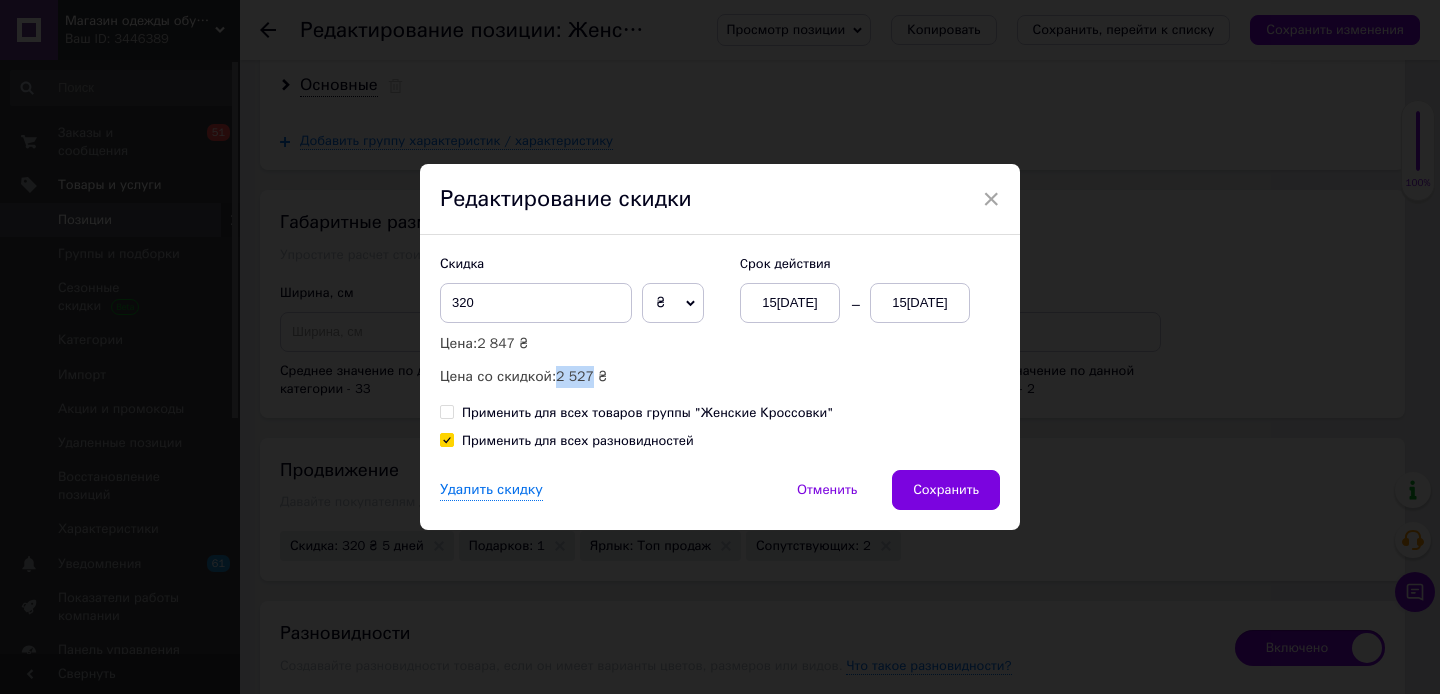 drag, startPoint x: 554, startPoint y: 376, endPoint x: 596, endPoint y: 377, distance: 42.0119 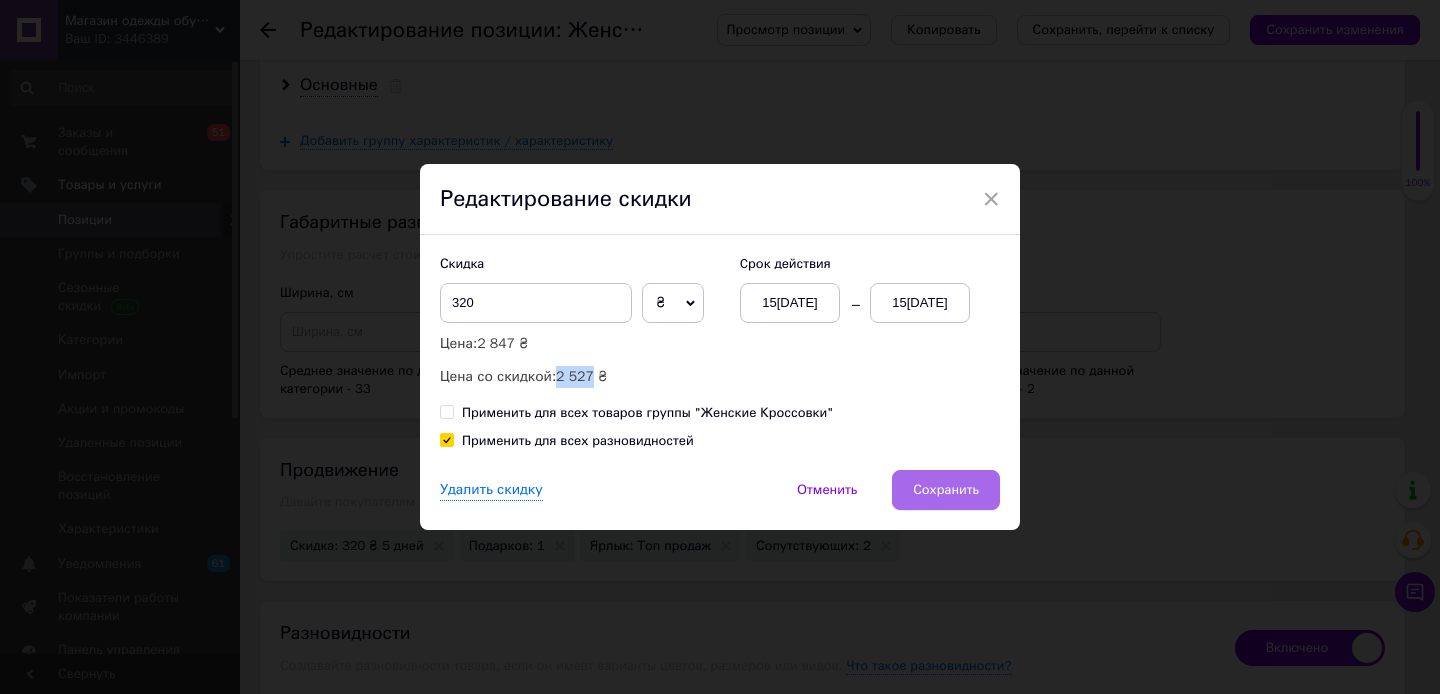 click on "Сохранить" at bounding box center (946, 490) 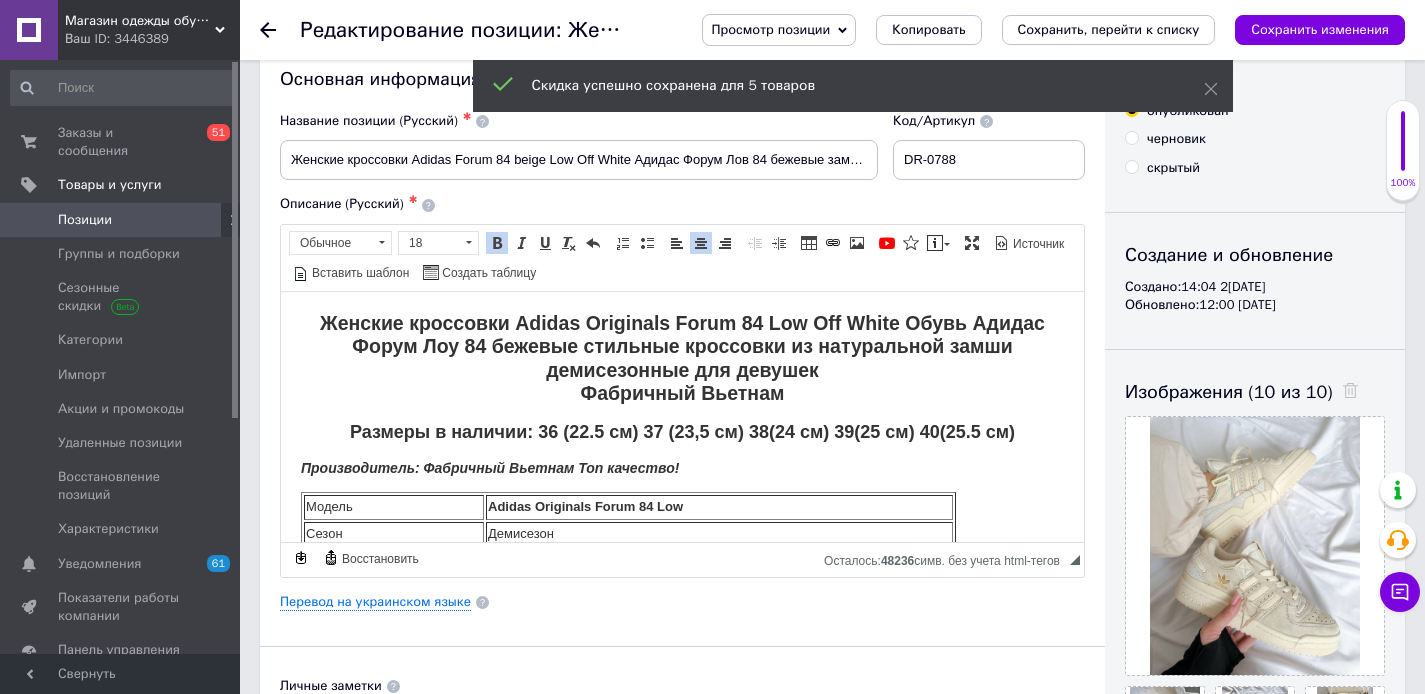 scroll, scrollTop: 27, scrollLeft: 0, axis: vertical 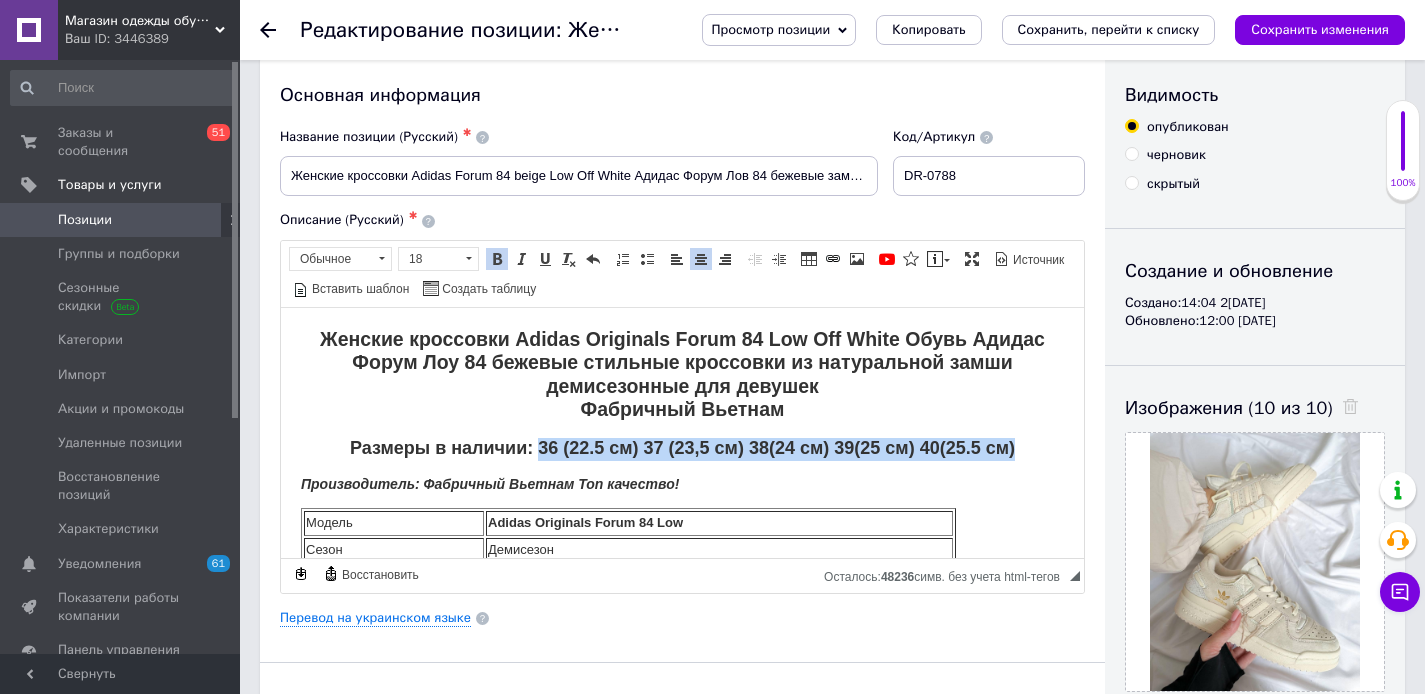 drag, startPoint x: 533, startPoint y: 448, endPoint x: 1014, endPoint y: 451, distance: 481.00937 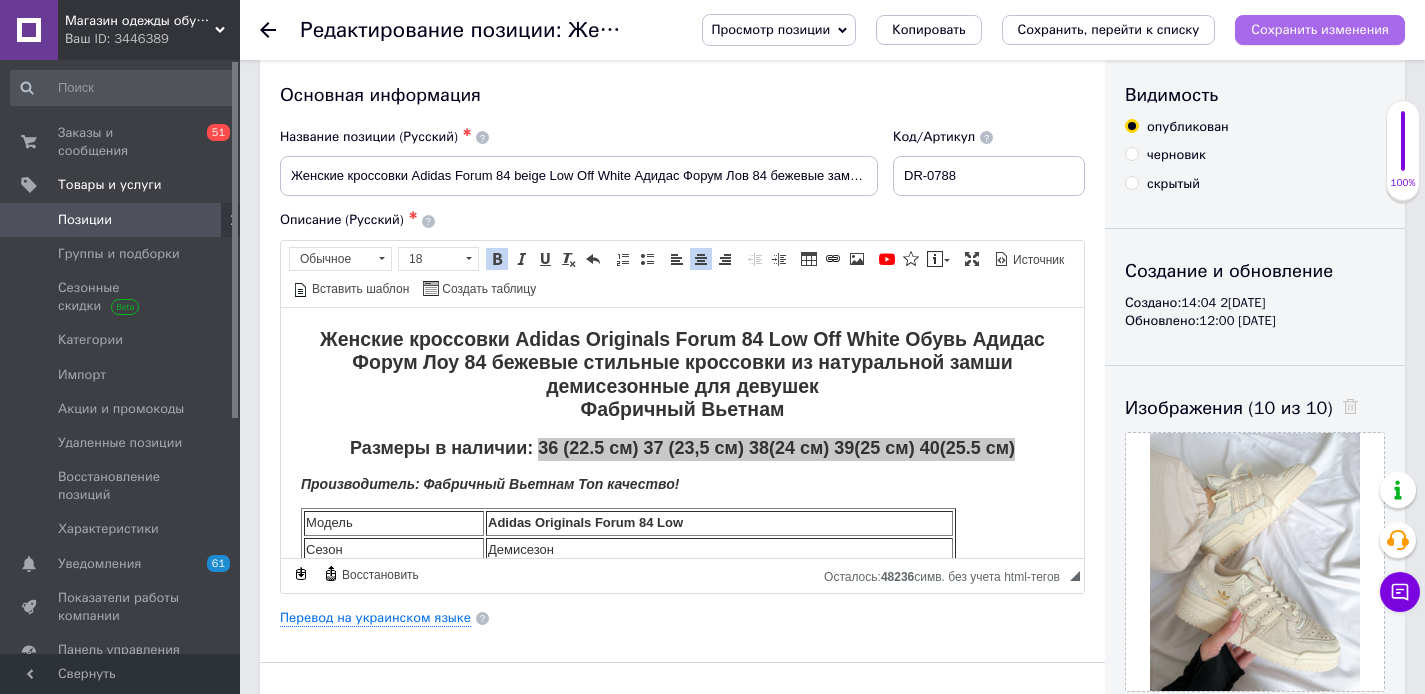 click on "Сохранить изменения" at bounding box center (1320, 29) 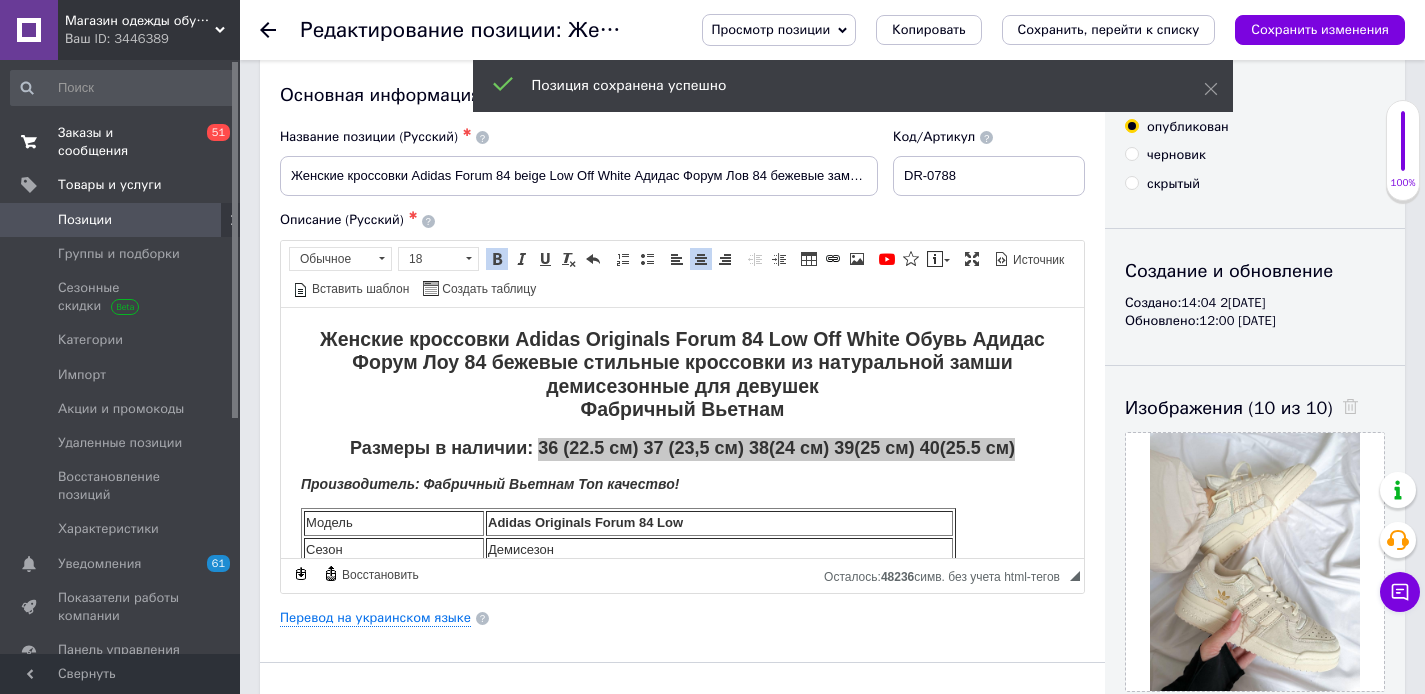 click on "Заказы и сообщения" at bounding box center (121, 142) 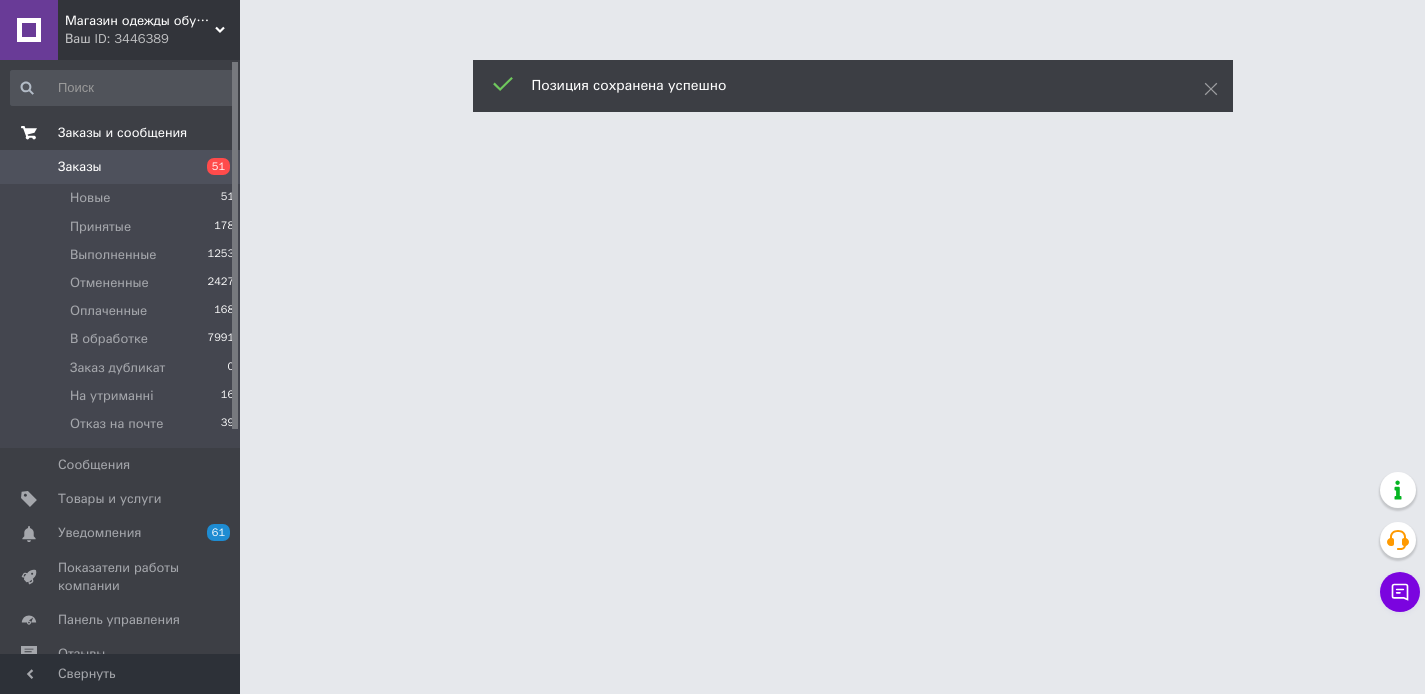 scroll, scrollTop: 0, scrollLeft: 0, axis: both 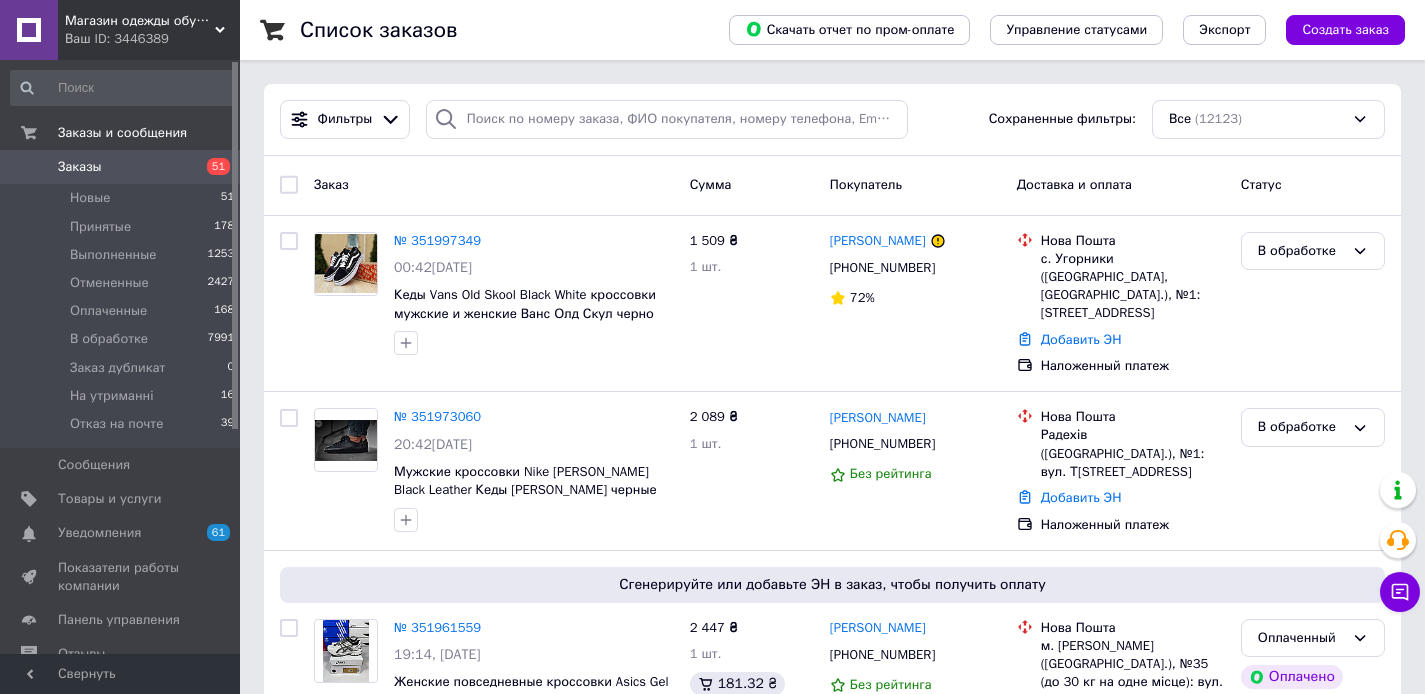 click on "Заказы" at bounding box center (80, 167) 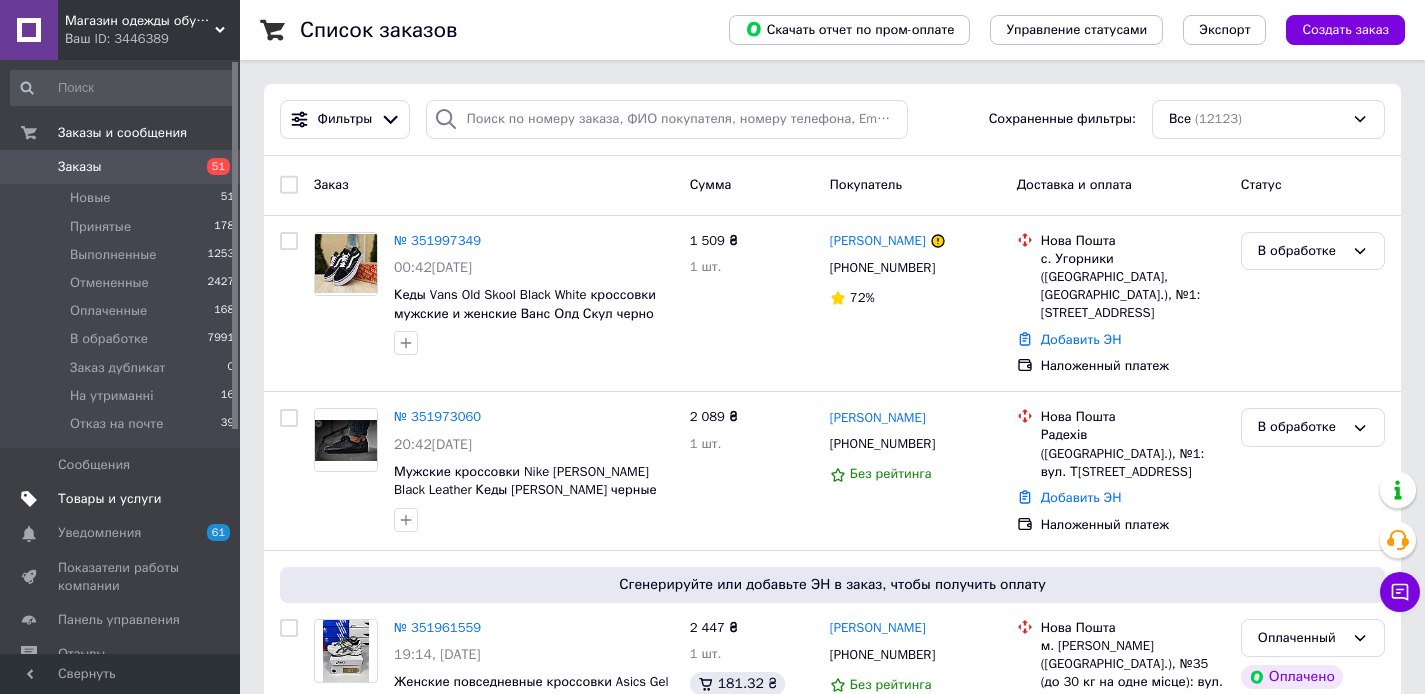 click on "Товары и услуги" at bounding box center [110, 499] 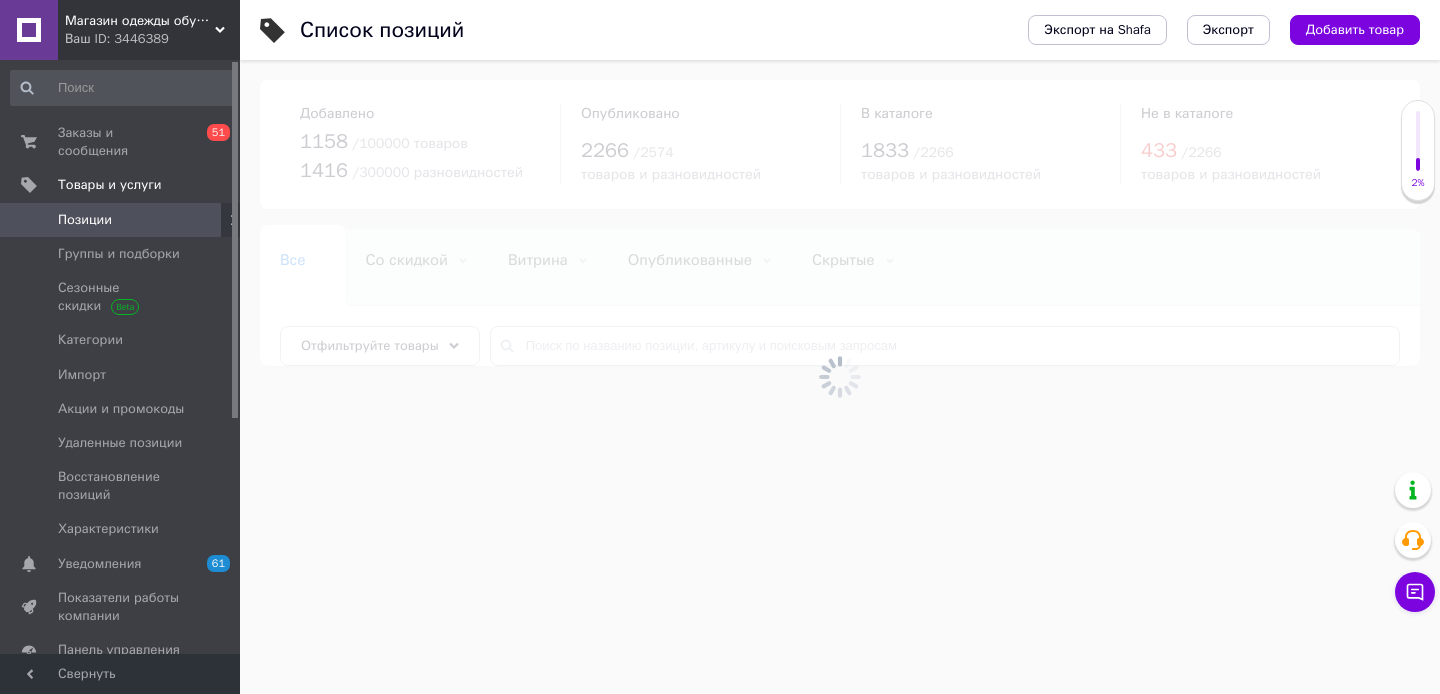 click at bounding box center [840, 377] 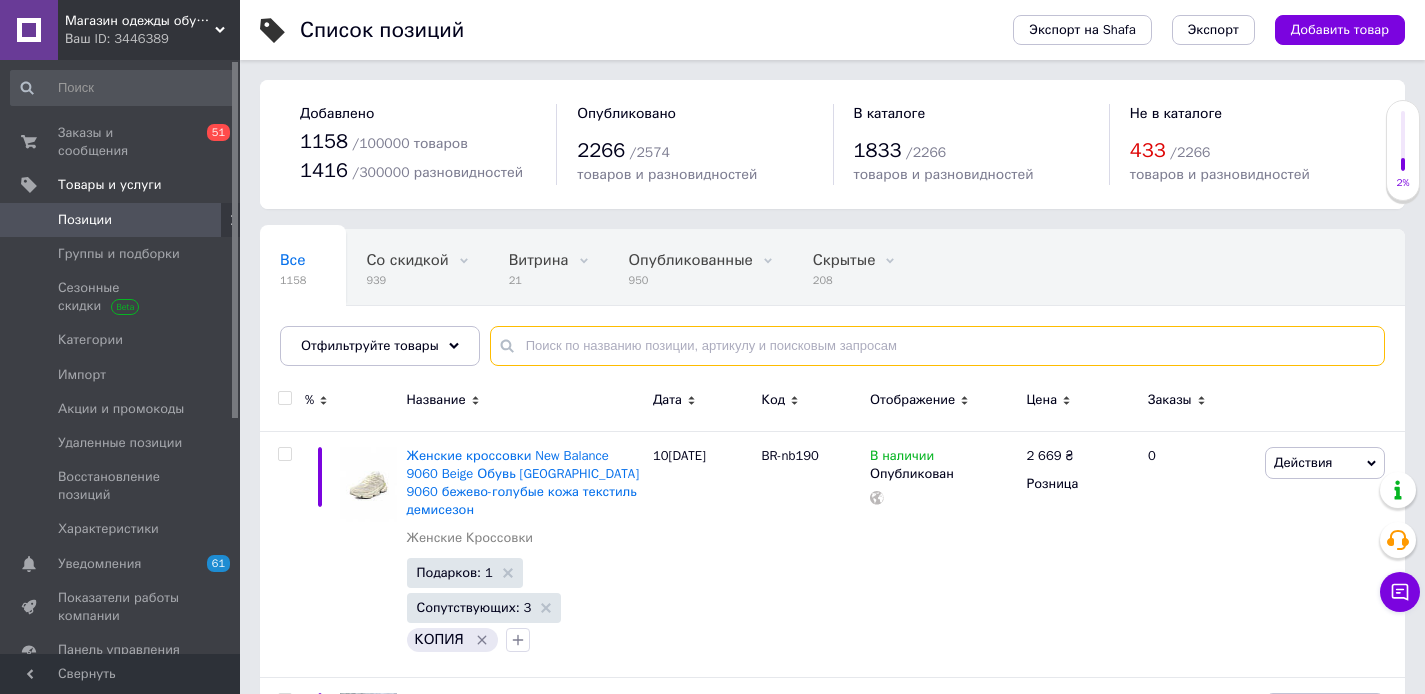 click at bounding box center (937, 346) 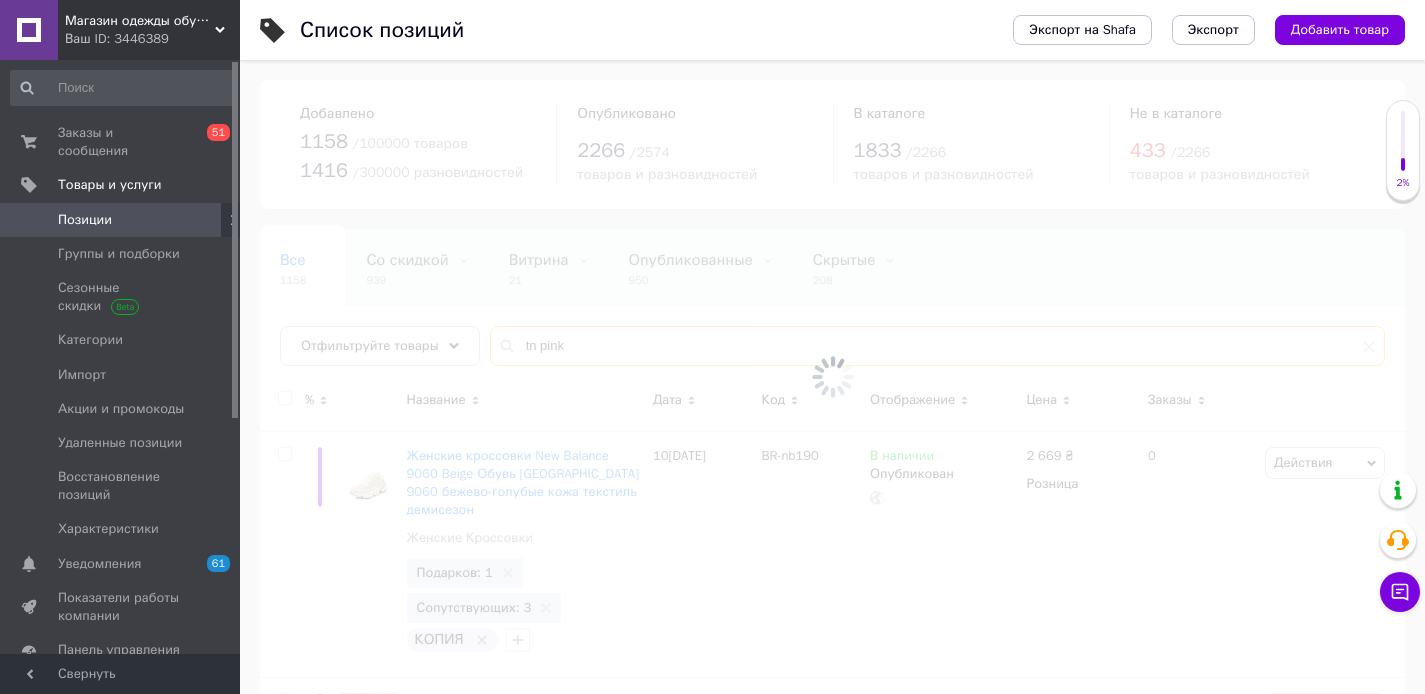 type on "tn pink" 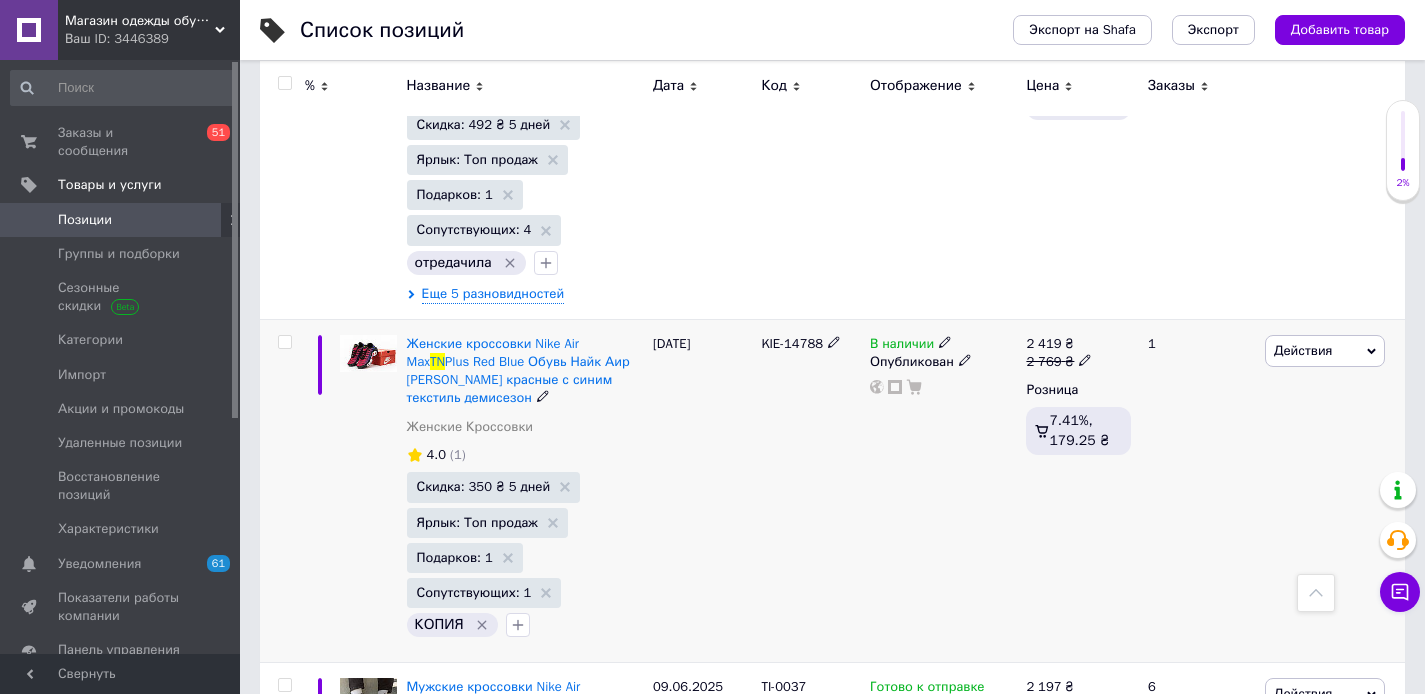 scroll, scrollTop: 4708, scrollLeft: 0, axis: vertical 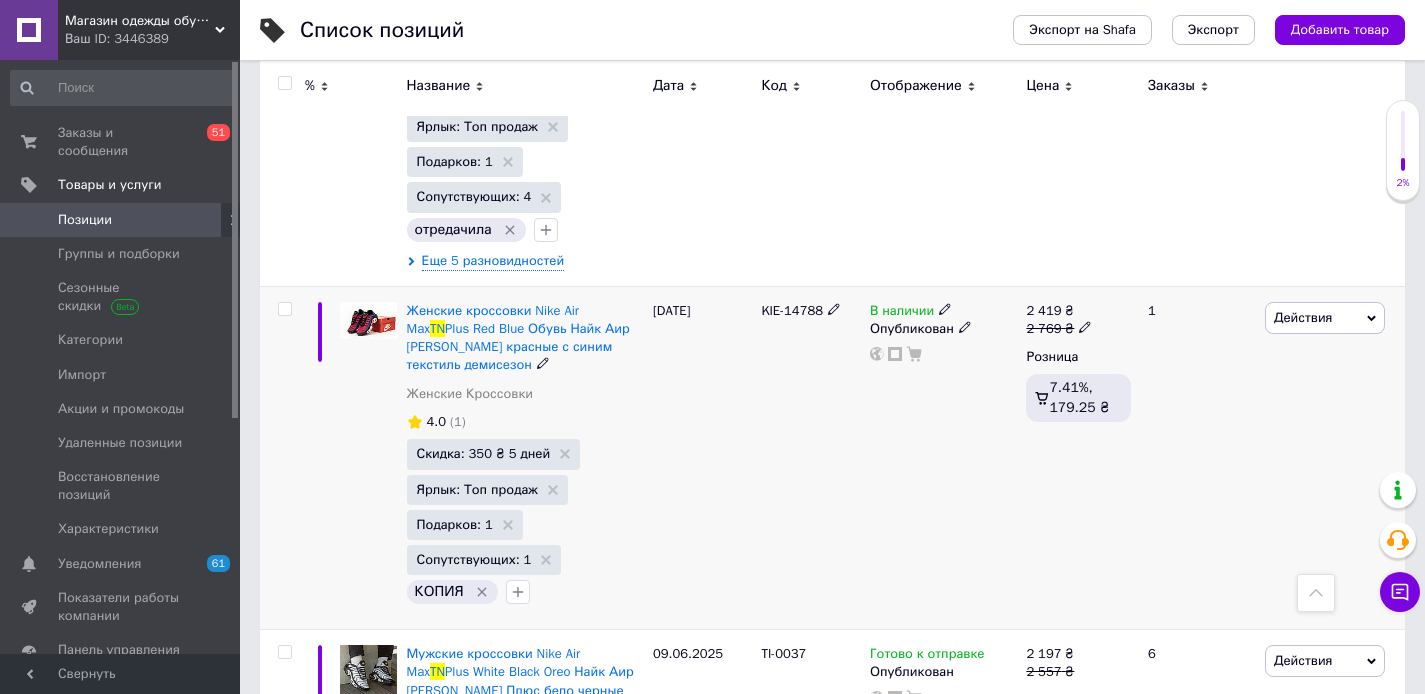 click on "Действия" at bounding box center [1325, 318] 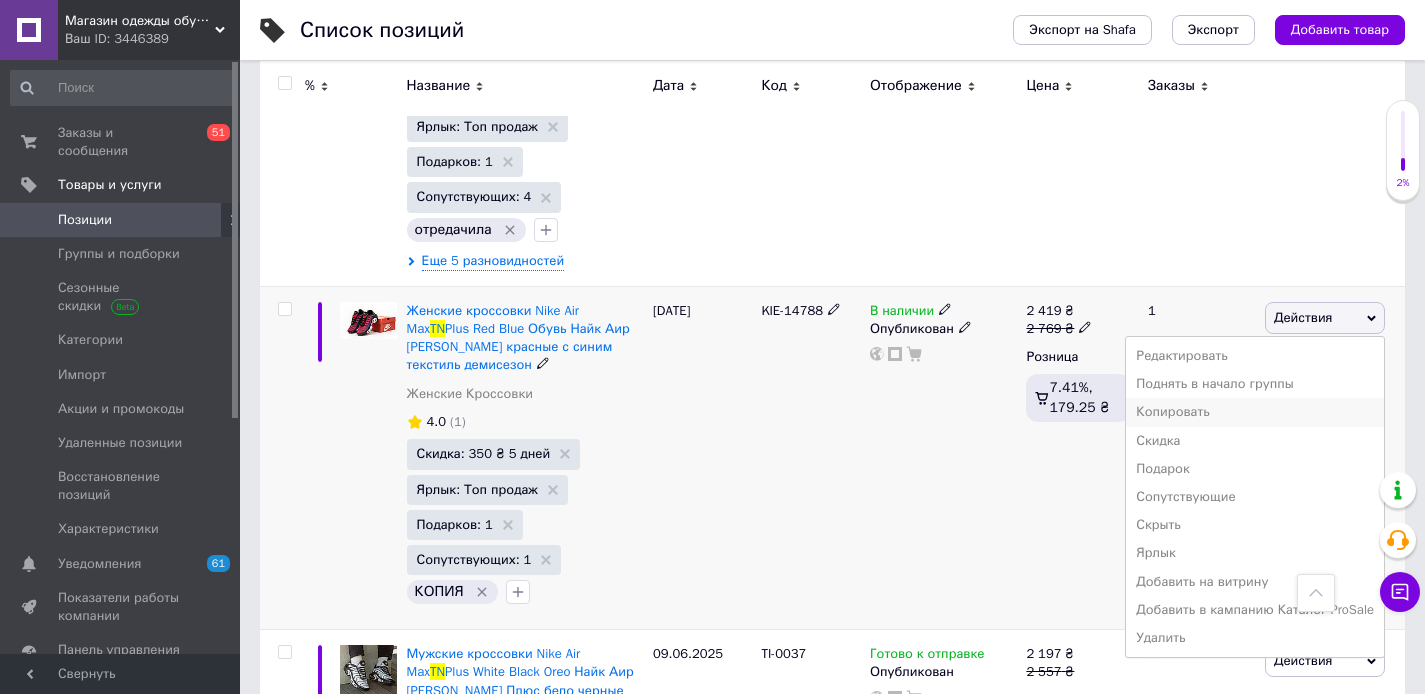 click on "Копировать" at bounding box center [1255, 412] 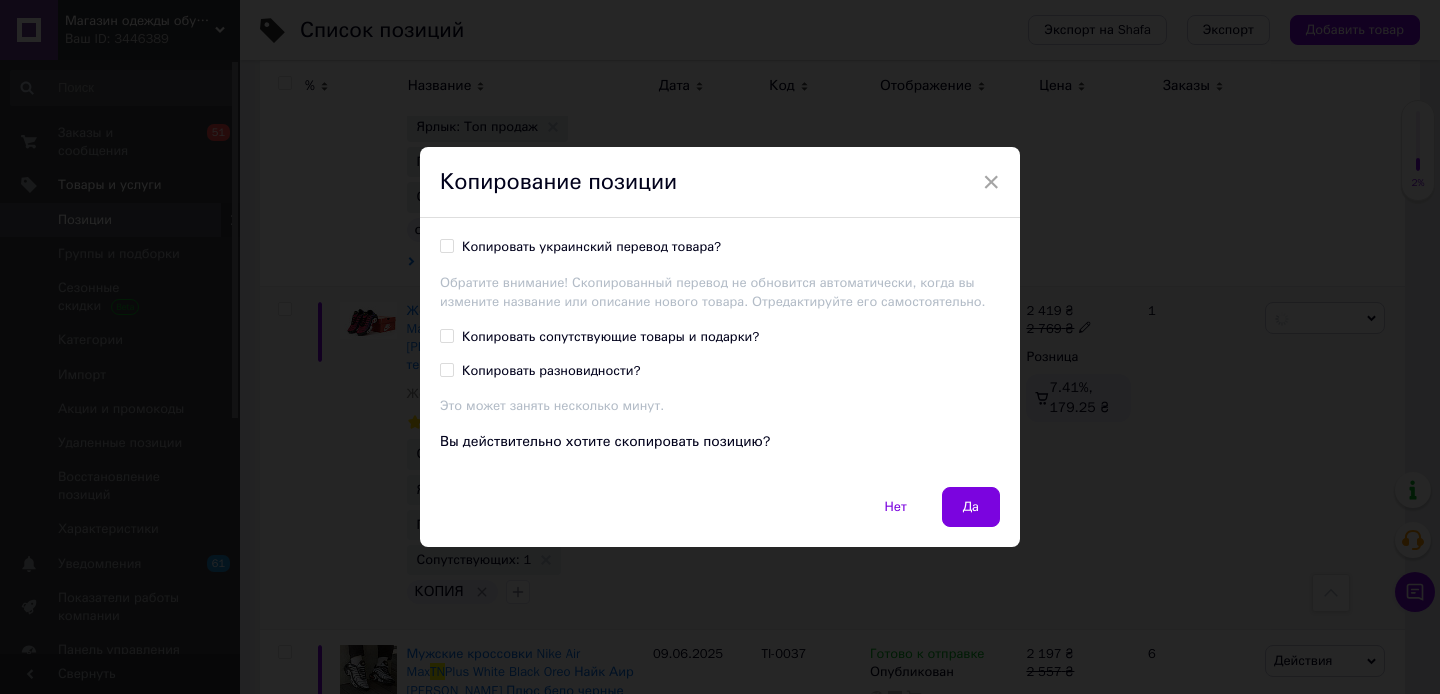 click on "Копировать сопутствующие товары и подарки?" at bounding box center [446, 335] 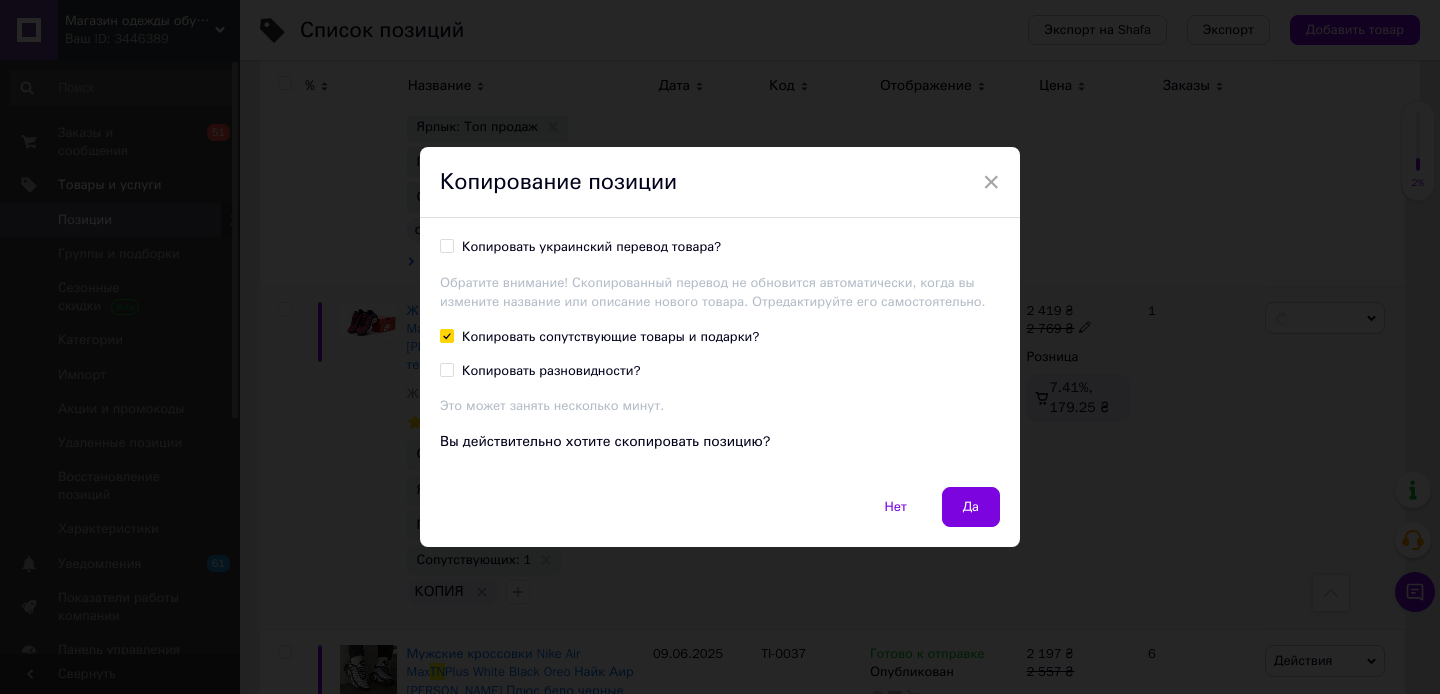 checkbox on "true" 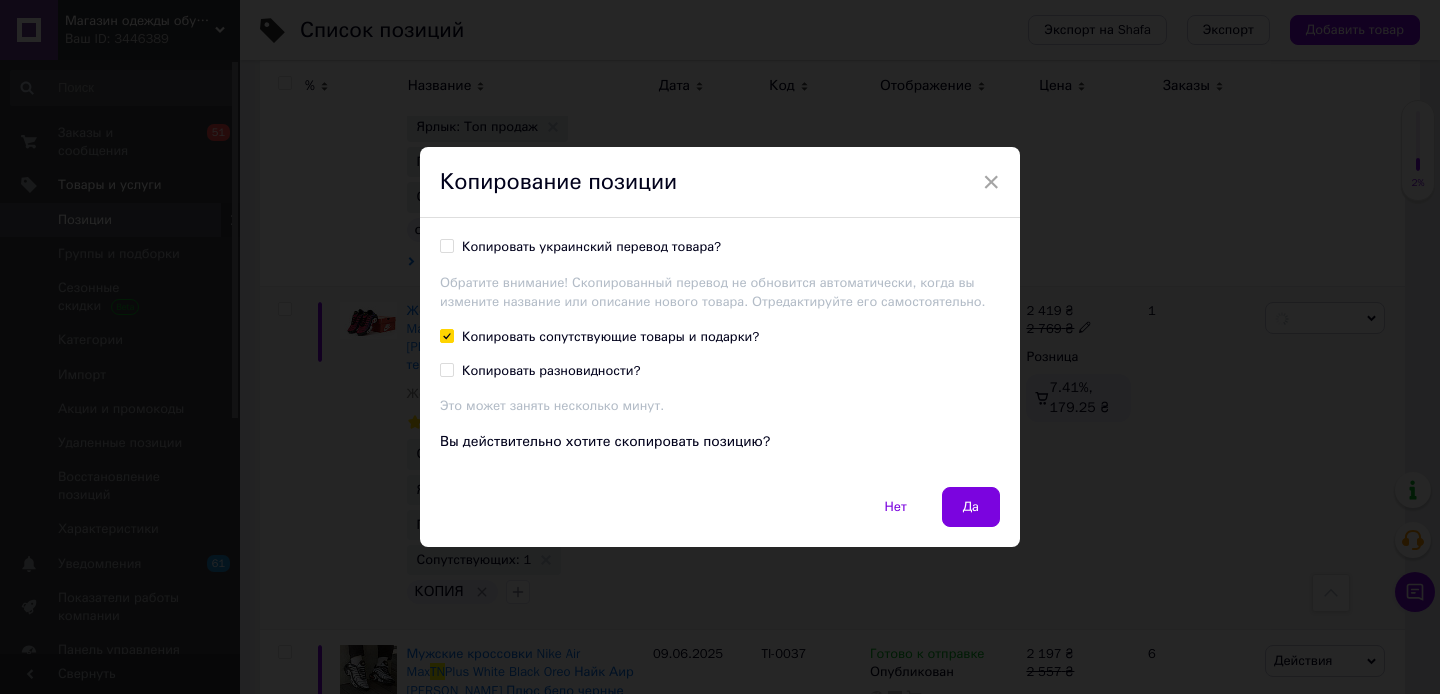 click on "Копировать украинский перевод товара?" at bounding box center [446, 245] 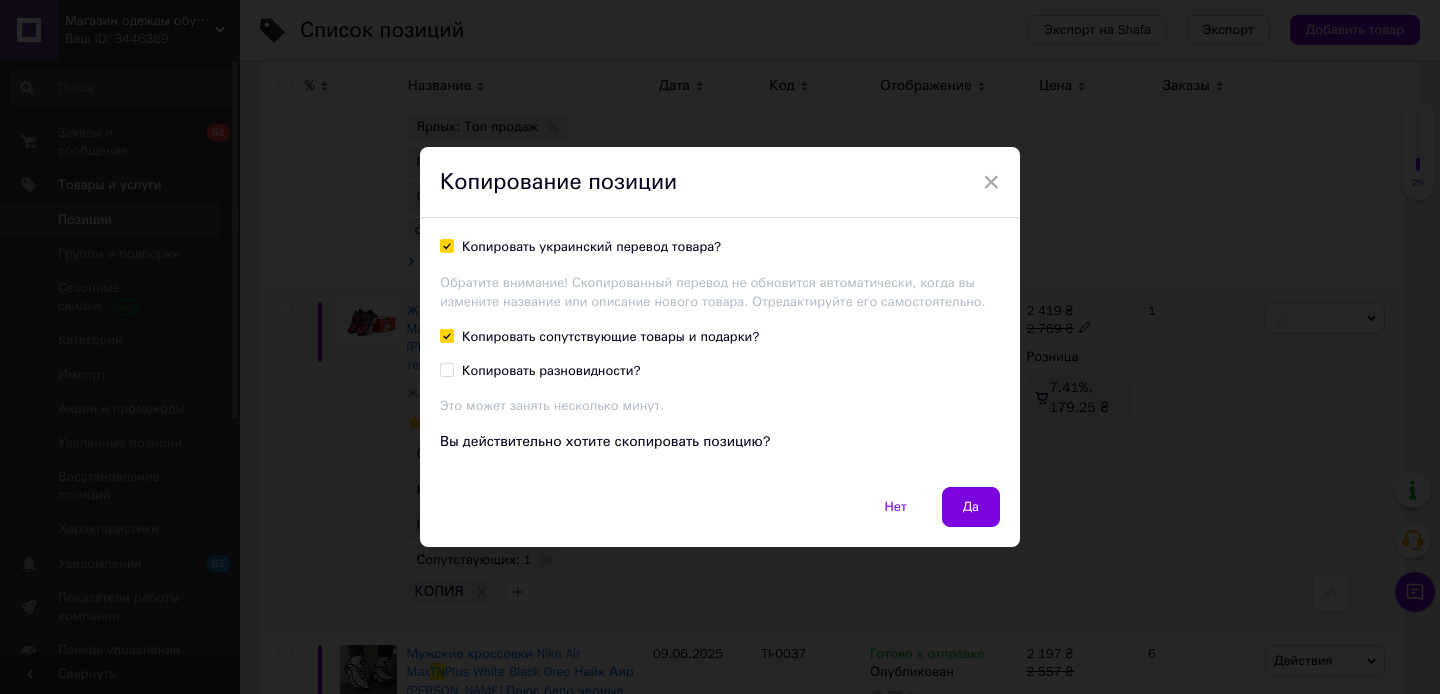 checkbox on "true" 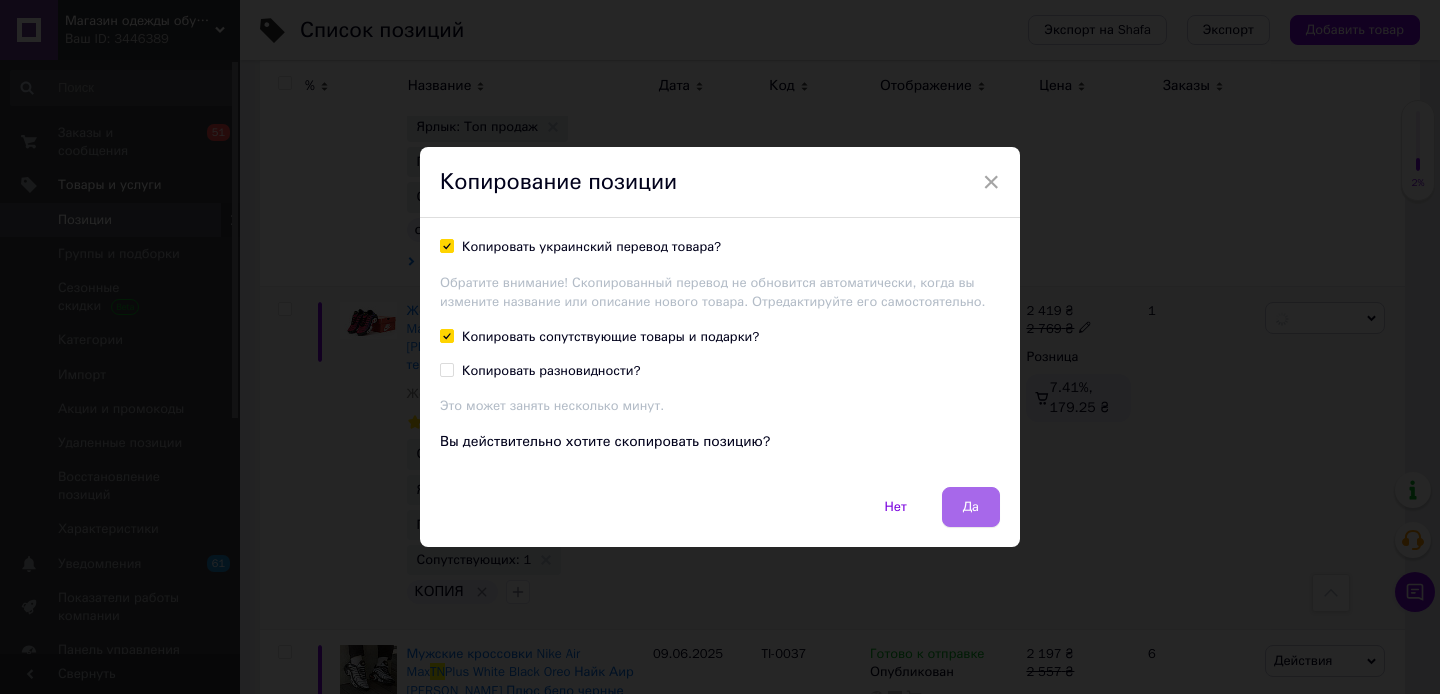 click on "Да" at bounding box center (971, 507) 